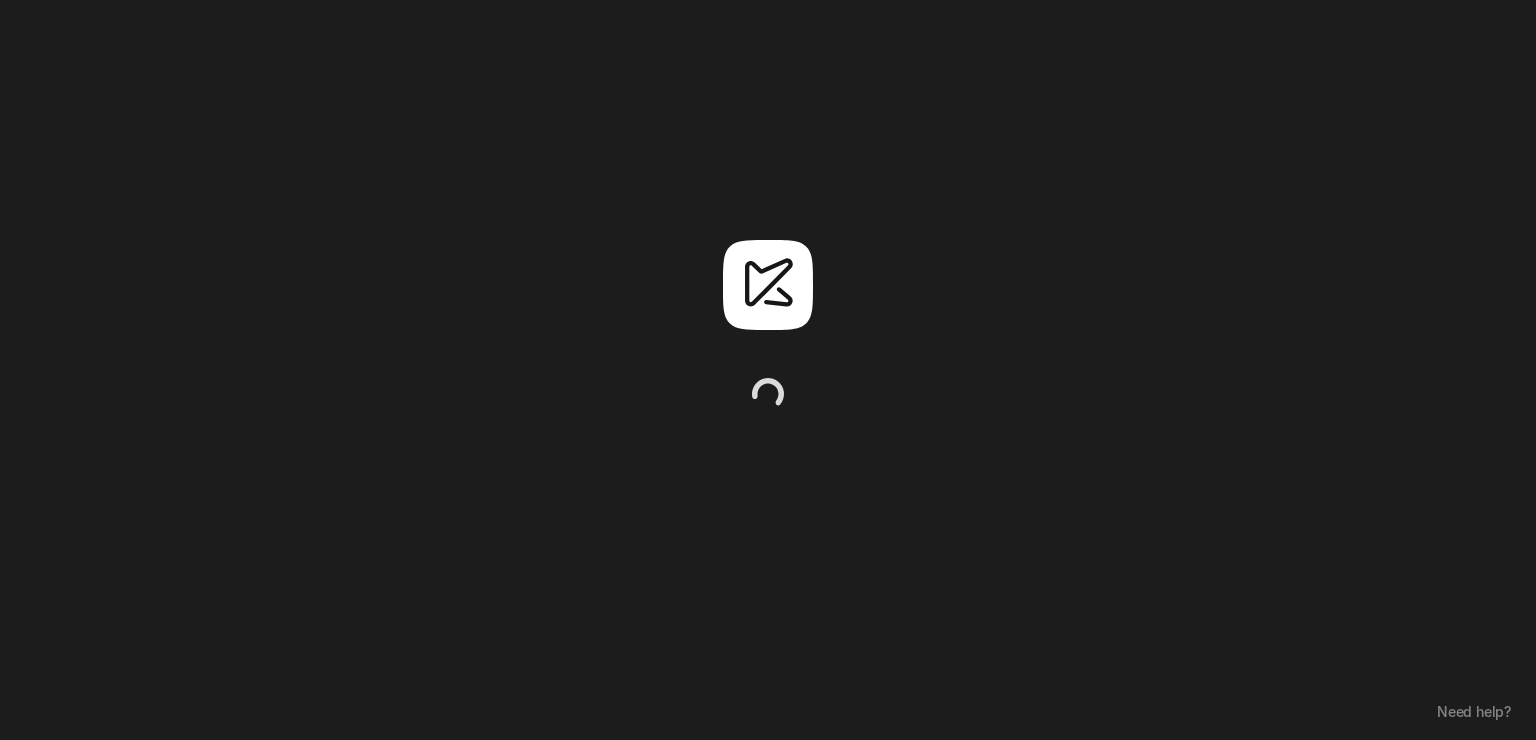scroll, scrollTop: 0, scrollLeft: 0, axis: both 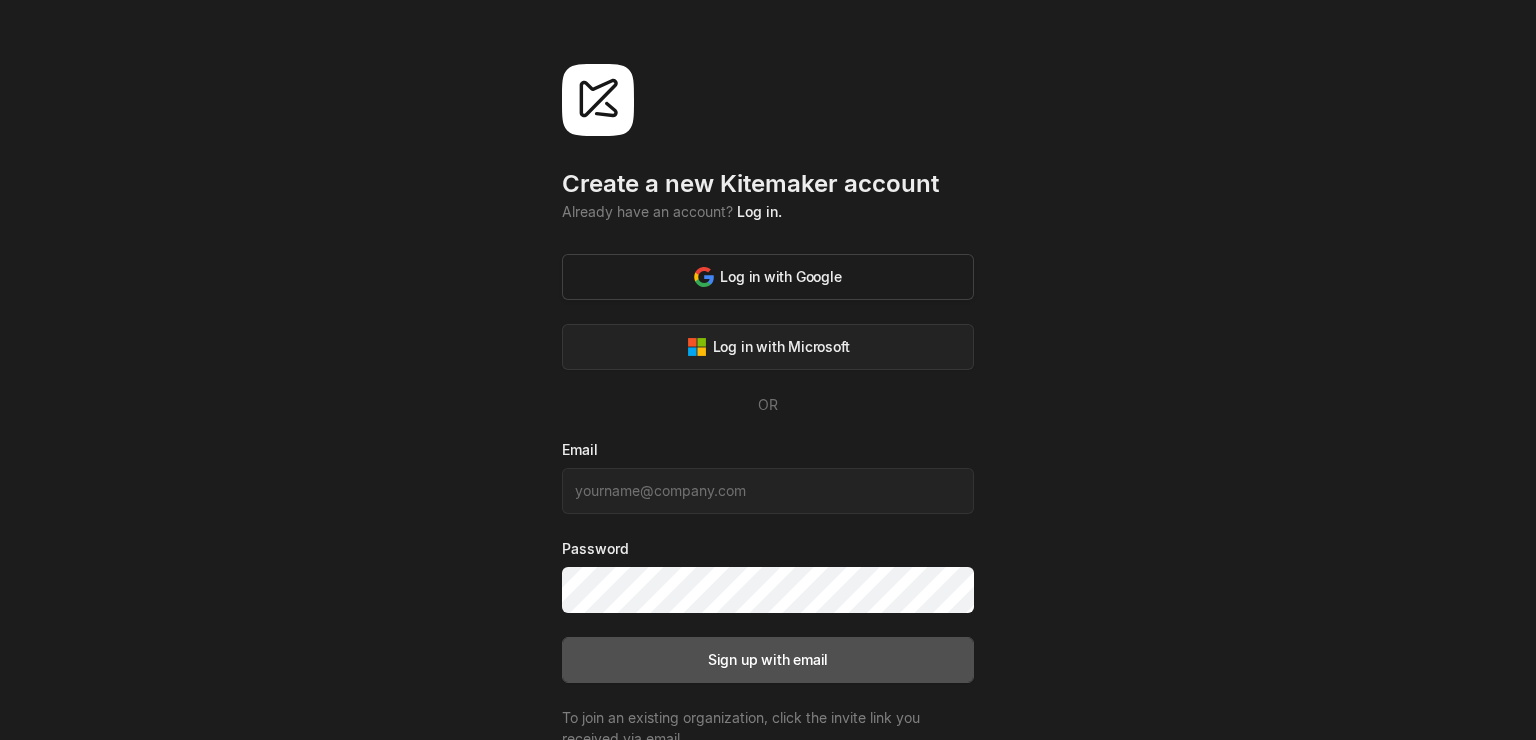 click on "Log in with   Google" at bounding box center [767, 276] 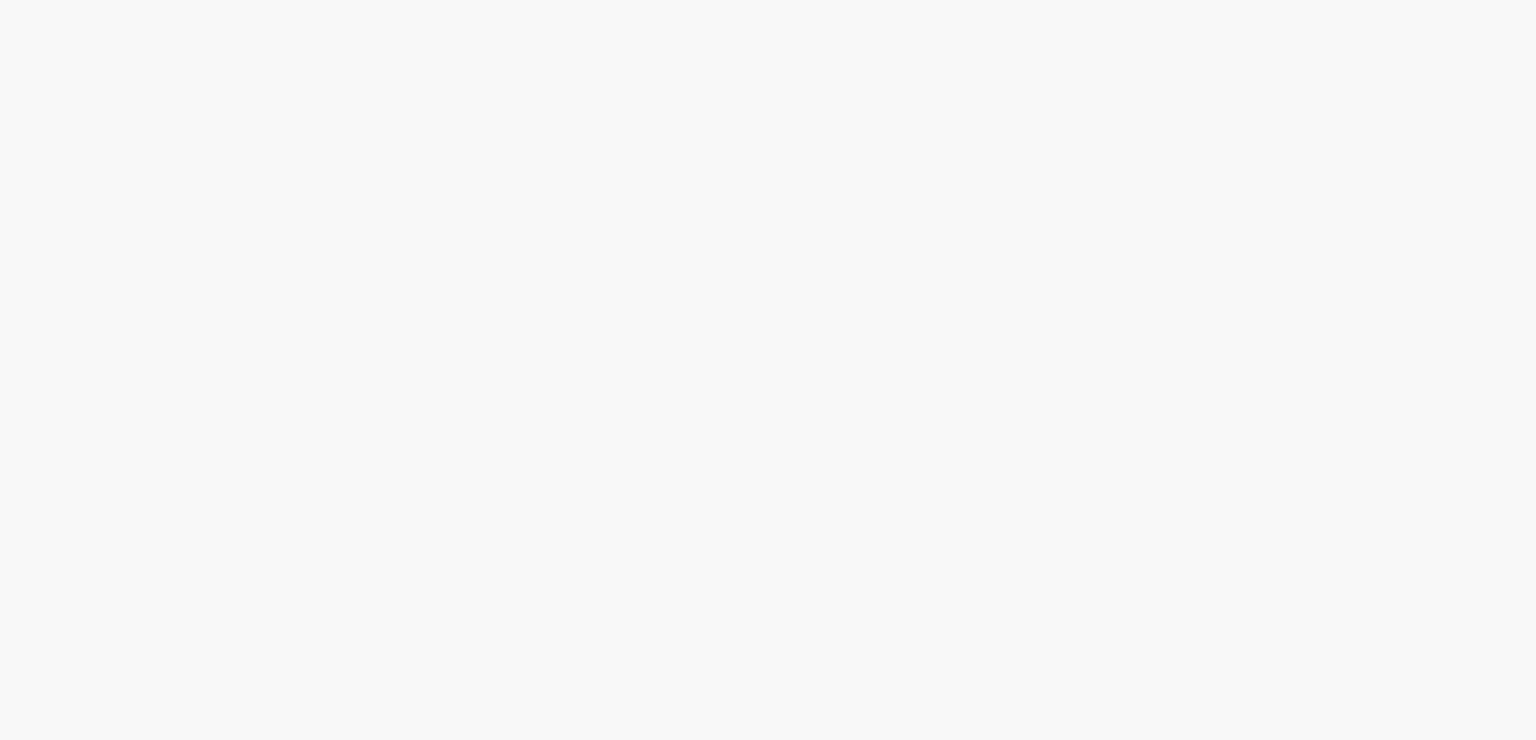 scroll, scrollTop: 0, scrollLeft: 0, axis: both 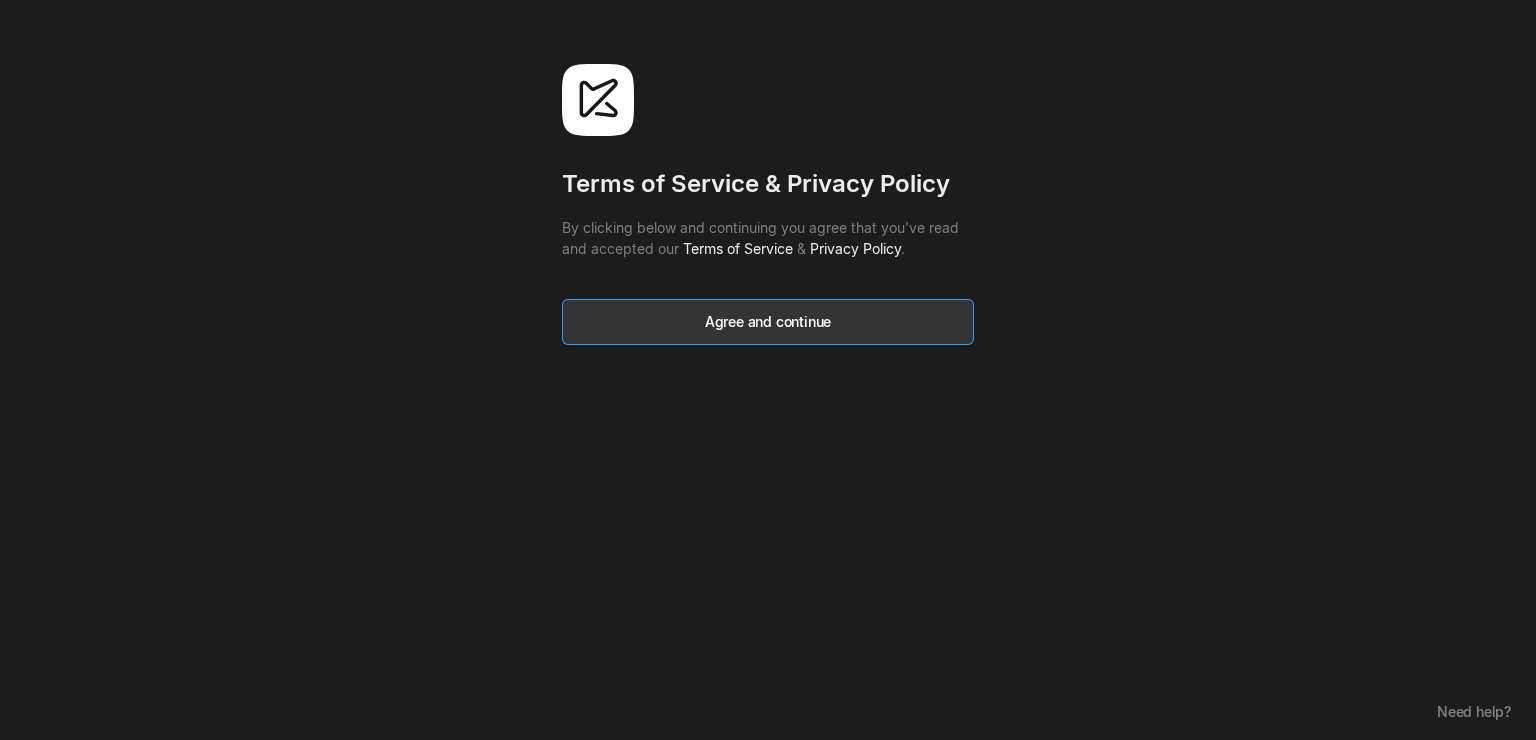 click on "Agree and continue" at bounding box center (768, 322) 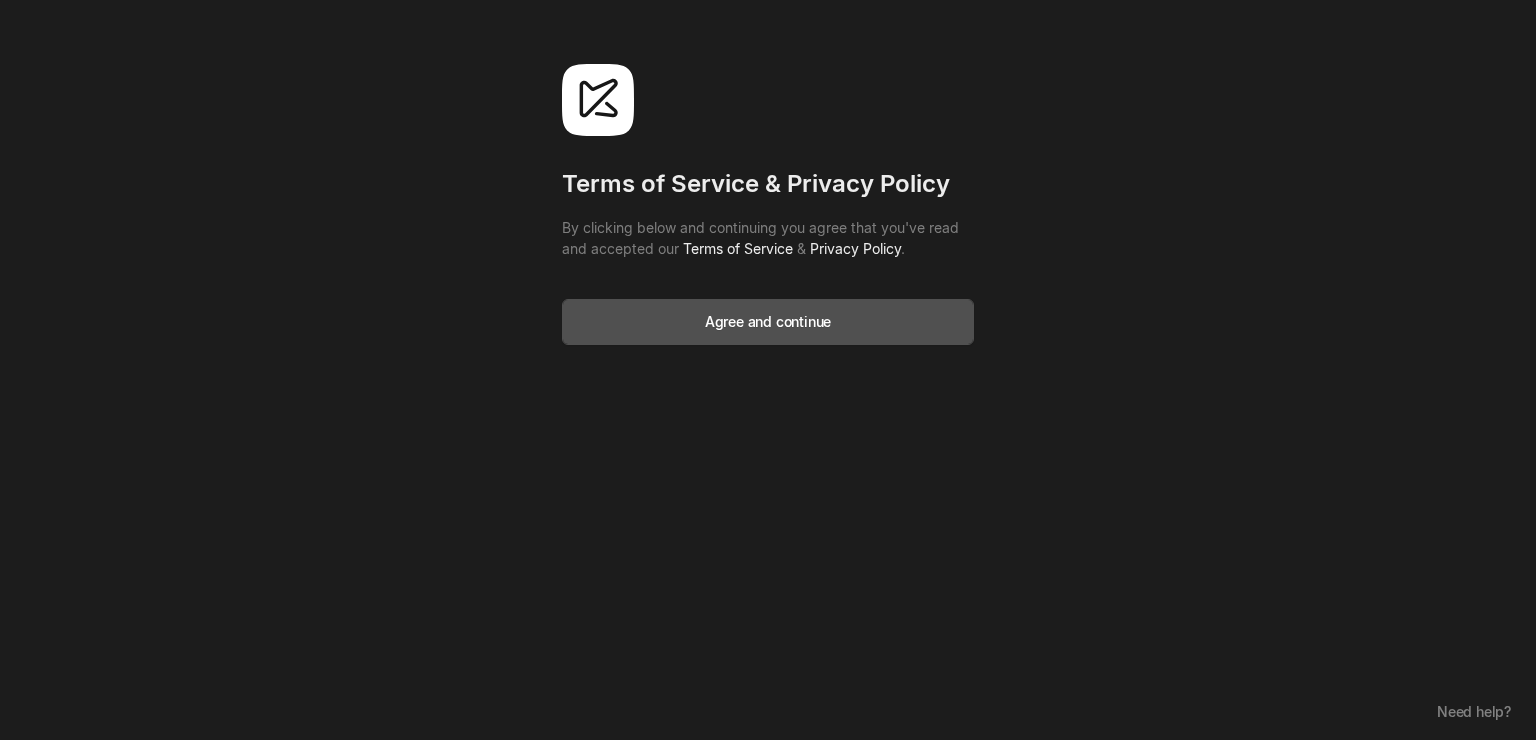 click on "Terms of Service & Privacy Policy By clicking below and continuing you agree that you've read and accepted our   Terms of Service   &   Privacy Policy . Agree and continue Need help?" at bounding box center (768, 370) 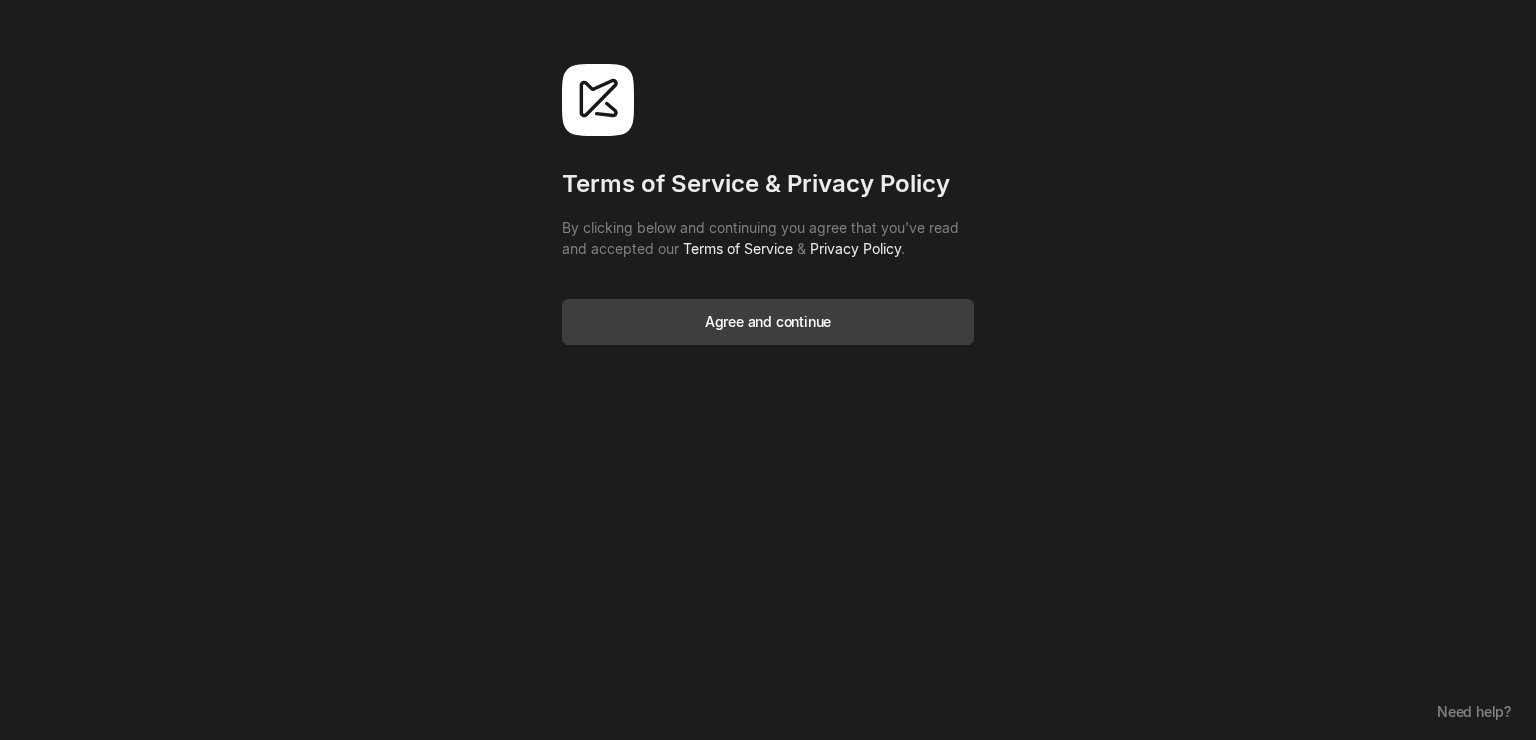 scroll, scrollTop: 0, scrollLeft: 0, axis: both 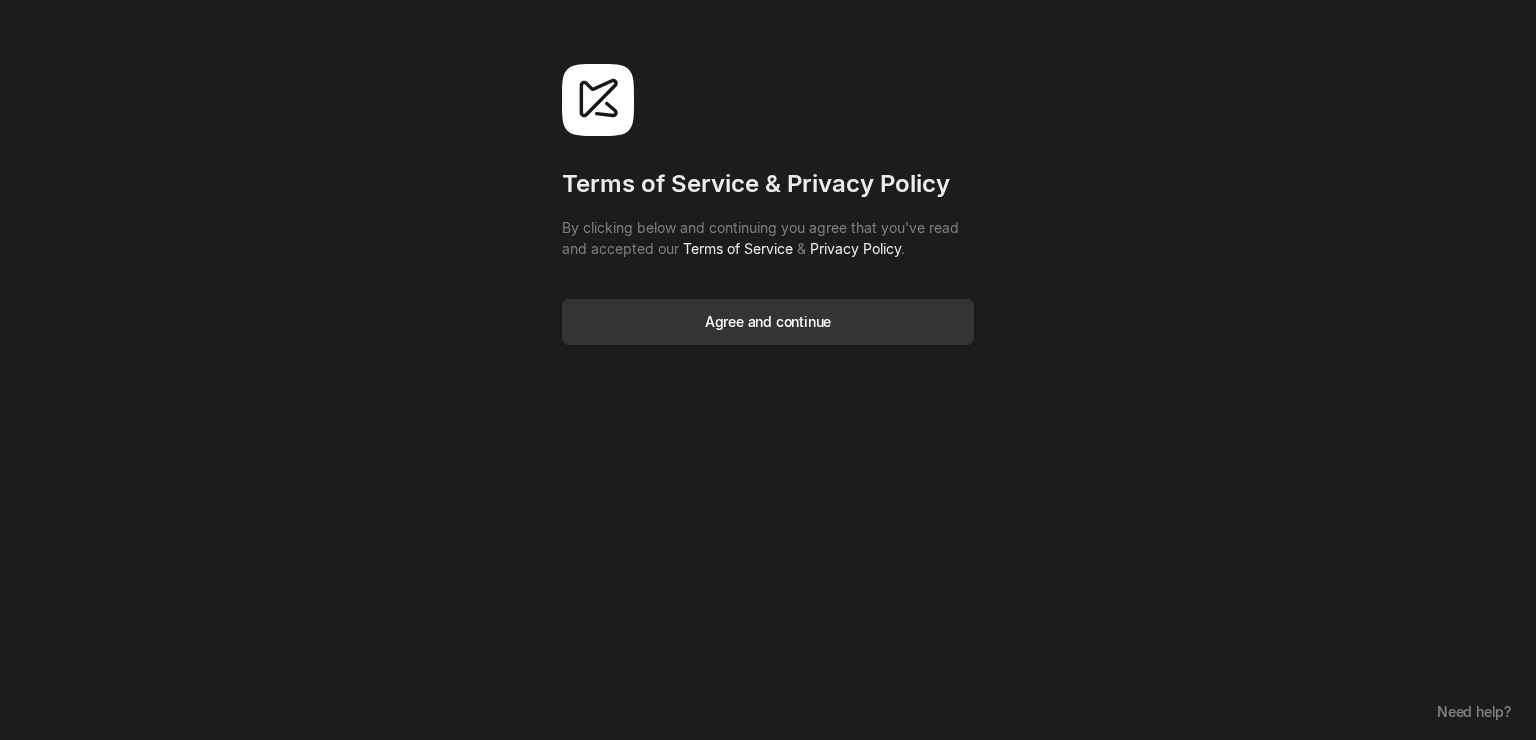 click on "Agree and continue" at bounding box center [768, 322] 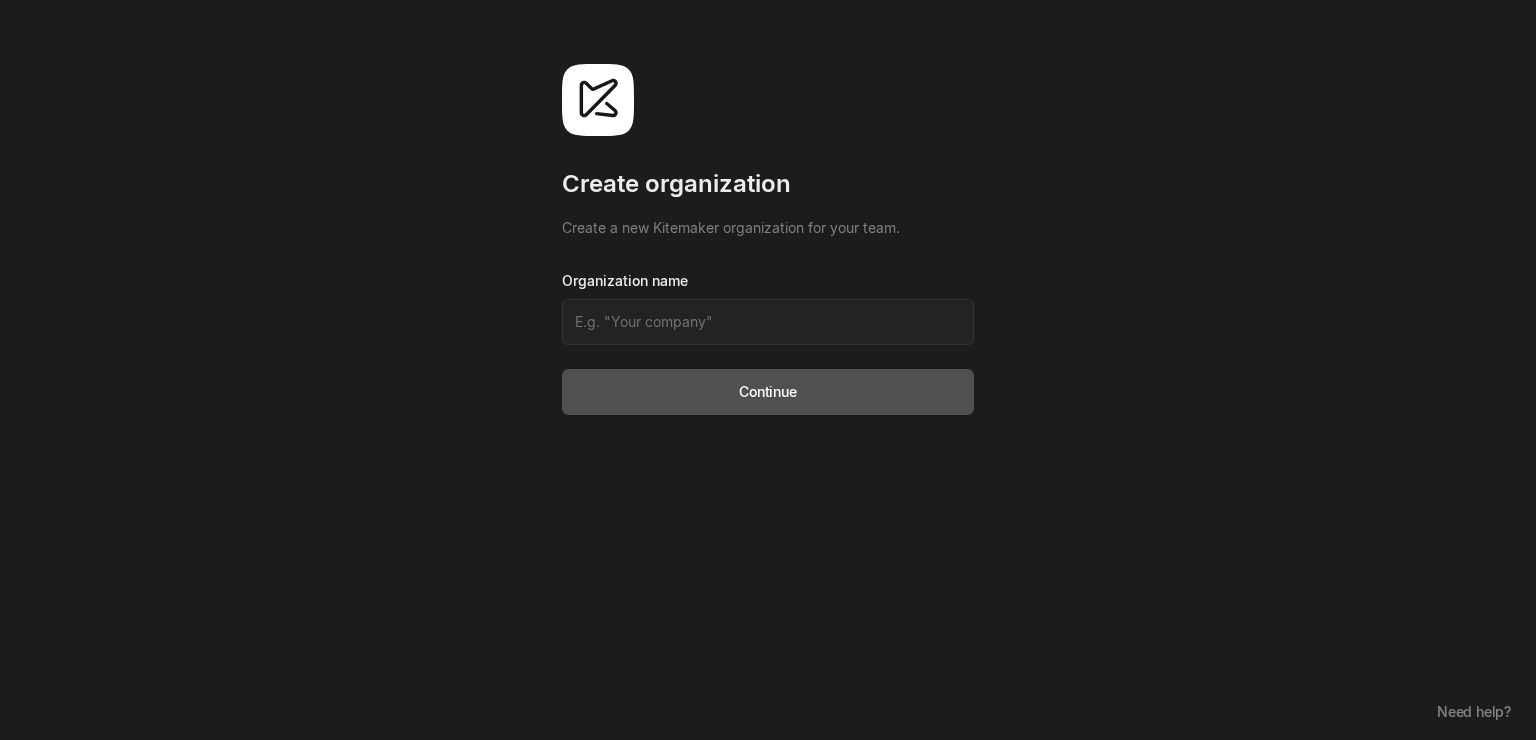 type on "Азамат" 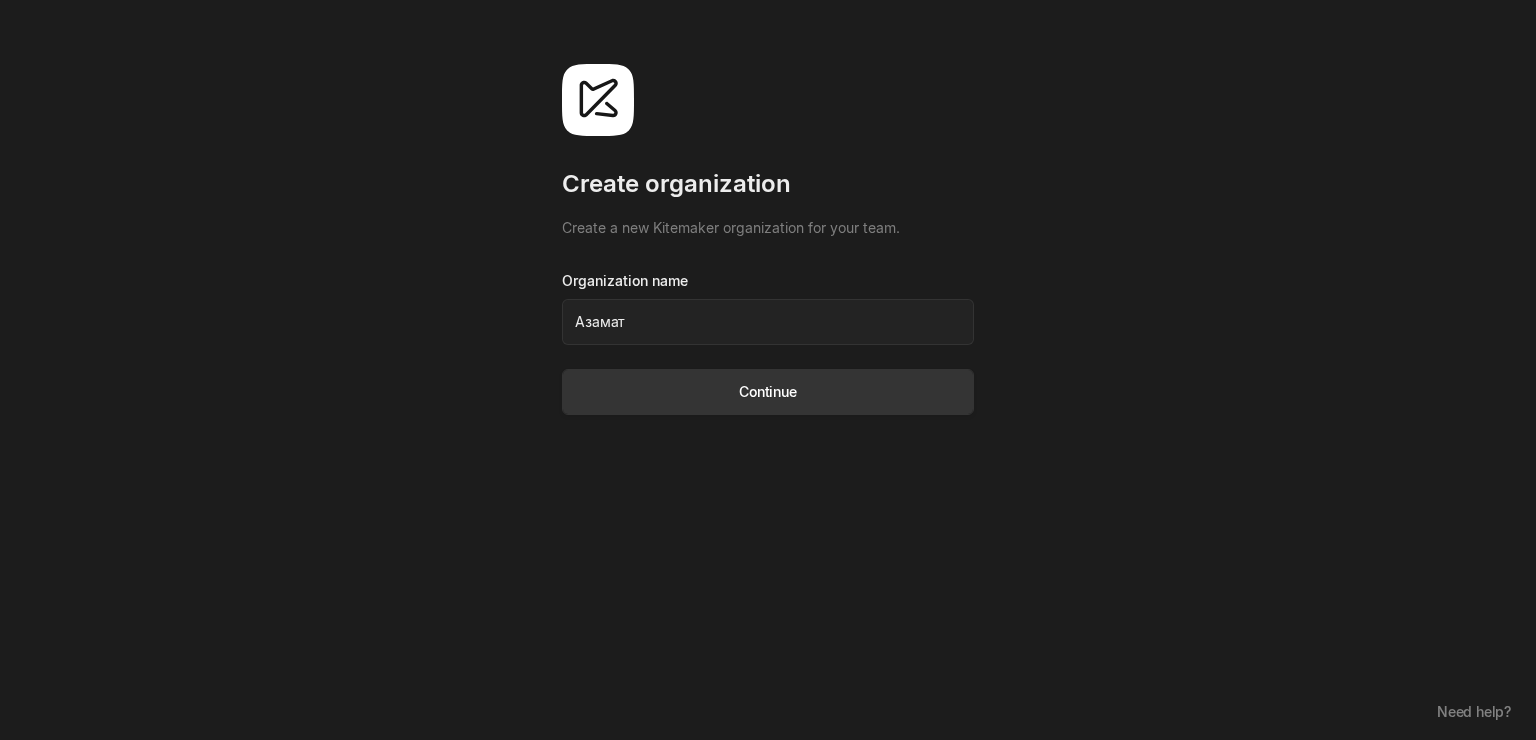 click on "Continue" at bounding box center (768, 392) 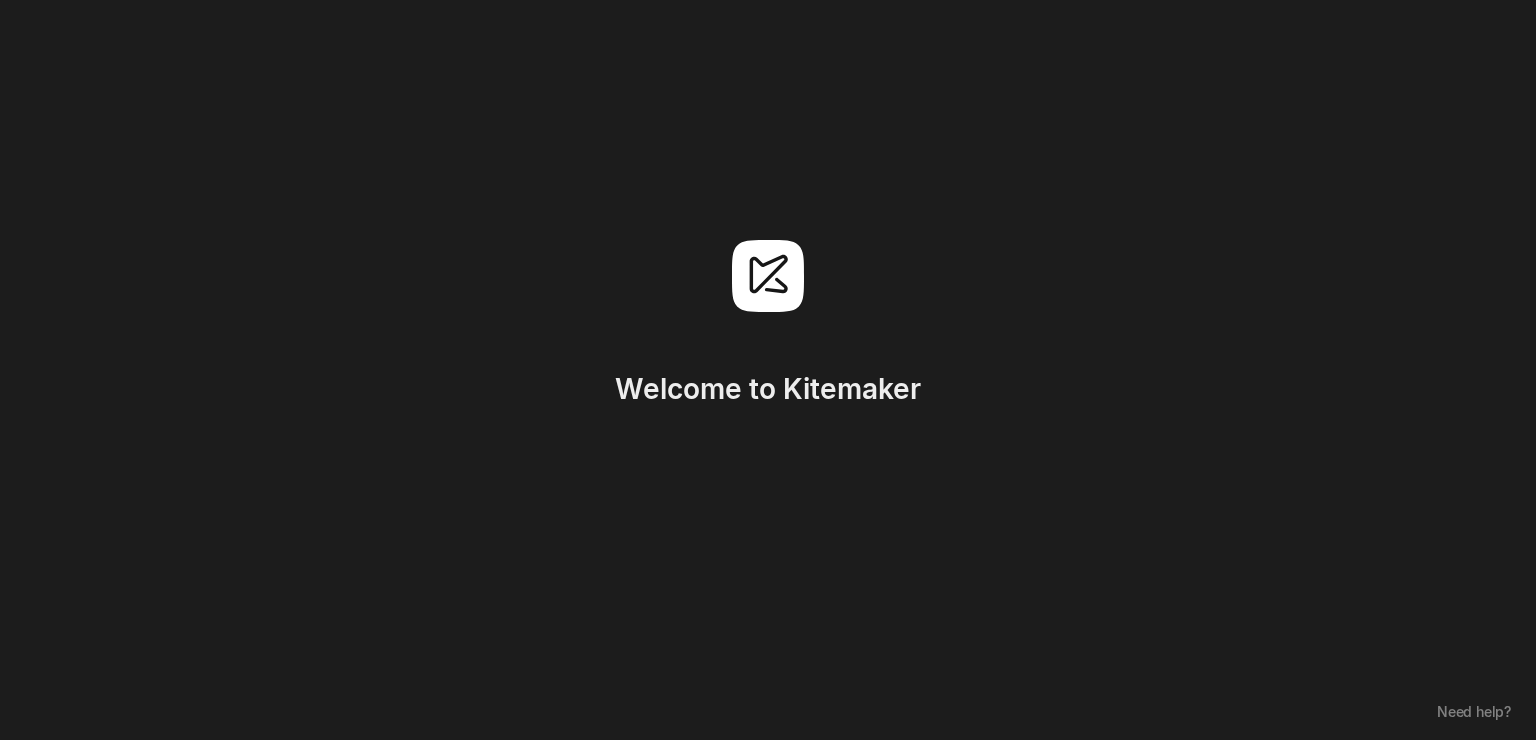 click at bounding box center [768, 276] 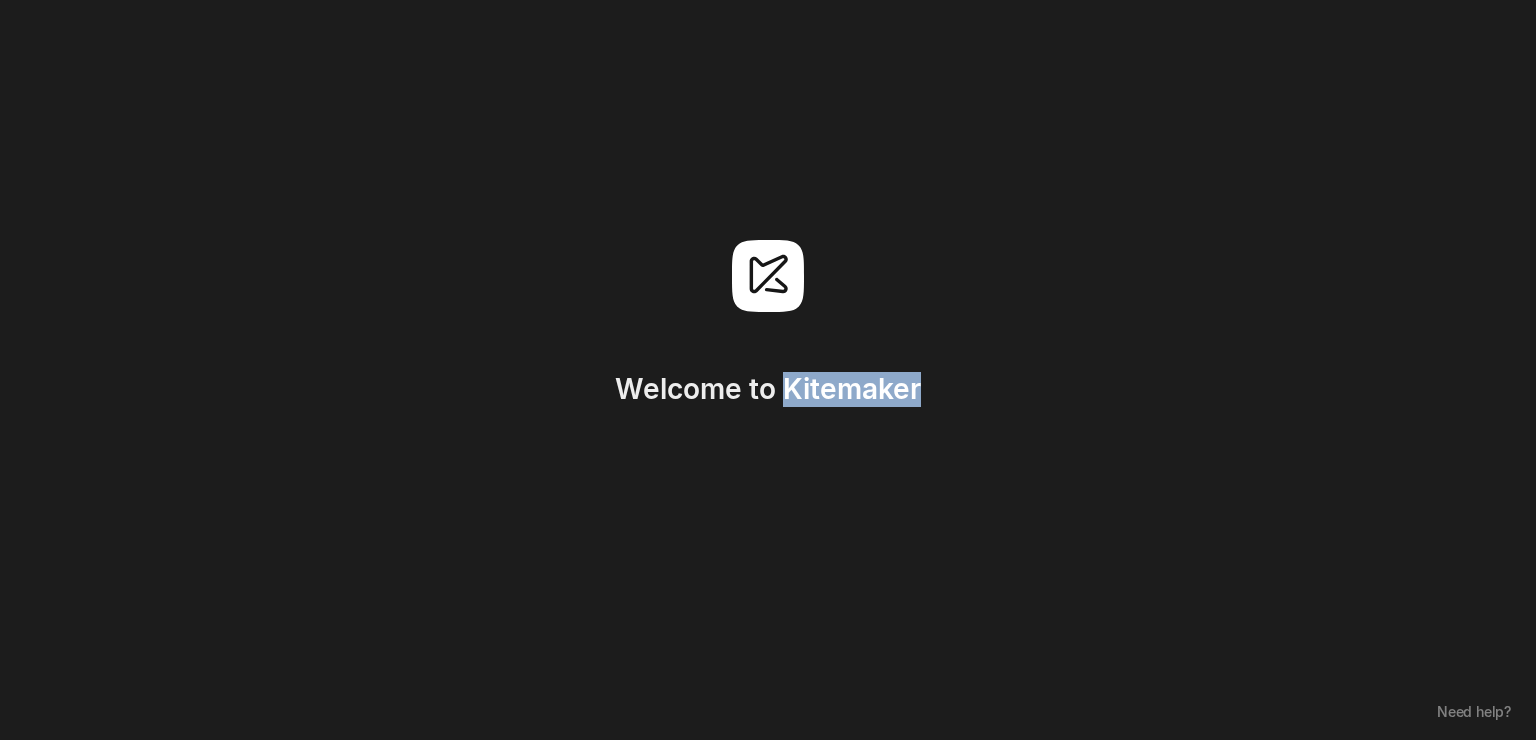 click on "Welcome to Kitemaker" at bounding box center [768, 389] 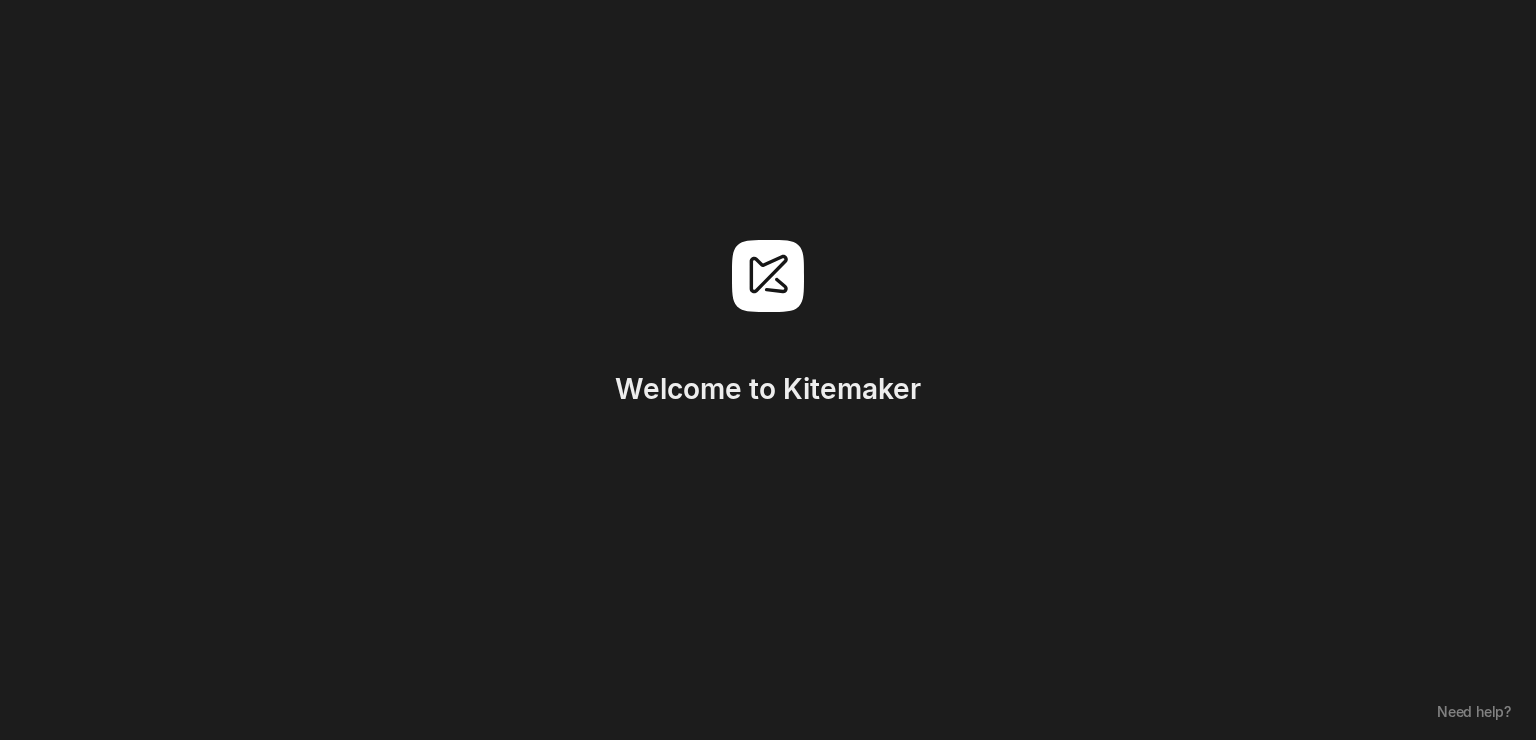 scroll, scrollTop: 0, scrollLeft: 0, axis: both 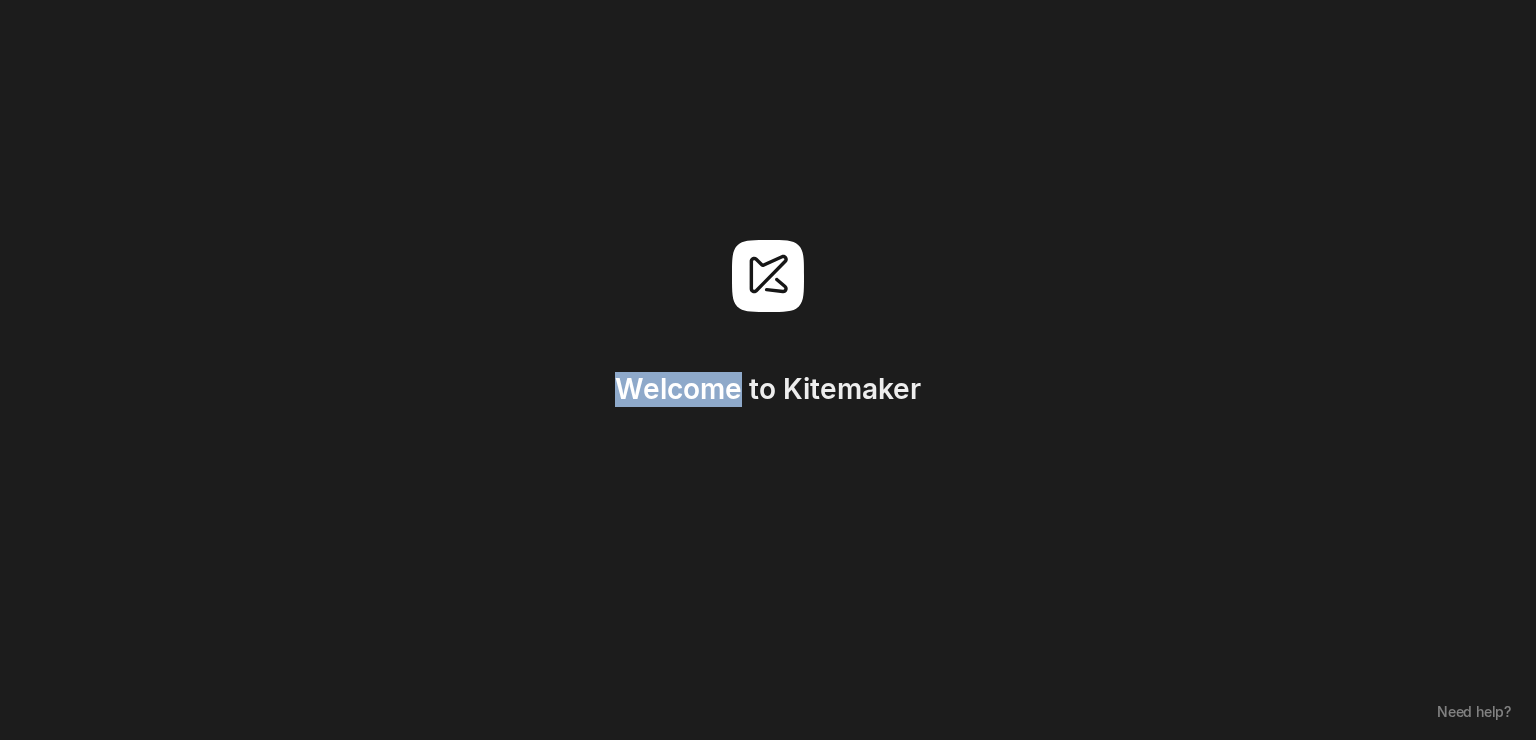 click on "Welcome to Kitemaker" at bounding box center (768, 323) 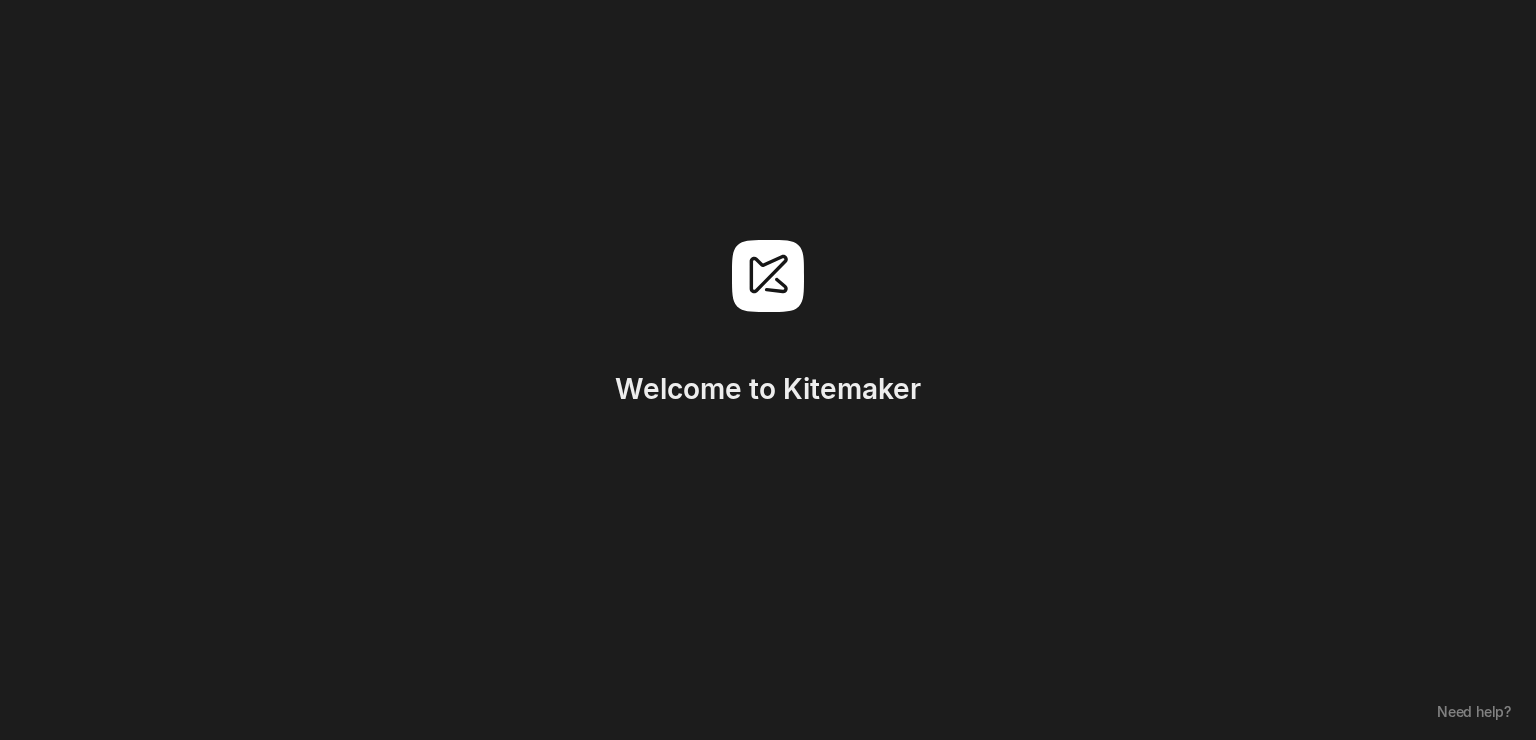 click on "Welcome to Kitemaker" at bounding box center (768, 290) 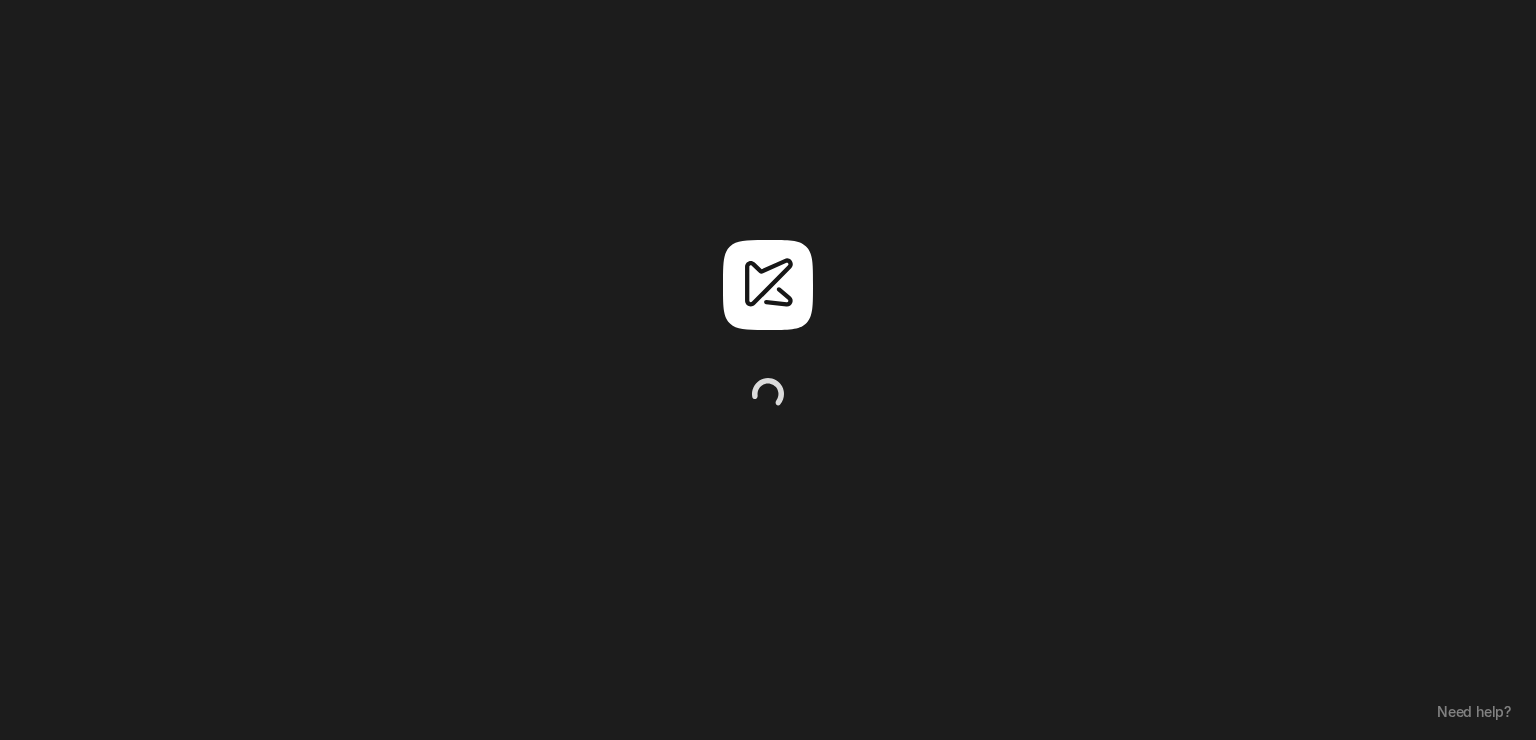 scroll, scrollTop: 0, scrollLeft: 0, axis: both 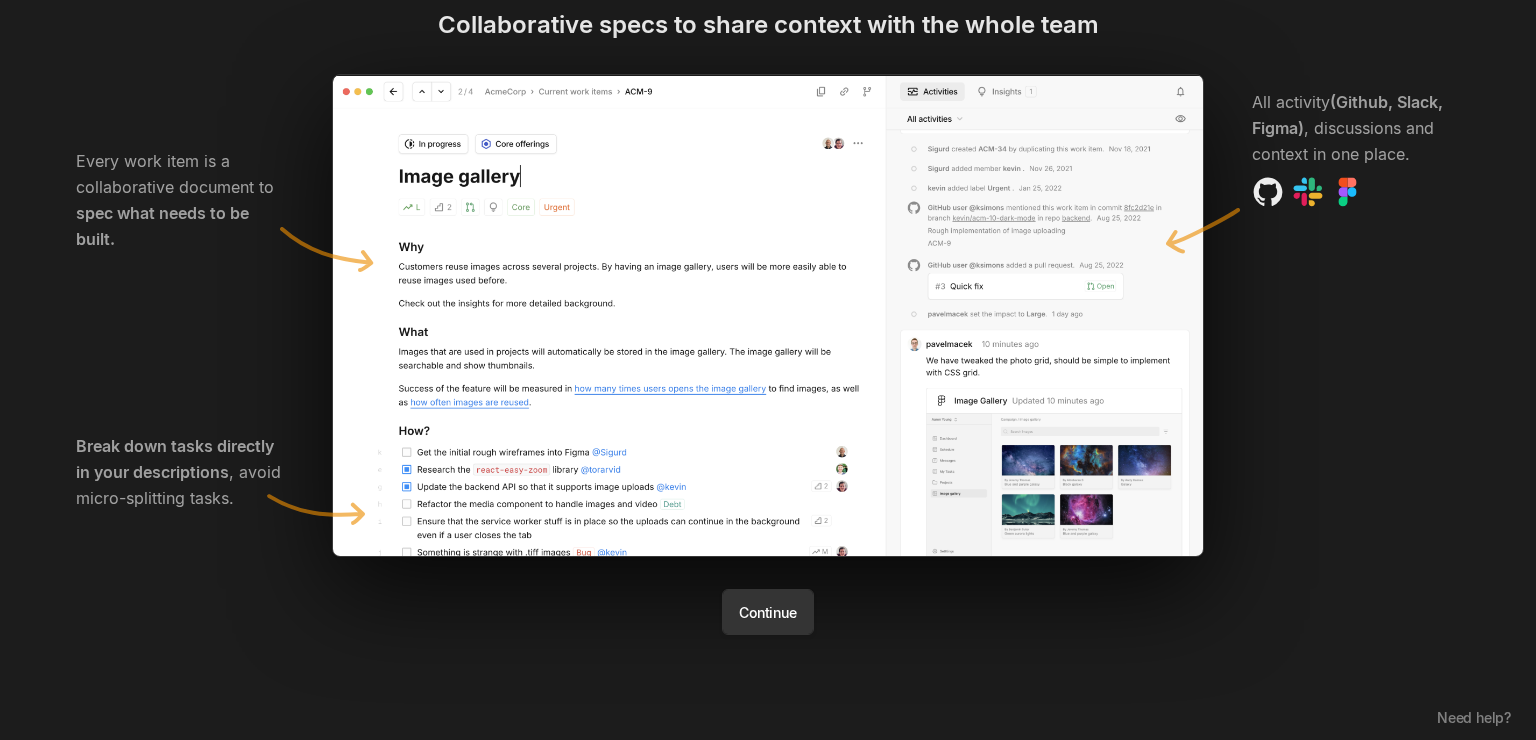 click on "Continue" at bounding box center [767, 612] 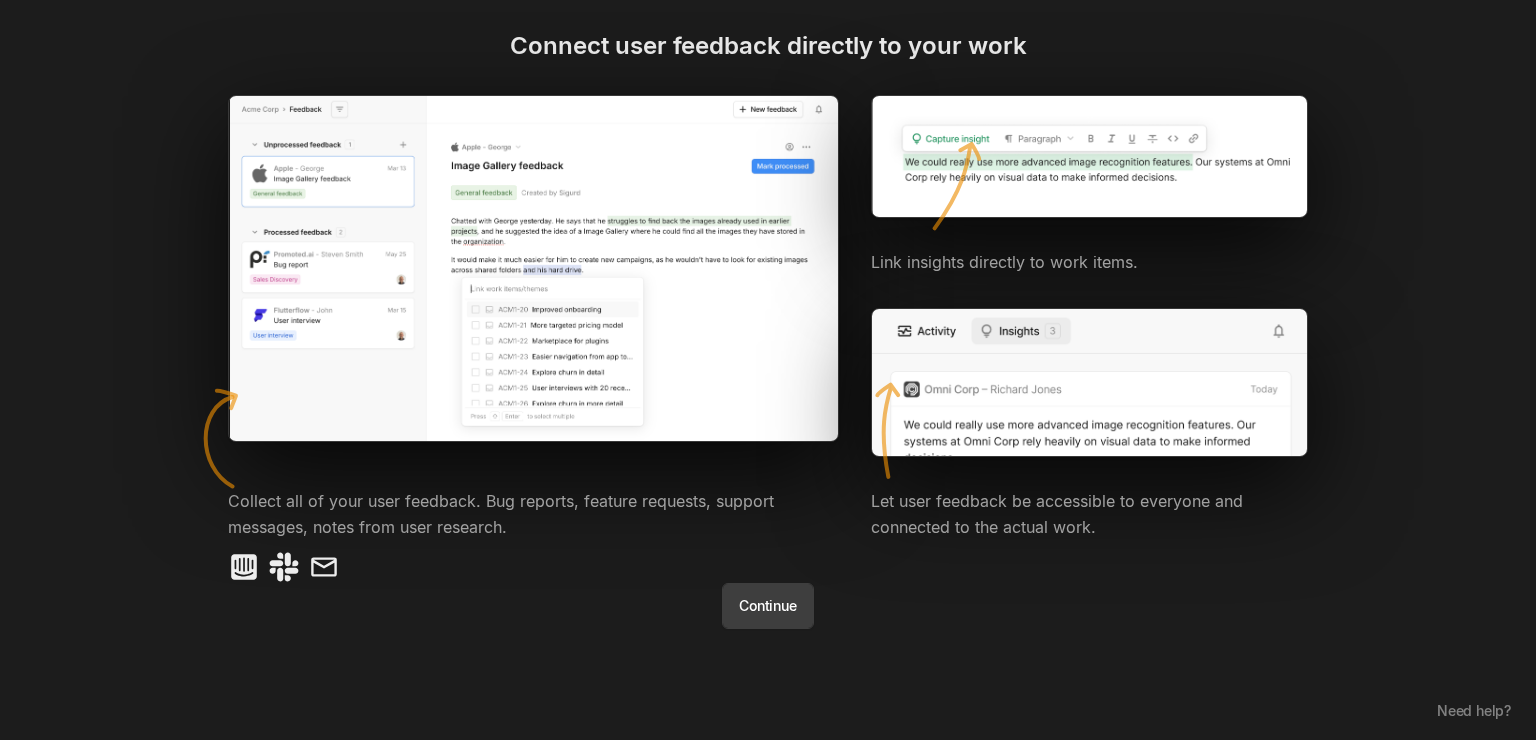 scroll, scrollTop: 53, scrollLeft: 0, axis: vertical 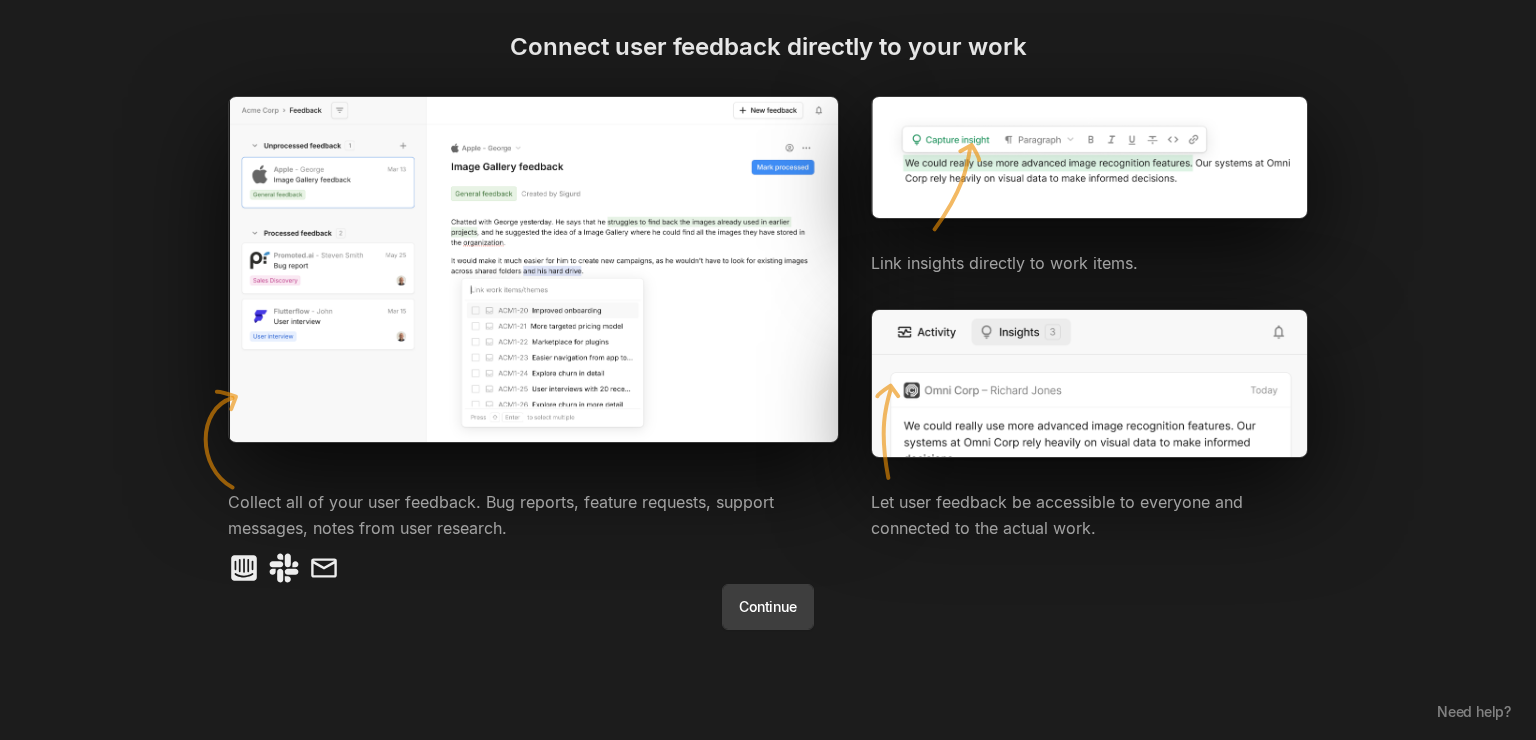 click on "Continue" at bounding box center (767, 607) 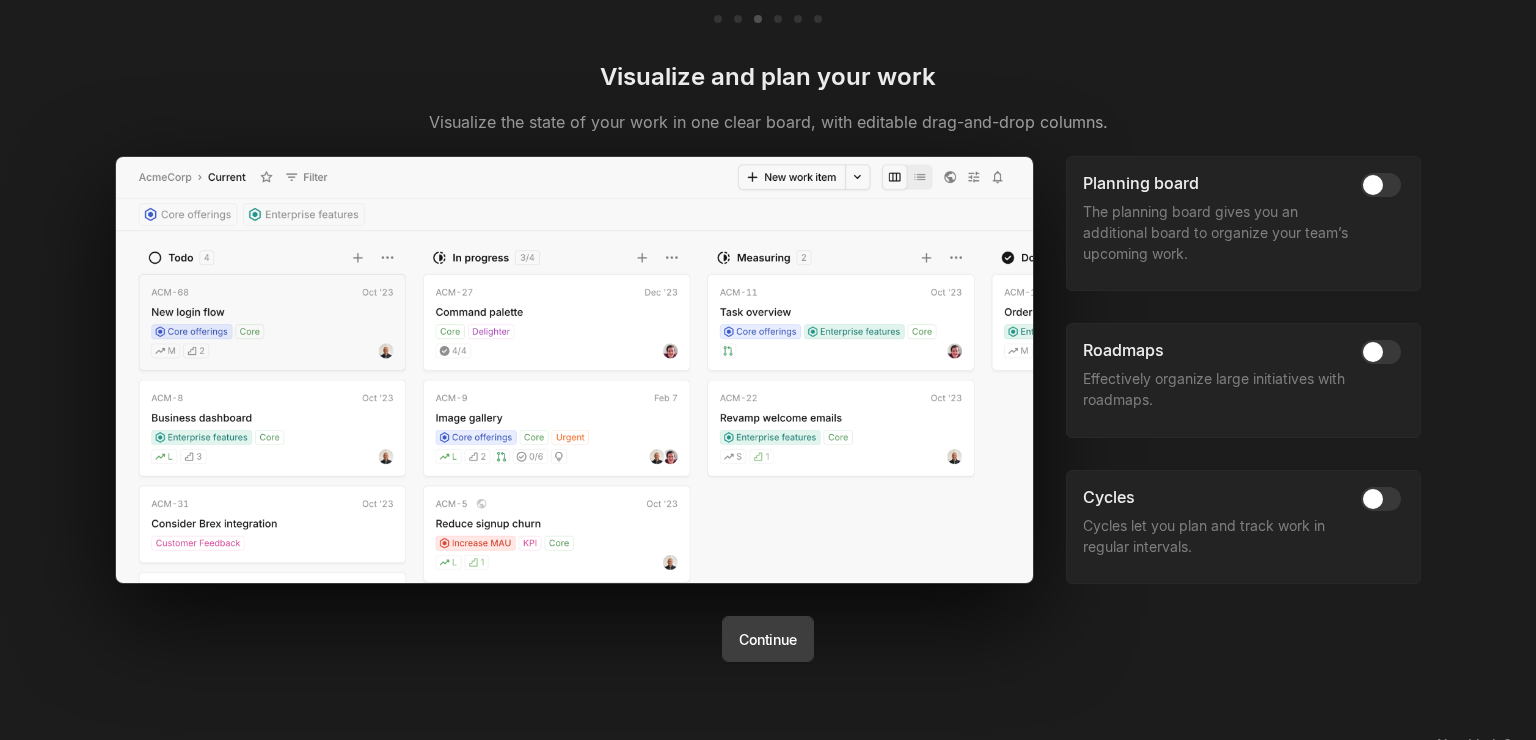 scroll, scrollTop: 56, scrollLeft: 0, axis: vertical 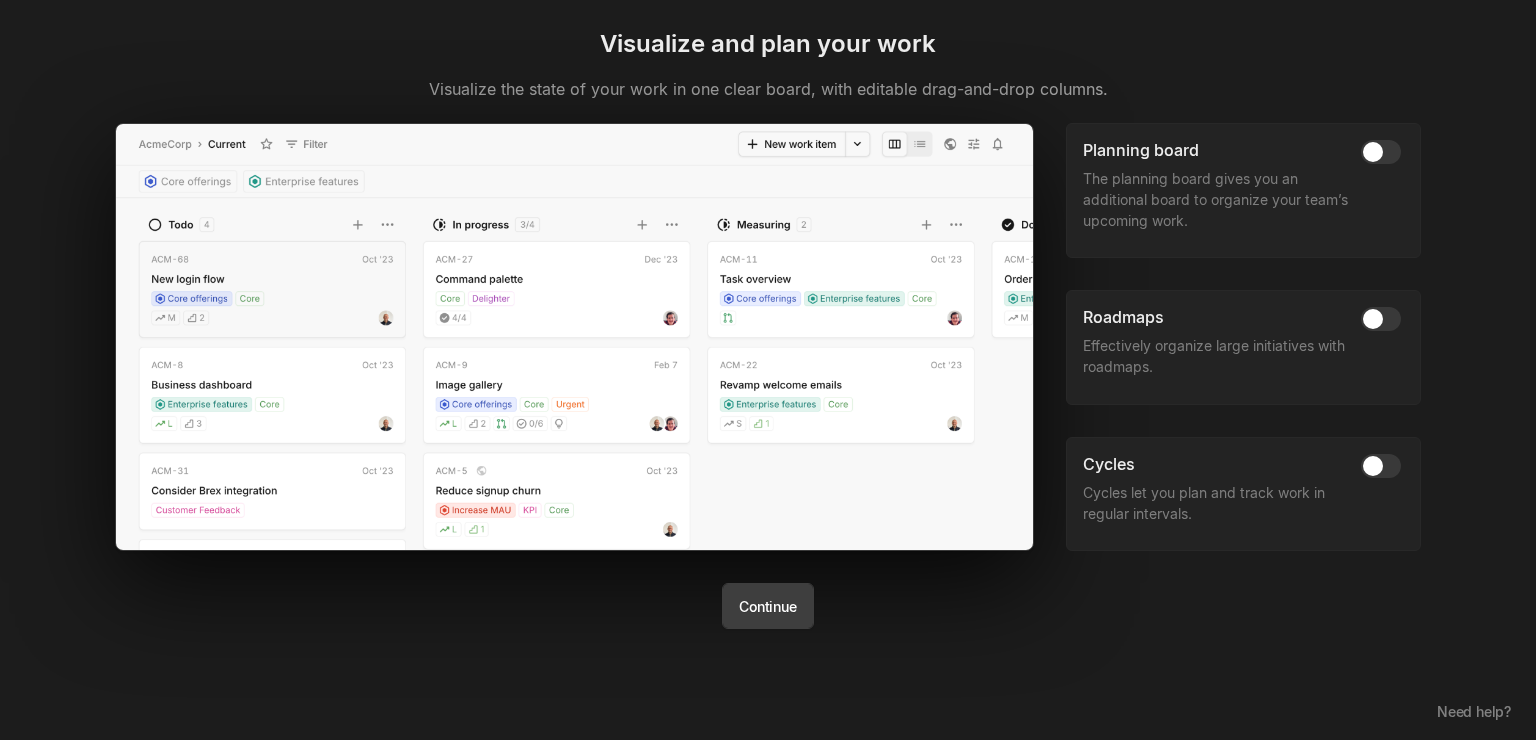 click at bounding box center (574, 337) 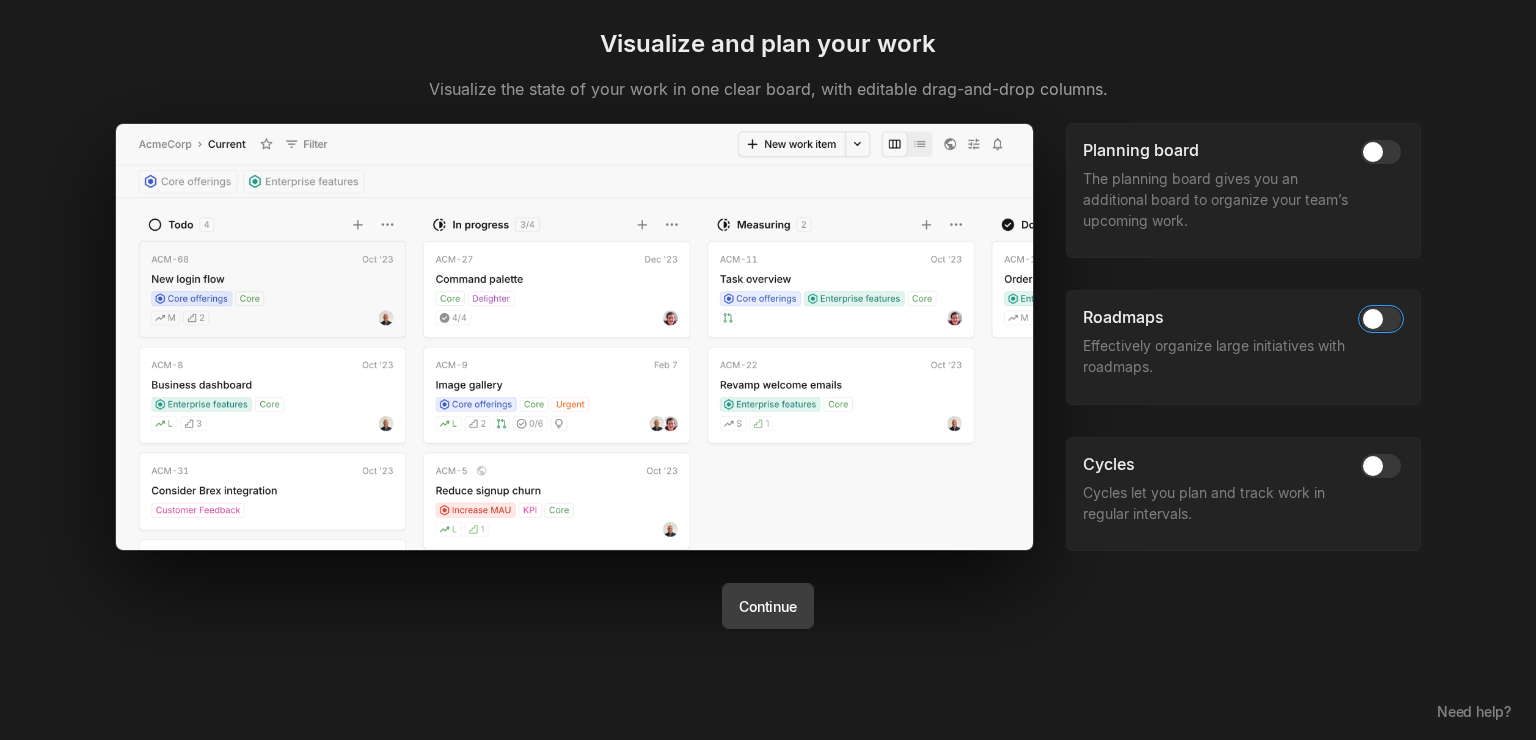 click at bounding box center (1373, 319) 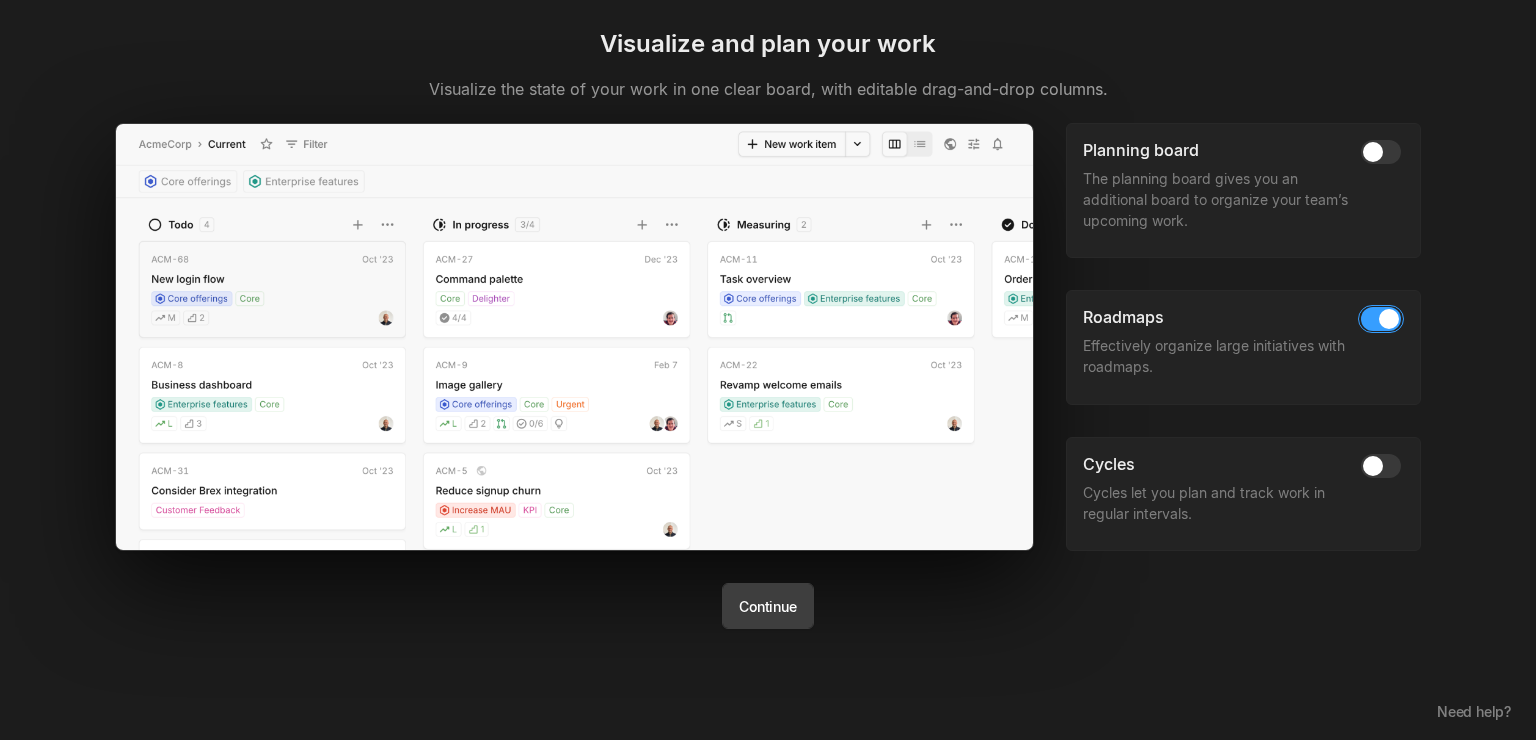 click at bounding box center (1381, 319) 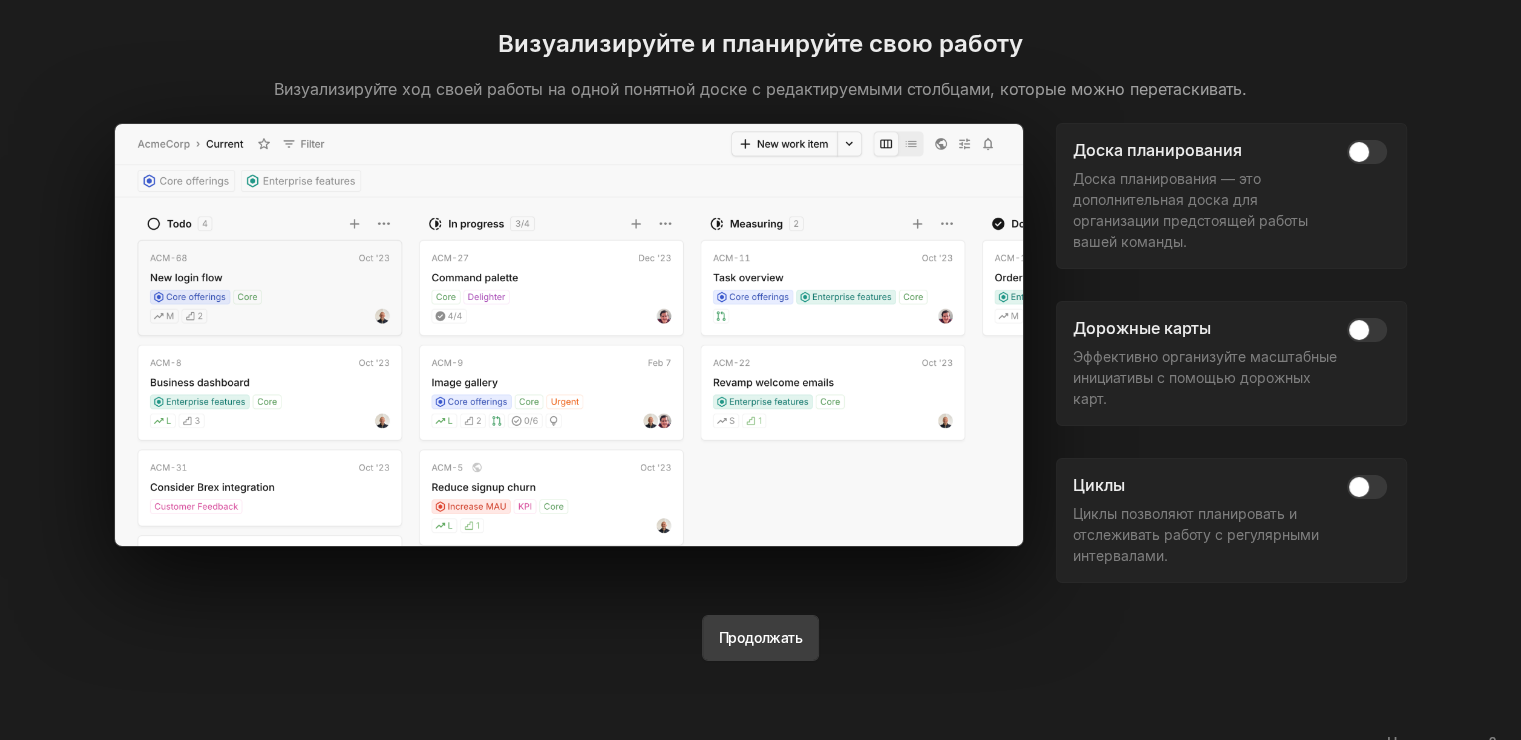 click on "Визуализируйте и планируйте свою работу Визуализируйте ход своей работы на одной понятной доске с редактируемыми столбцами, которые можно перетаскивать. Доска планирования Доска планирования — это дополнительная доска для организации предстоящей работы вашей команды. Дорожные карты Эффективно организуйте масштабные инициативы с помощью дорожных карт. Циклы Циклы позволяют планировать и отслеживать работу с регулярными интервалами. Продолжать" at bounding box center (760, 358) 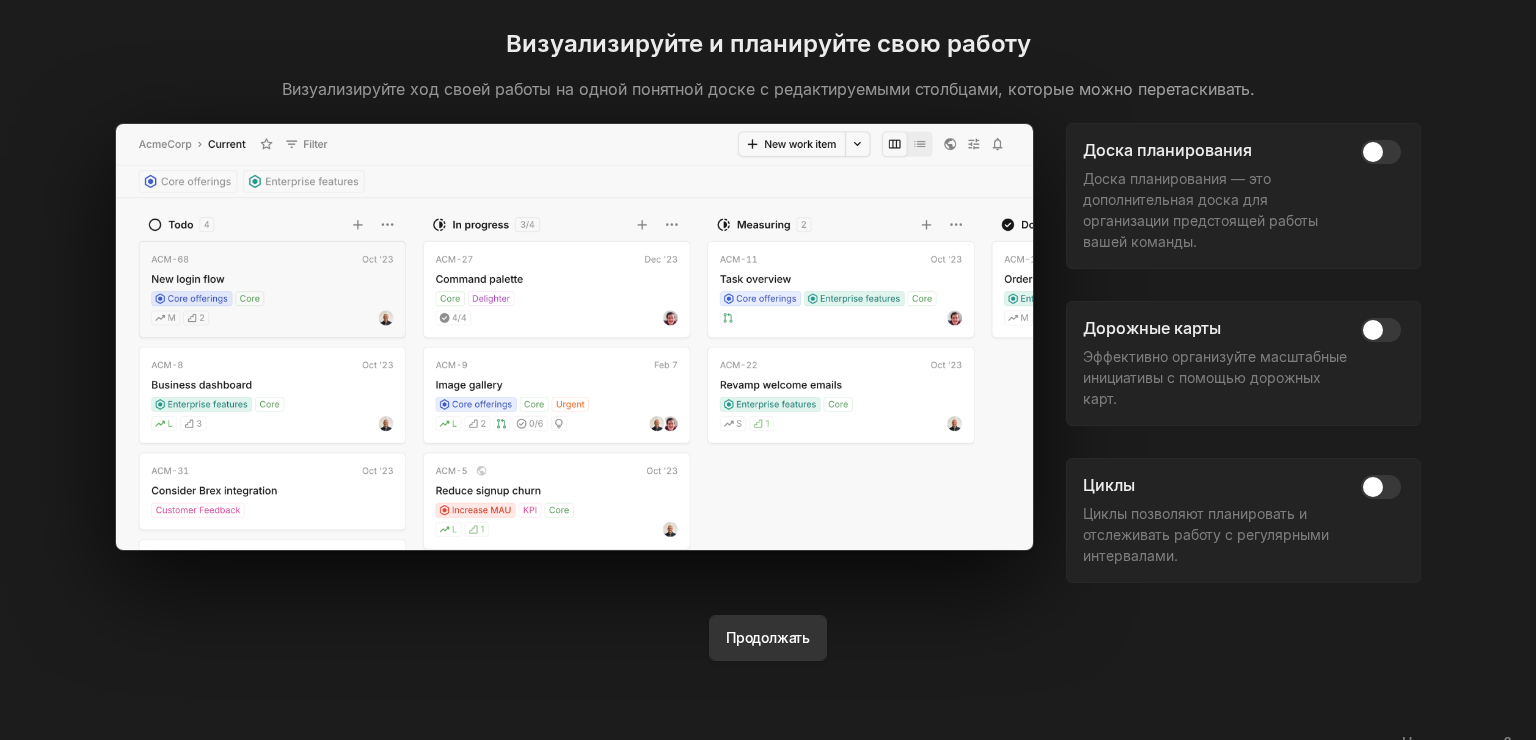click on "Продолжать" at bounding box center (768, 638) 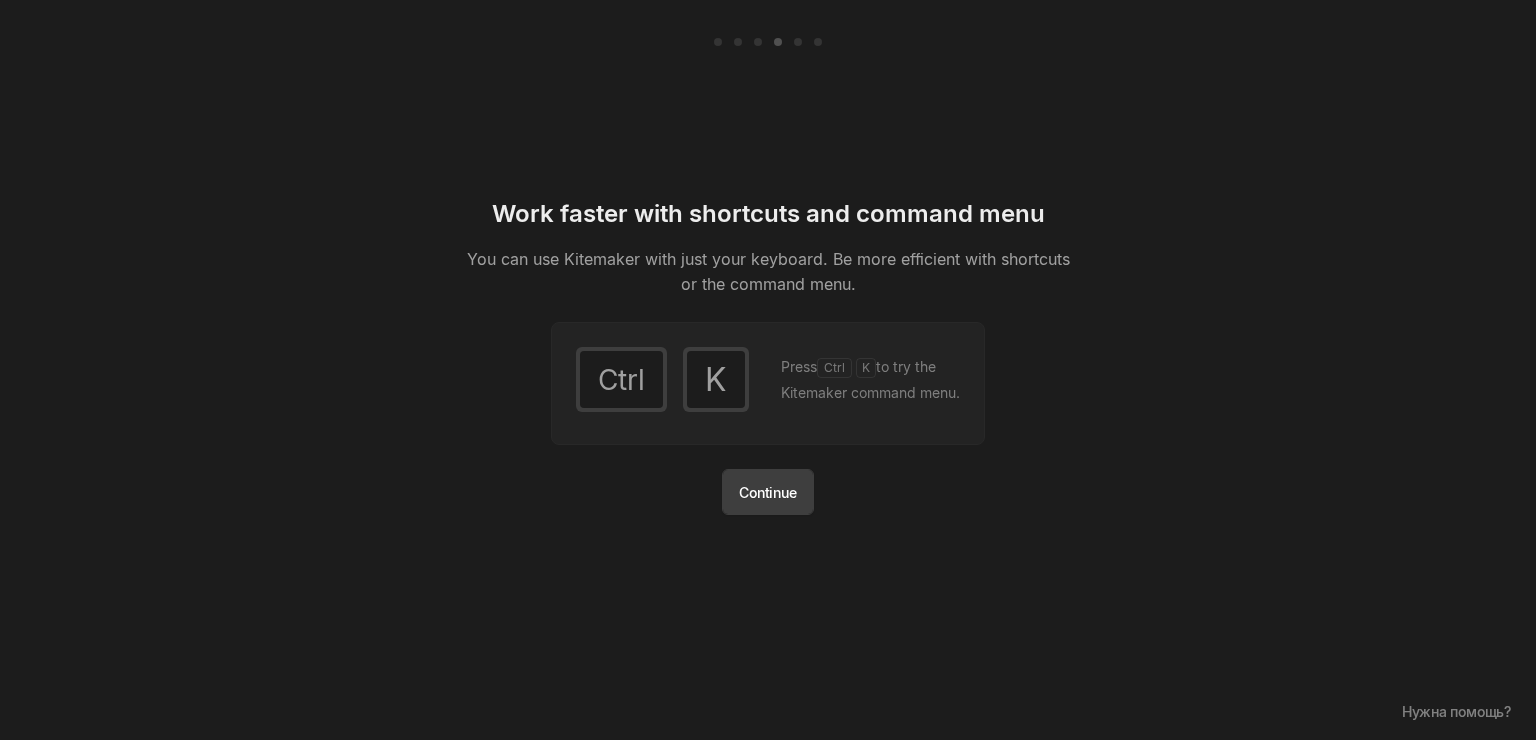 scroll, scrollTop: 0, scrollLeft: 0, axis: both 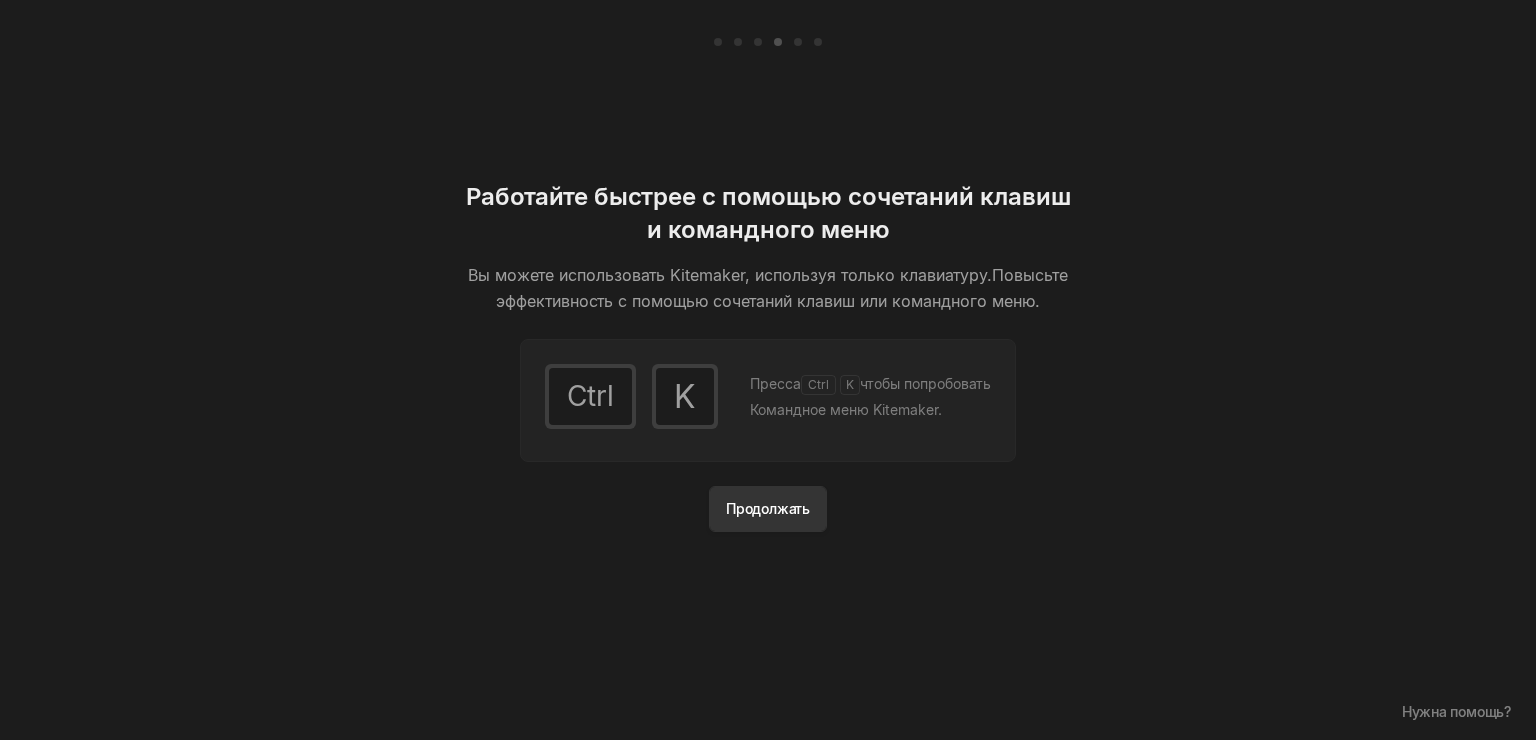click on "Продолжать" at bounding box center (768, 509) 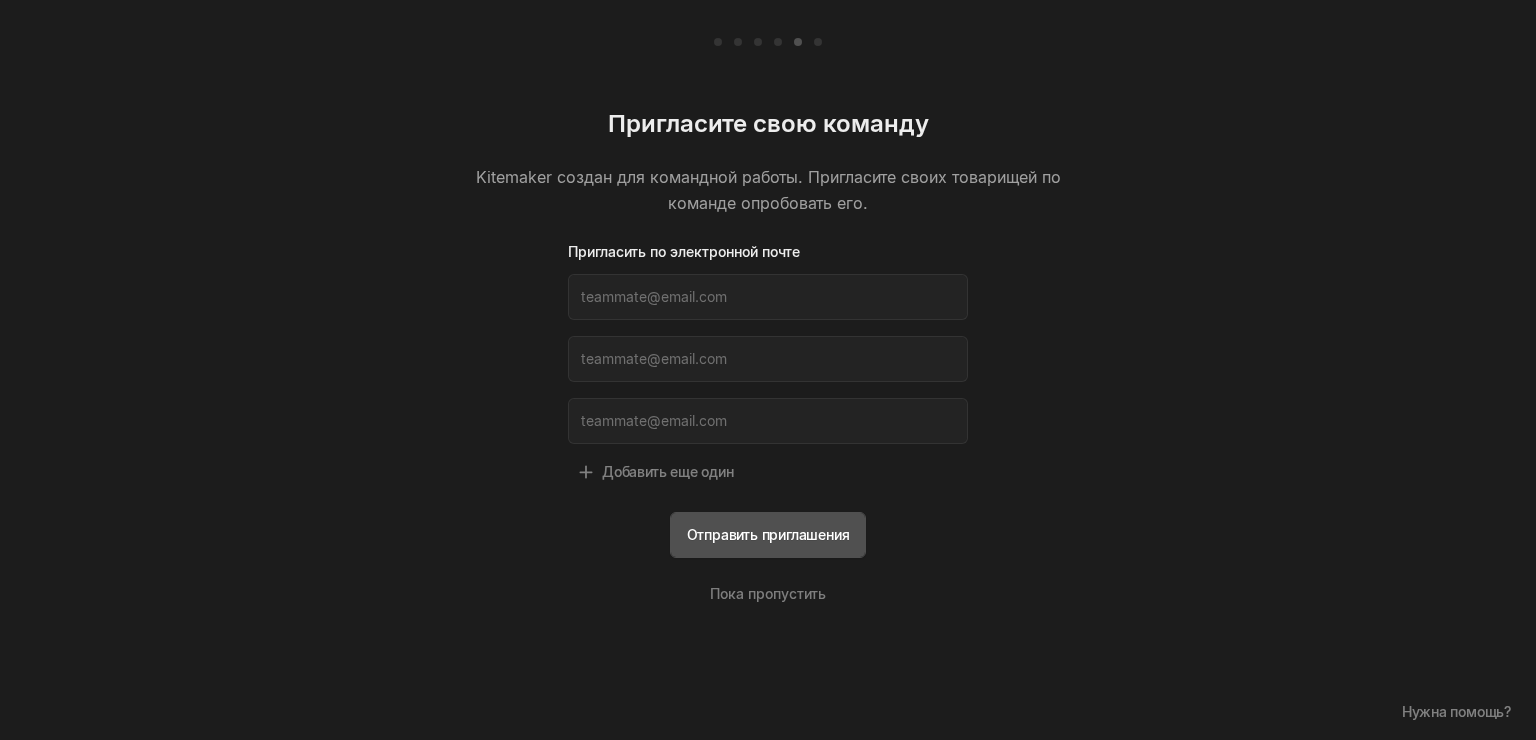 click on "Пригласите свою команду Kitemaker создан для командной работы. Пригласите своих товарищей по команде опробовать его. Пригласить по электронной почте Добавить еще один Отправить приглашения Пока пропустить Нужна помощь?" at bounding box center (768, 370) 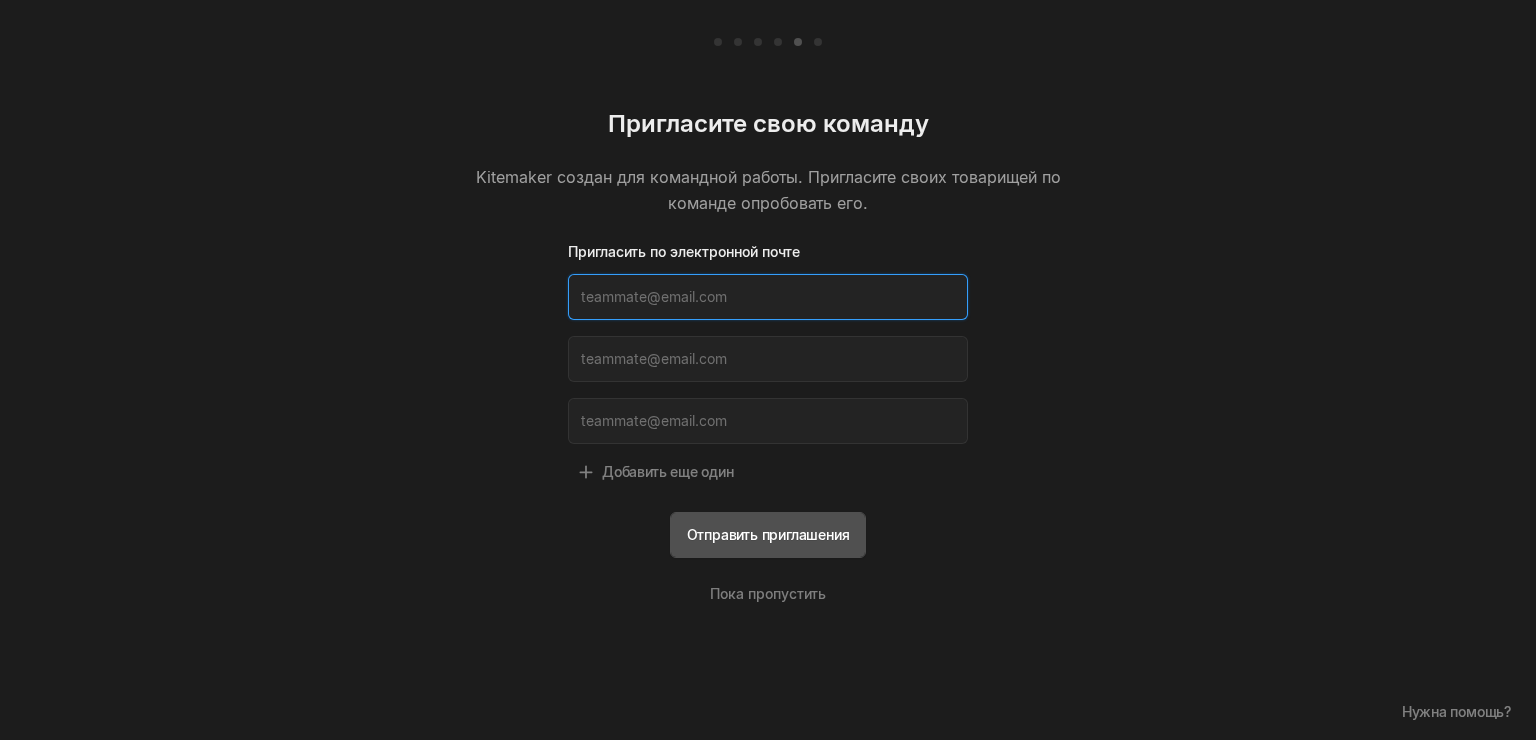 click at bounding box center [768, 297] 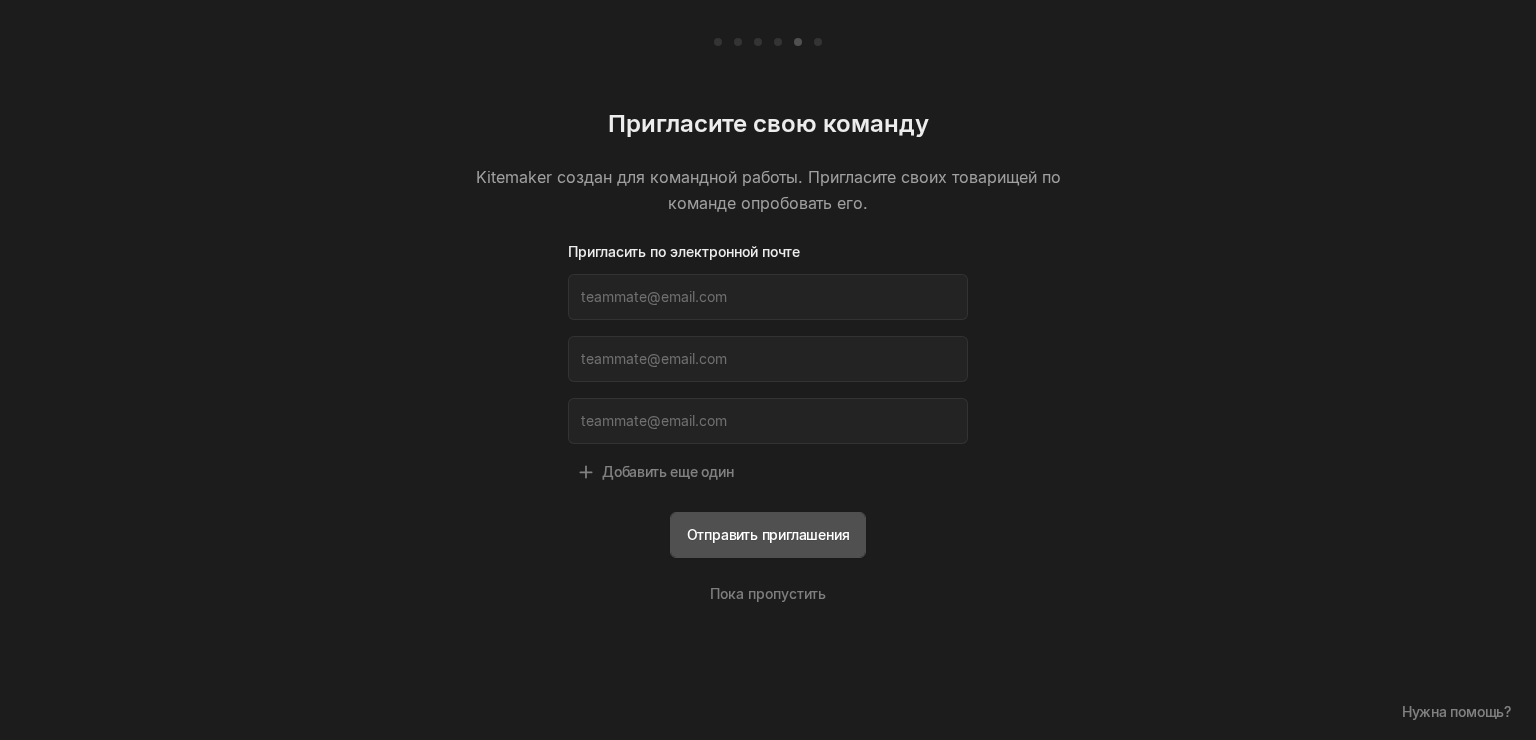 click on "Пригласите свою команду Kitemaker создан для командной работы. Пригласите своих товарищей по команде опробовать его. Пригласить по электронной почте Добавить еще один Отправить приглашения Пока пропустить Нужна помощь?" at bounding box center [768, 370] 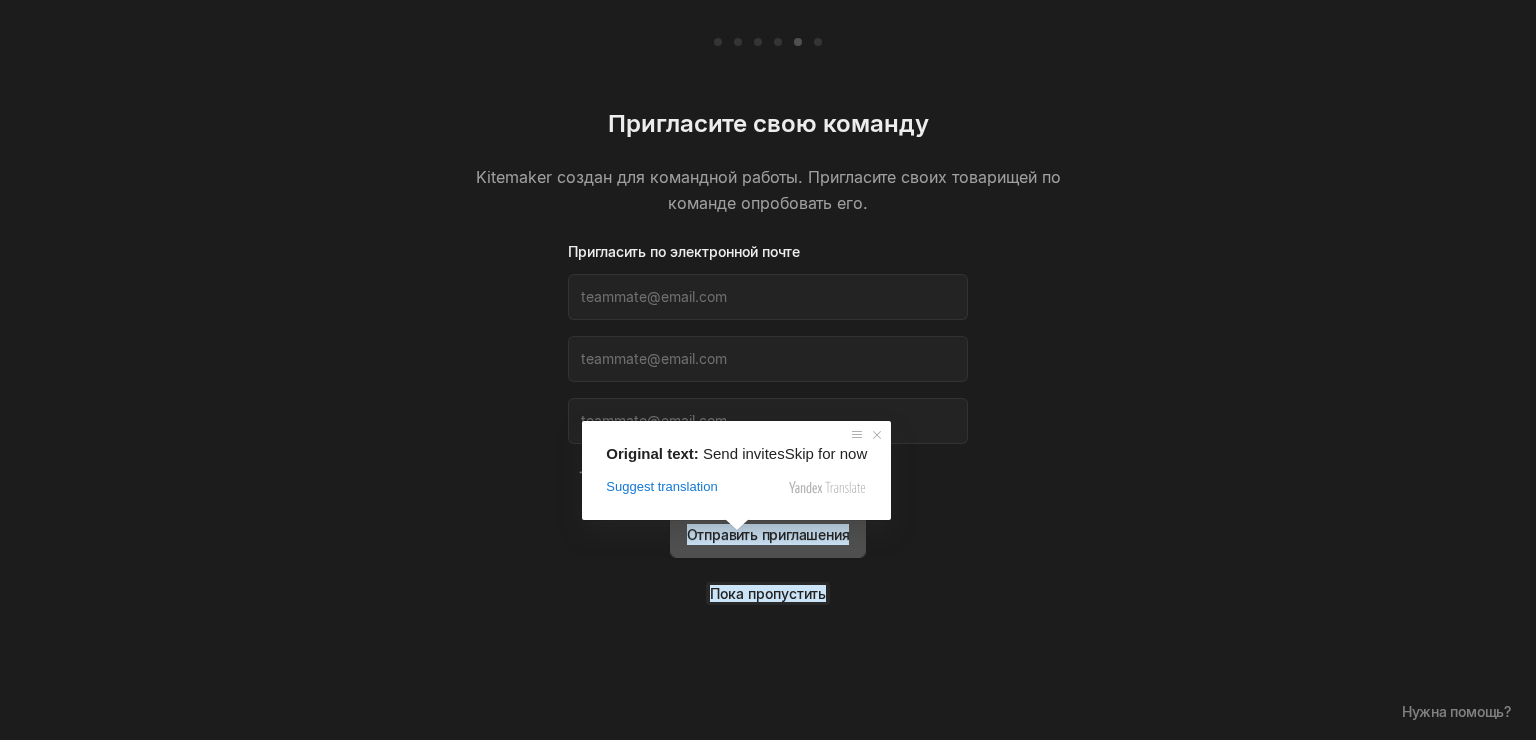 click on "Пока пропустить" at bounding box center [768, 593] 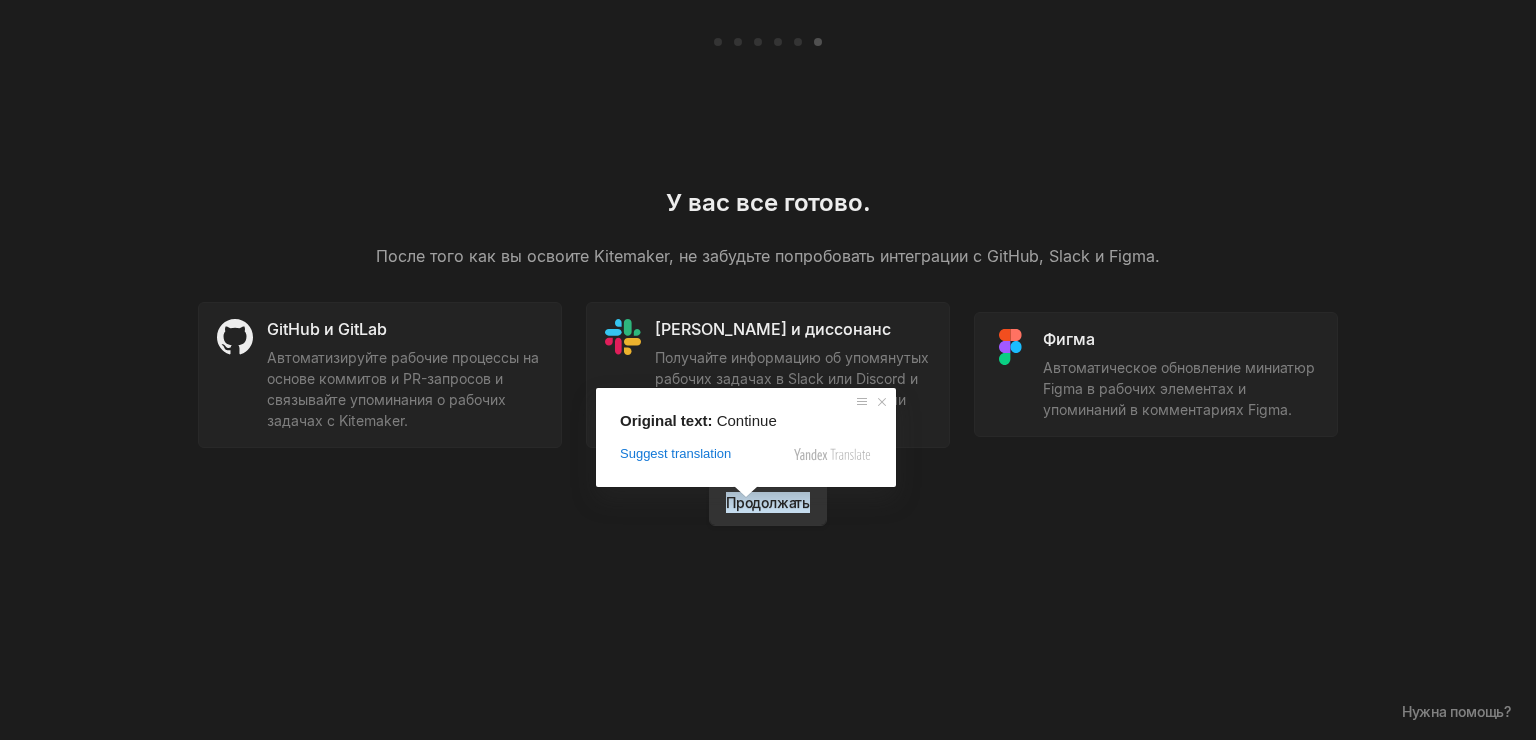click at bounding box center [746, 492] 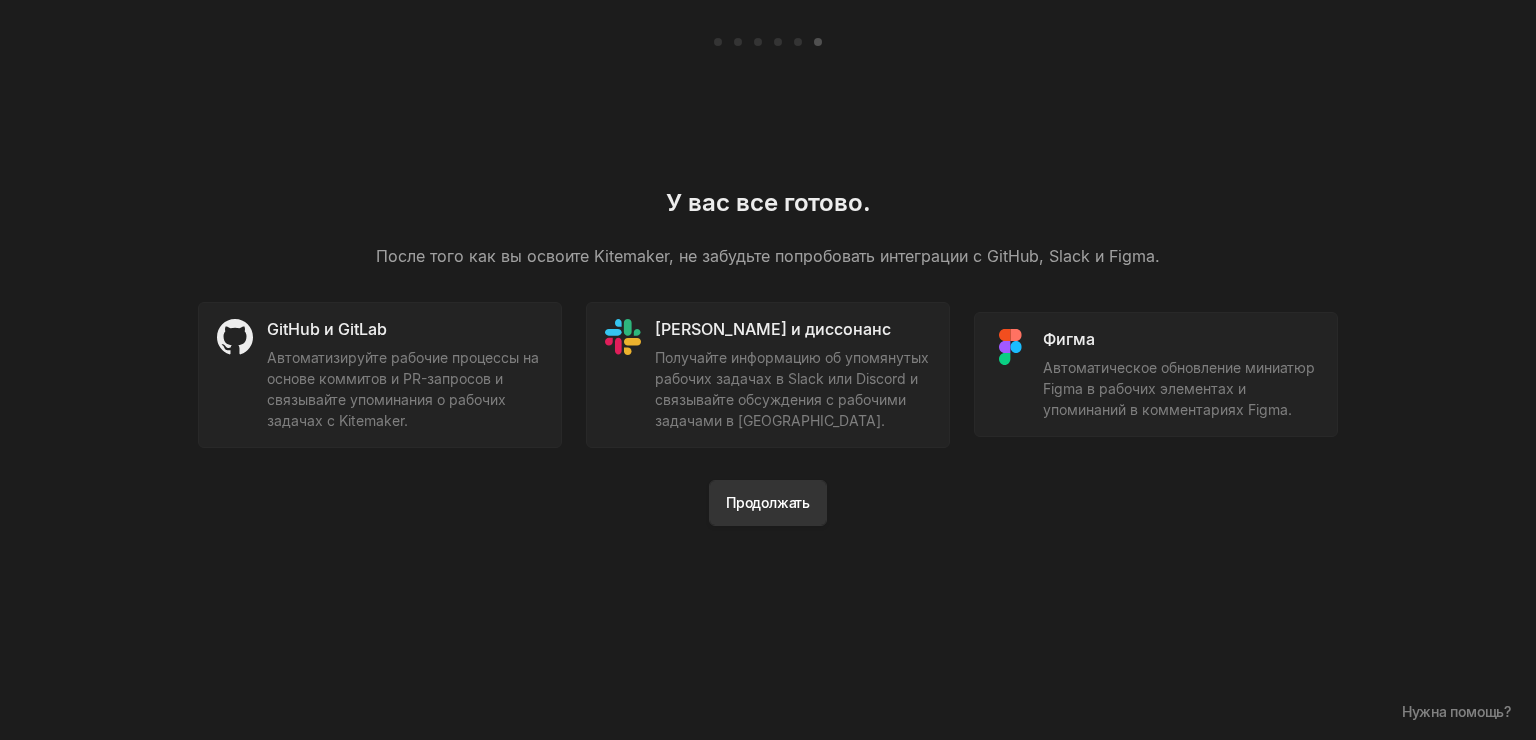 click on "Продолжать" at bounding box center [768, 503] 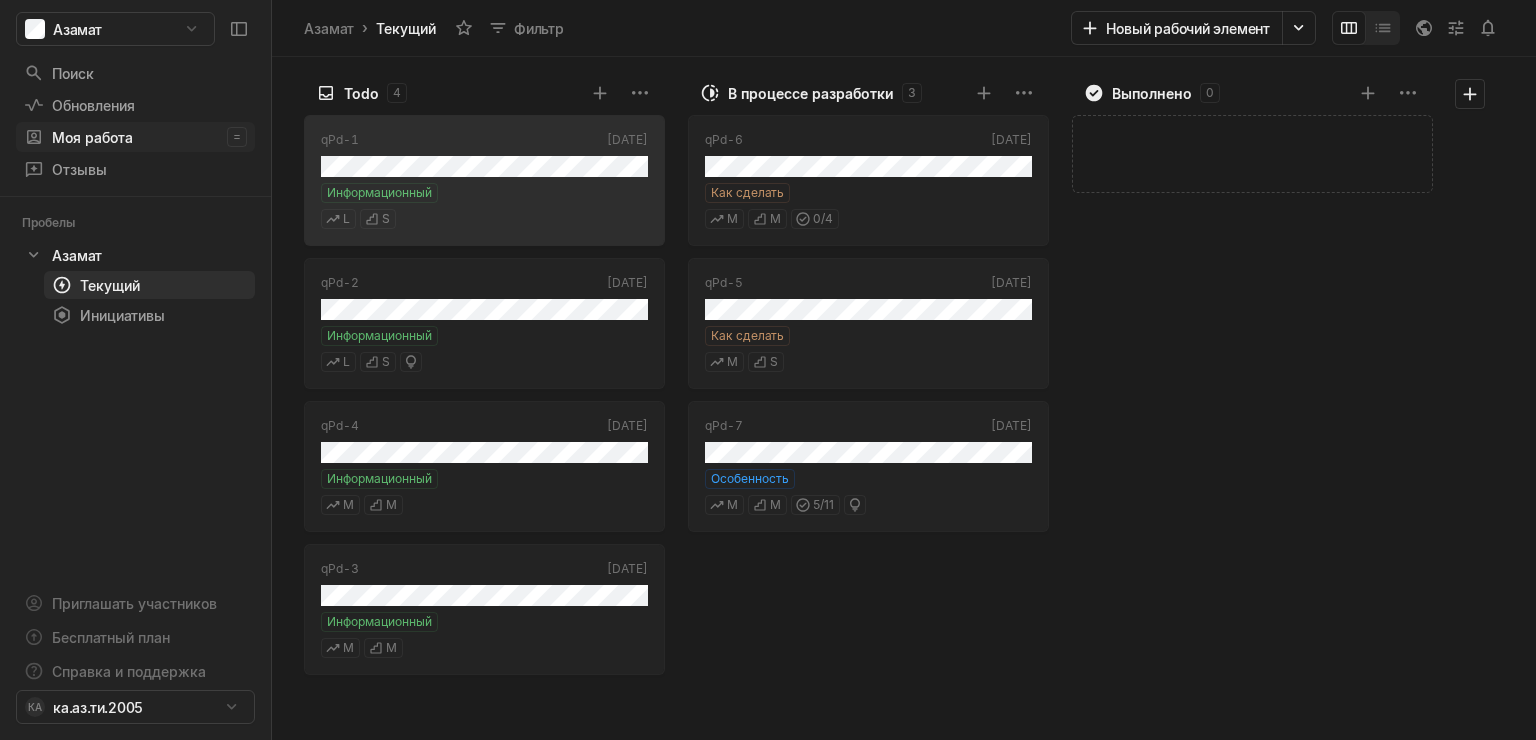 click on "Моя работа =" at bounding box center [135, 137] 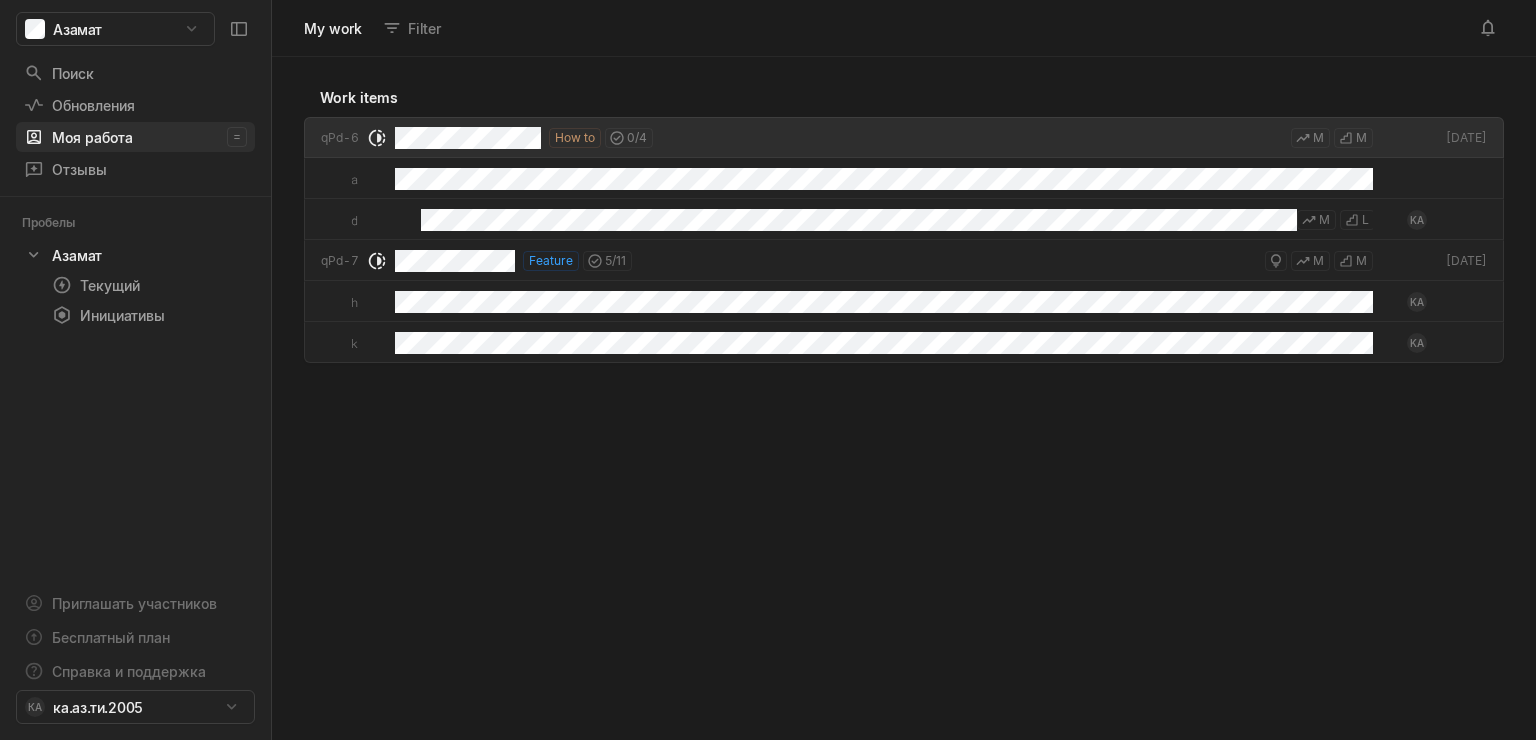 scroll, scrollTop: 11, scrollLeft: 11, axis: both 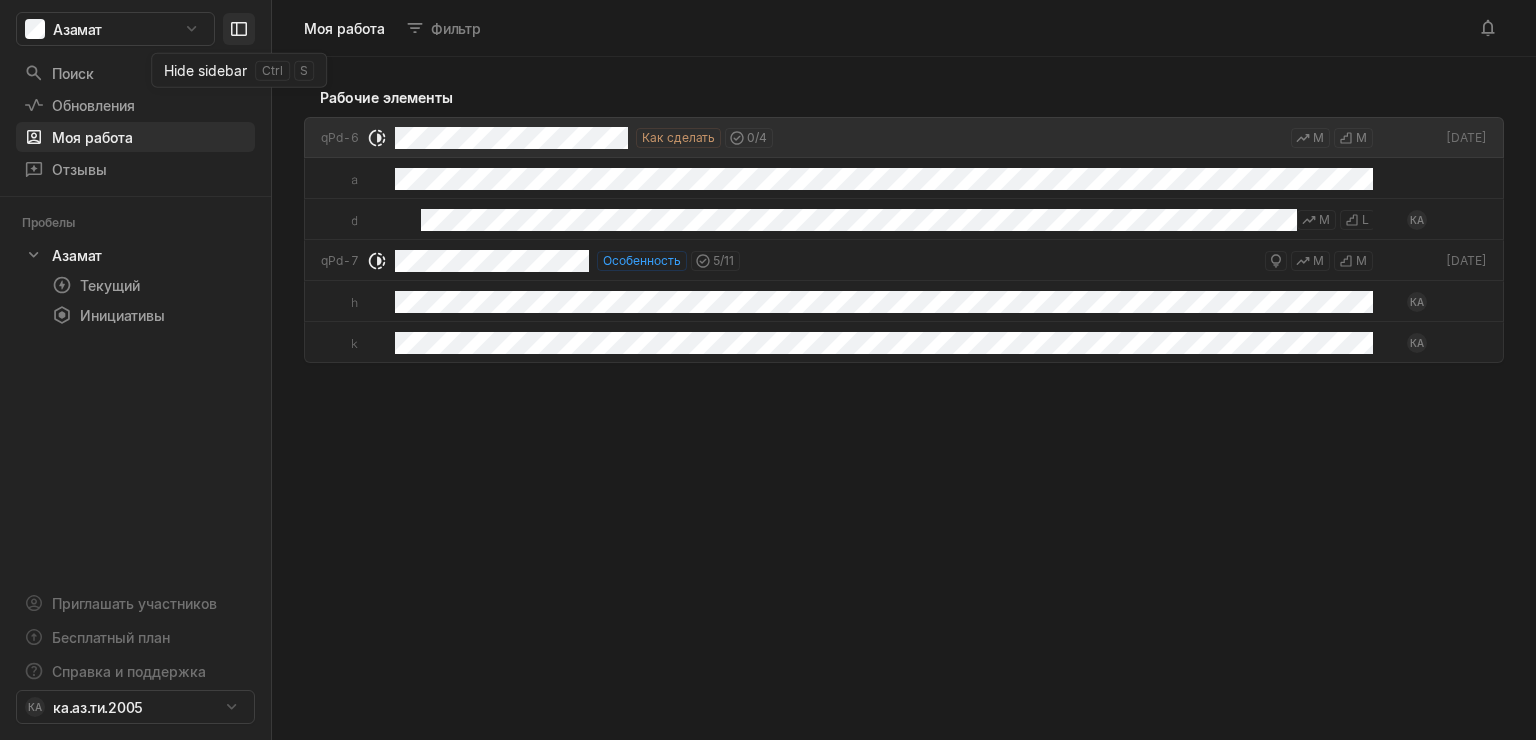 click at bounding box center [239, 29] 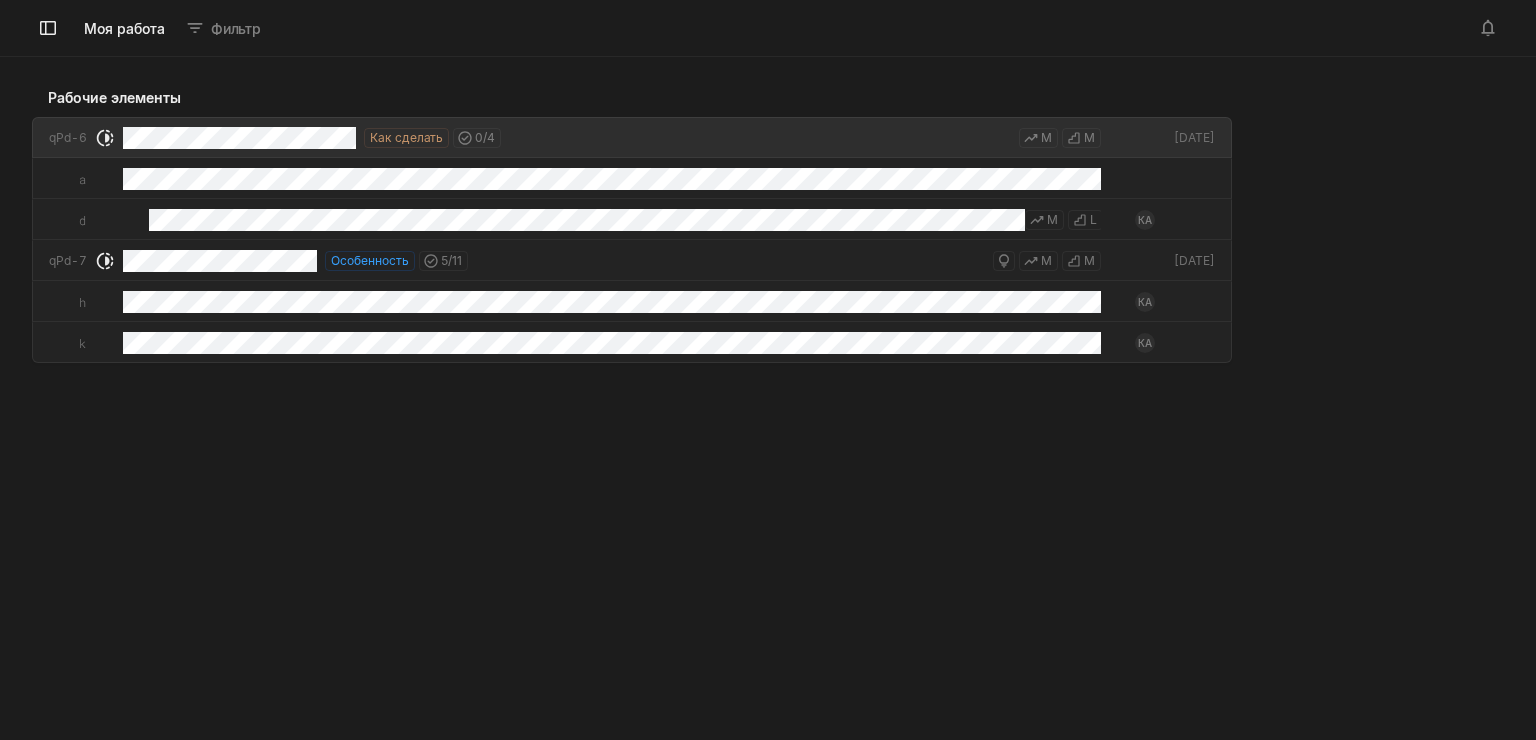 scroll, scrollTop: 11, scrollLeft: 11, axis: both 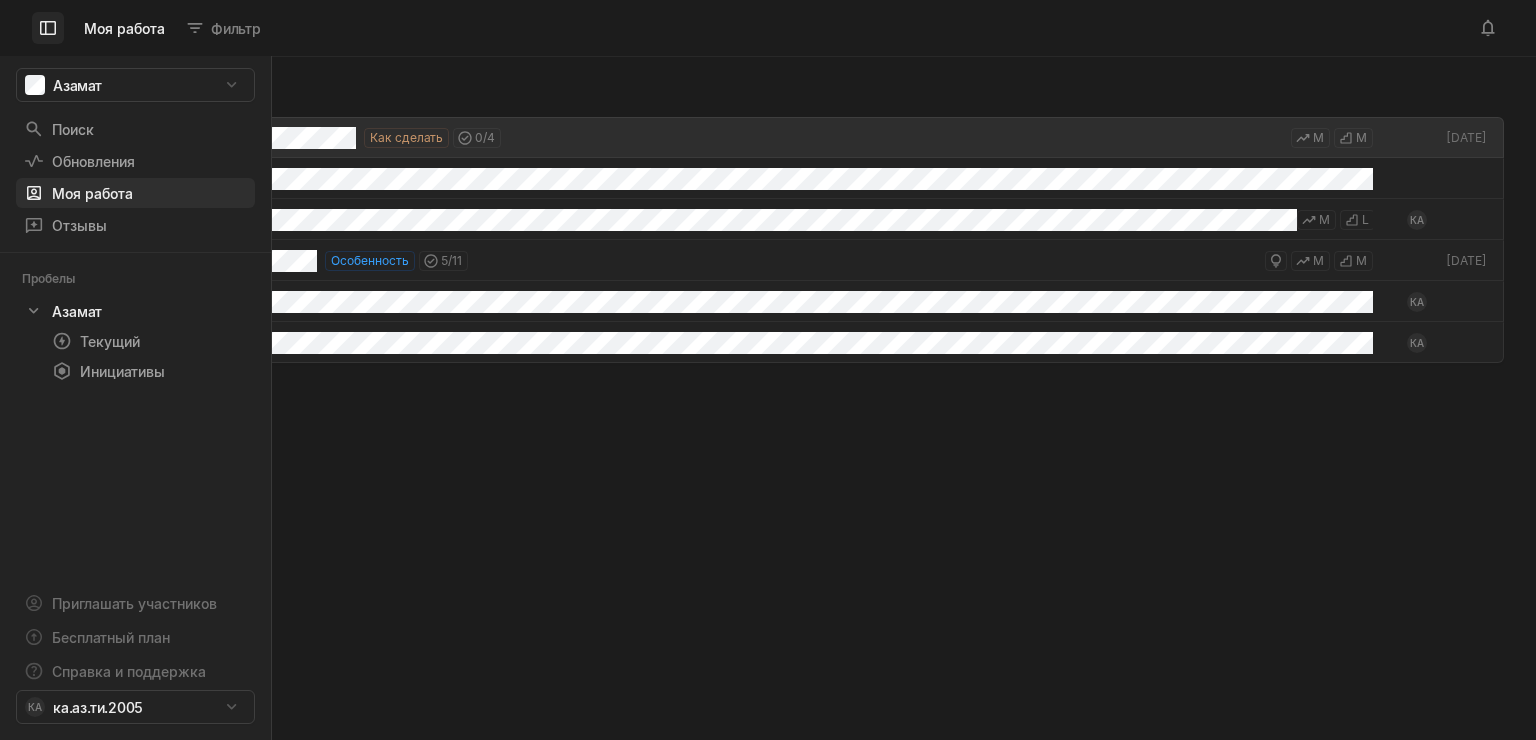 click 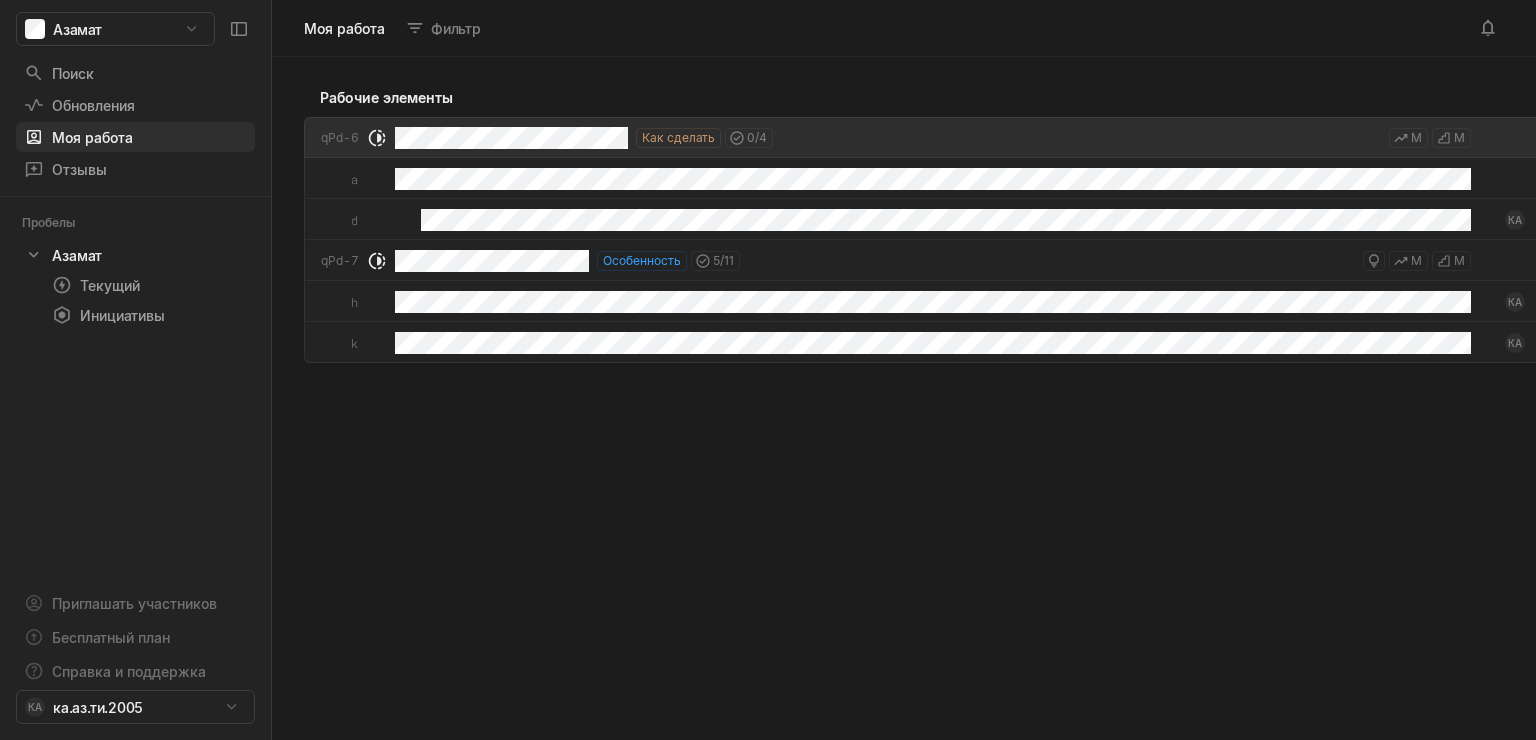 scroll, scrollTop: 672, scrollLeft: 1253, axis: both 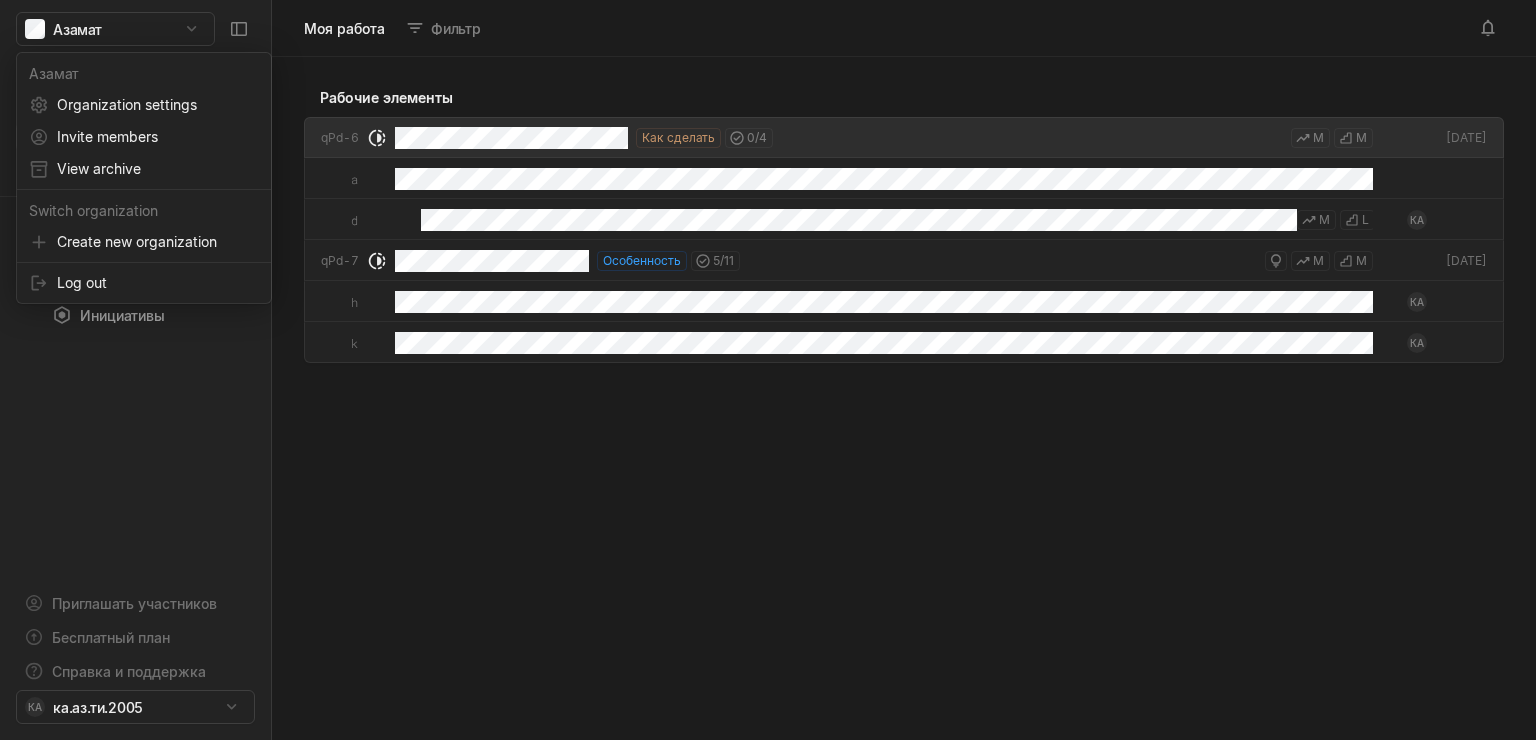 click on "Азамат Поиск / Обновления g тогда u Моя работа = Отзывы g тогда f Пробелы Азамат 1 Текущий g тогда c Инициативы g тогда i Приглашать участников Бесплатный план Справка и поддержка КА ка.аз.ти.2005 Моя работа Фильтр Рабочие элементы qPd-6 Как сделать 0 / 4 M M Сегодня A D M L КА qPd-7 Особенность 5 / 11 M M Сегодня H КА K КА
Press space bar to start a drag.
When dragging you can use the arrow keys to move the item around and escape to cancel.
Some screen readers may require you to be in focus mode or to use your pass through key
Original text:   My work Suggest translation Submit Thank you, the translation is sent Disable display of original text Азамат Organization settings Invite members View archive Switch organization Create new organization Log out" at bounding box center (768, 370) 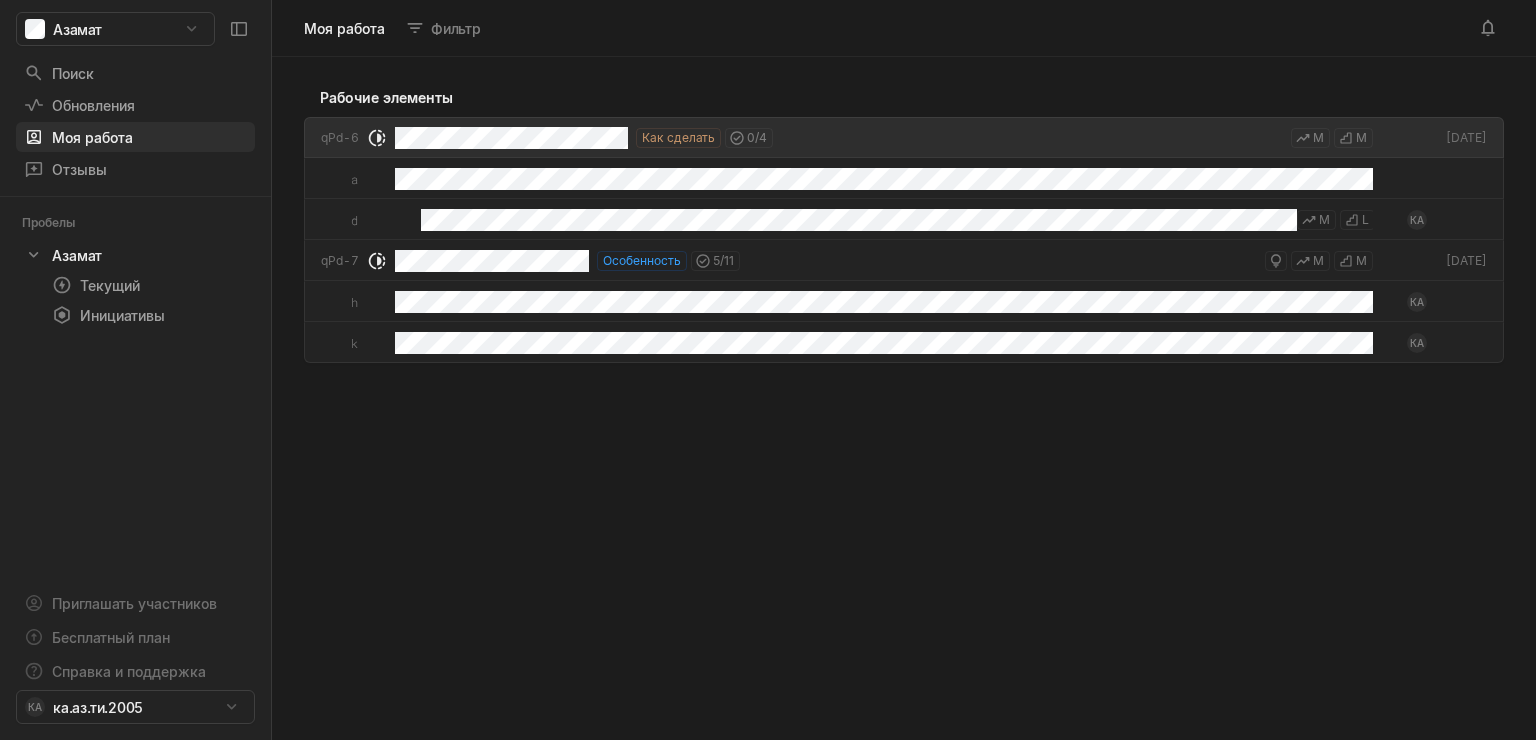 click on "Азамат Поиск / Обновления g тогда u Моя работа = Отзывы g тогда f Пробелы Азамат 1 Текущий g тогда c Инициативы g тогда i Приглашать участников Бесплатный план Справка и поддержка КА ка.аз.ти.2005 Моя работа Фильтр Рабочие элементы qPd-6 Как сделать 0 / 4 M M Сегодня A D M L КА qPd-7 Особенность 5 / 11 M M Сегодня H КА K КА
Press space bar to start a drag.
When dragging you can use the arrow keys to move the item around and escape to cancel.
Some screen readers may require you to be in focus mode or to use your pass through key
Original text:   My work Suggest translation Submit Thank you, the translation is sent Disable display of original text" at bounding box center [768, 370] 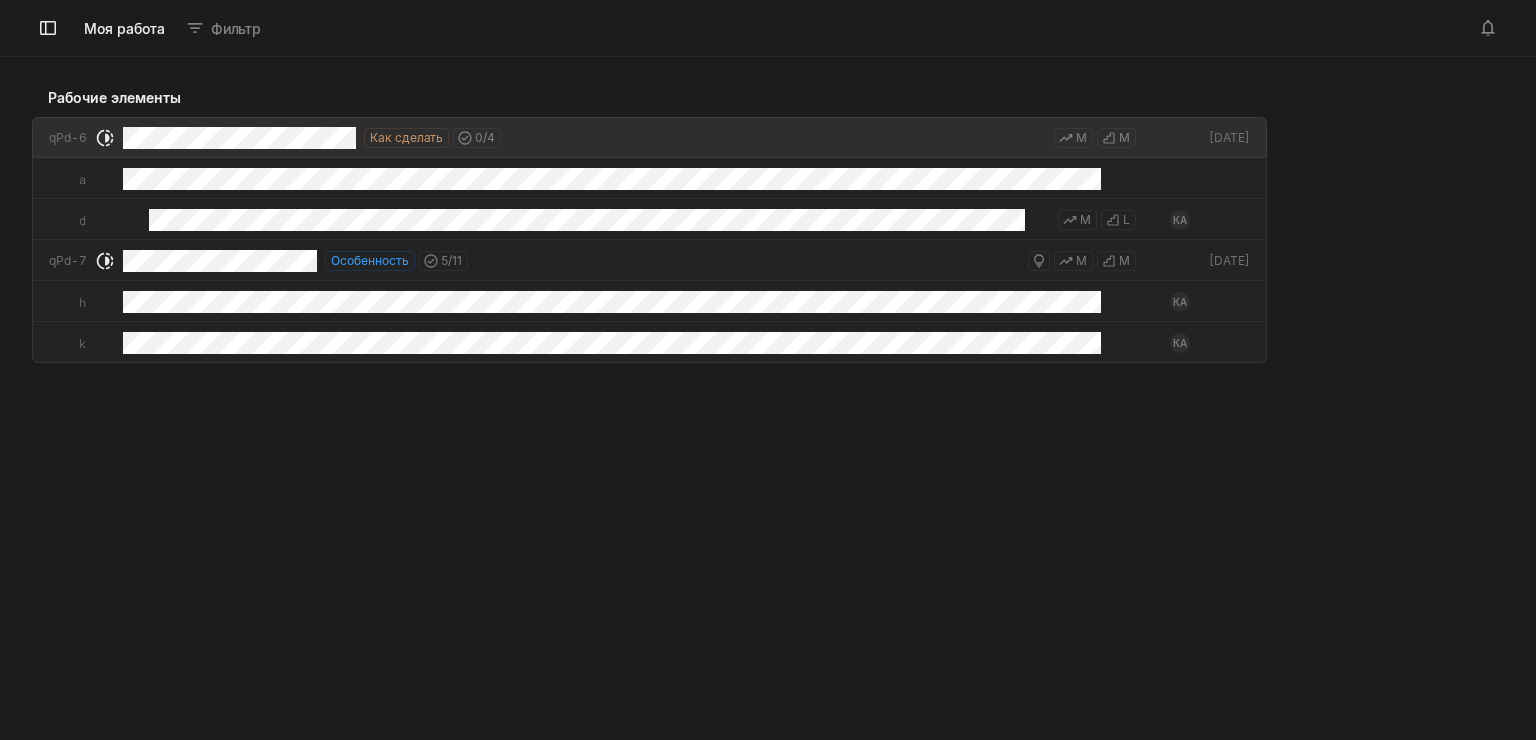scroll, scrollTop: 11, scrollLeft: 11, axis: both 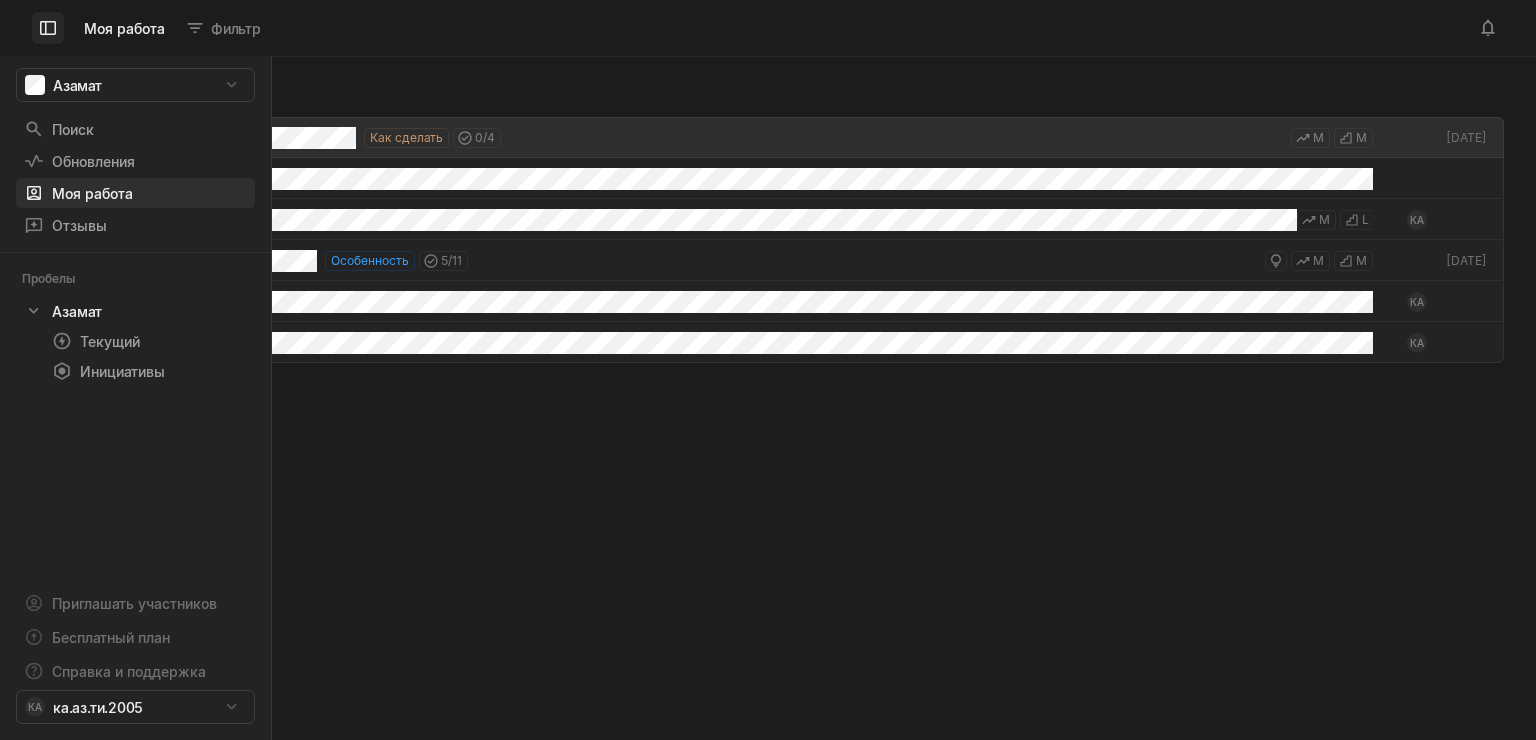 click 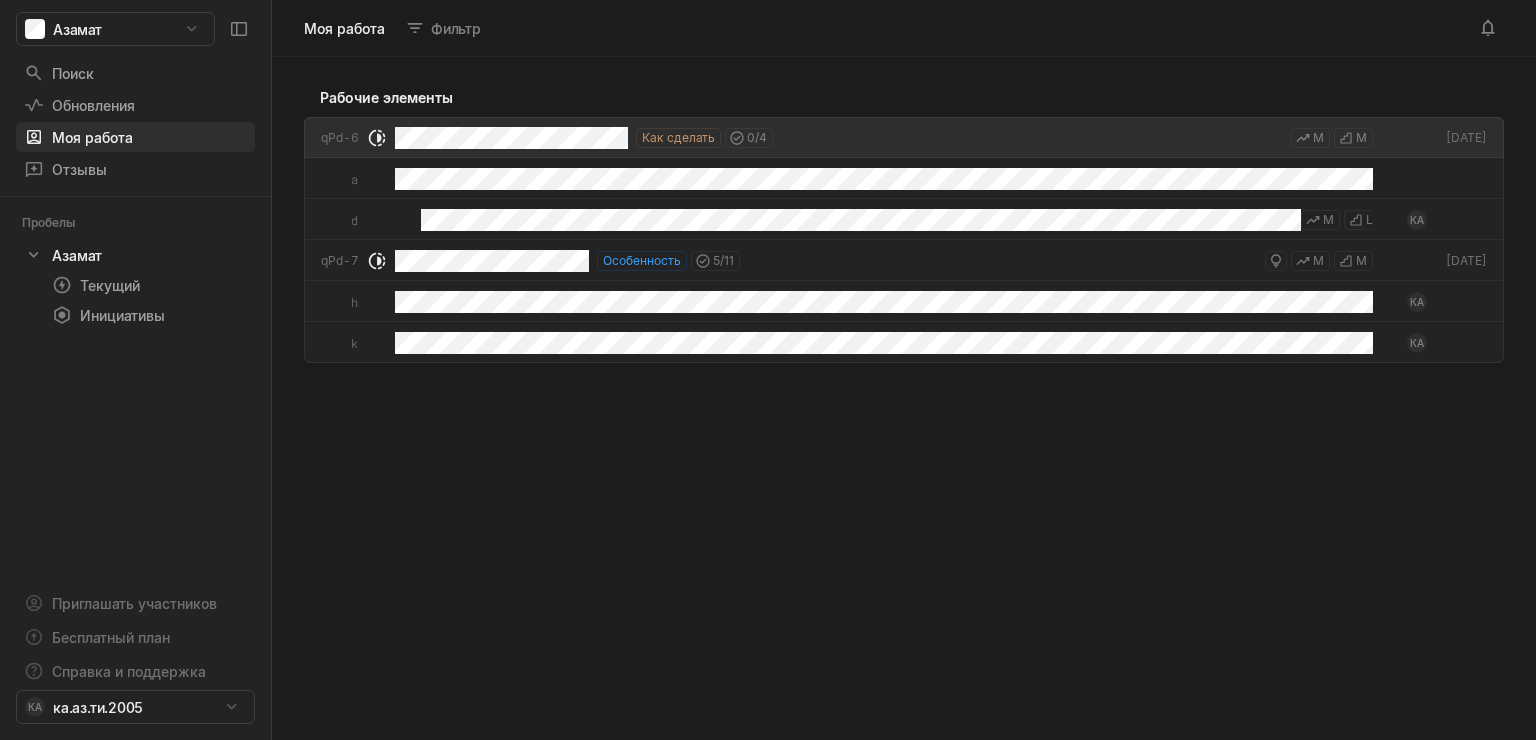 scroll, scrollTop: 672, scrollLeft: 1253, axis: both 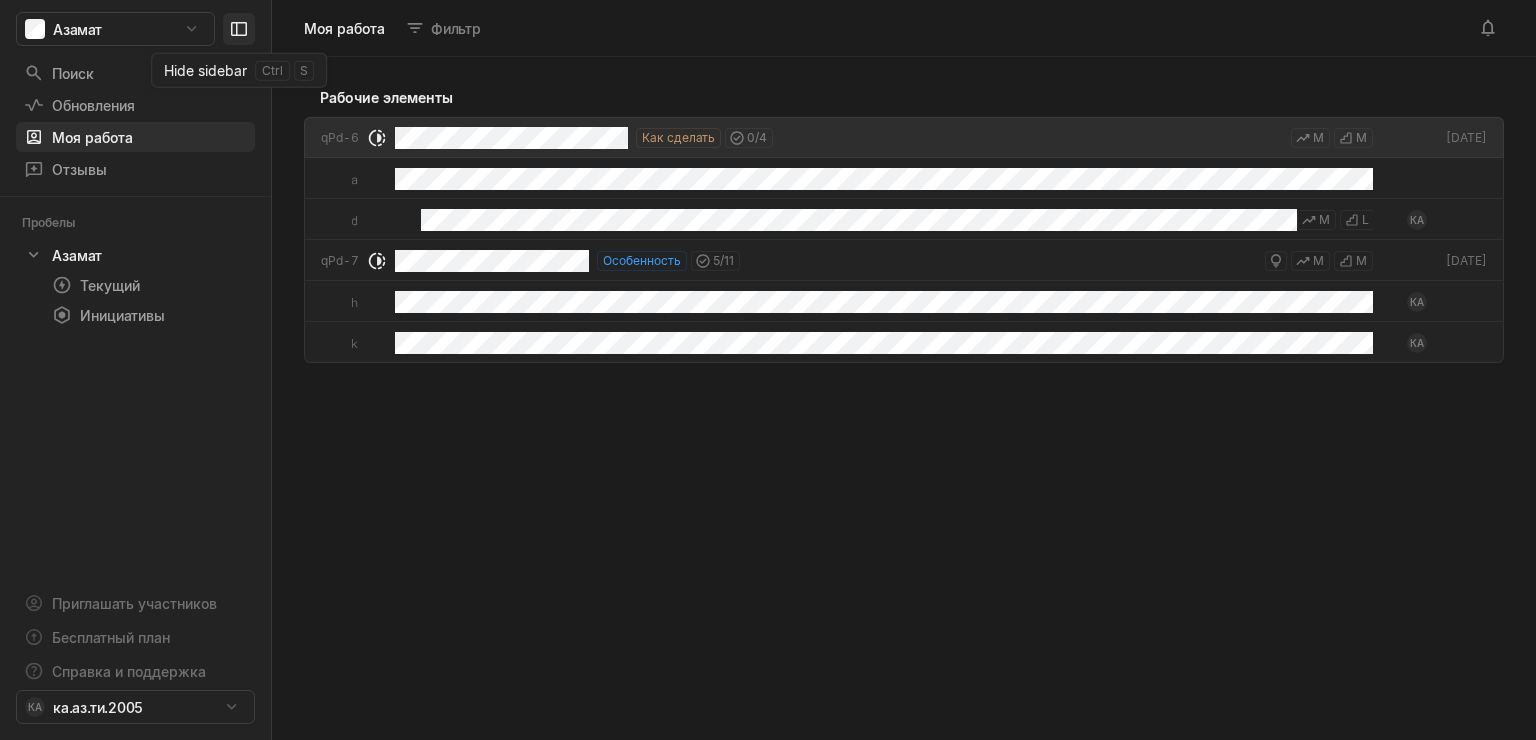 click 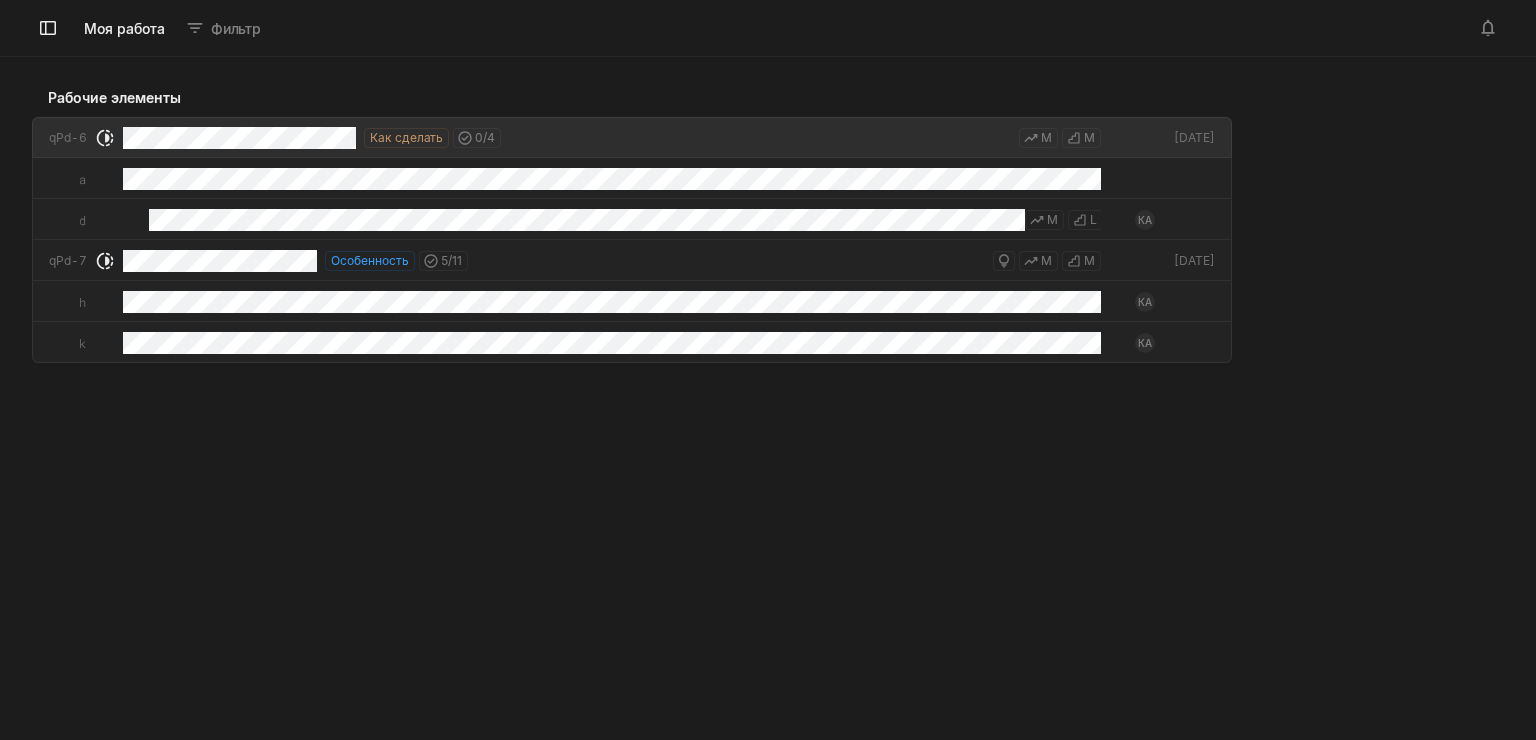 scroll, scrollTop: 11, scrollLeft: 12, axis: both 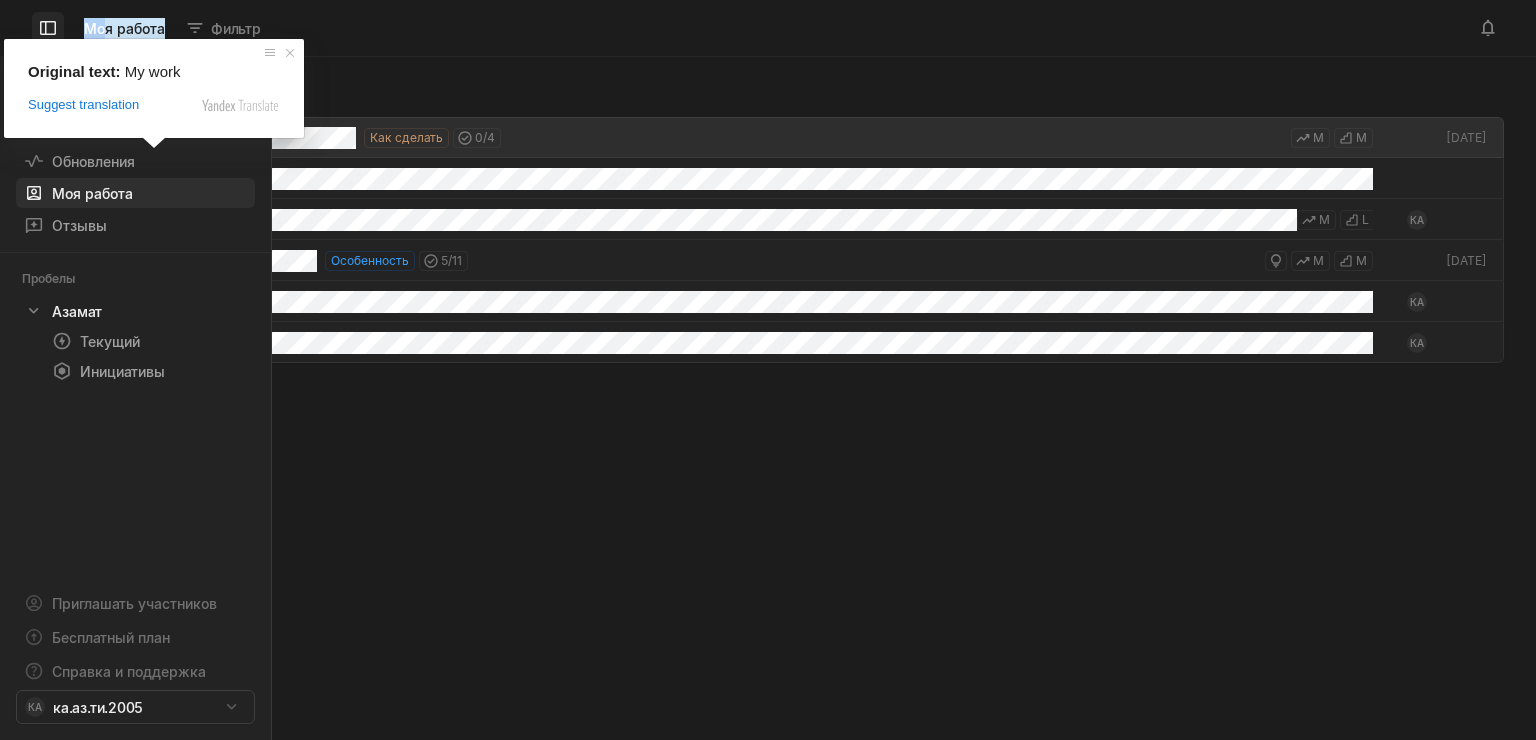 drag, startPoint x: 108, startPoint y: 25, endPoint x: 50, endPoint y: 25, distance: 58 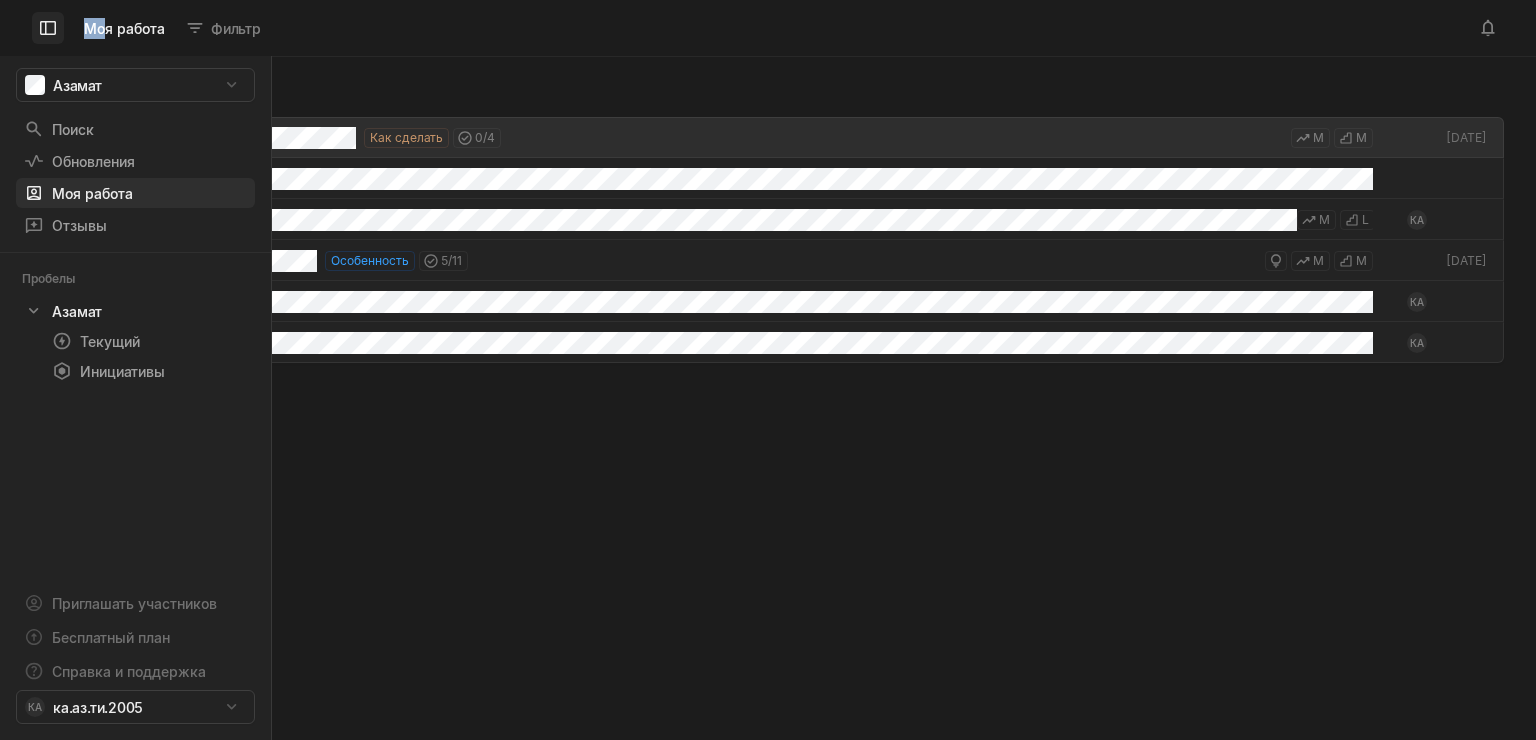 click 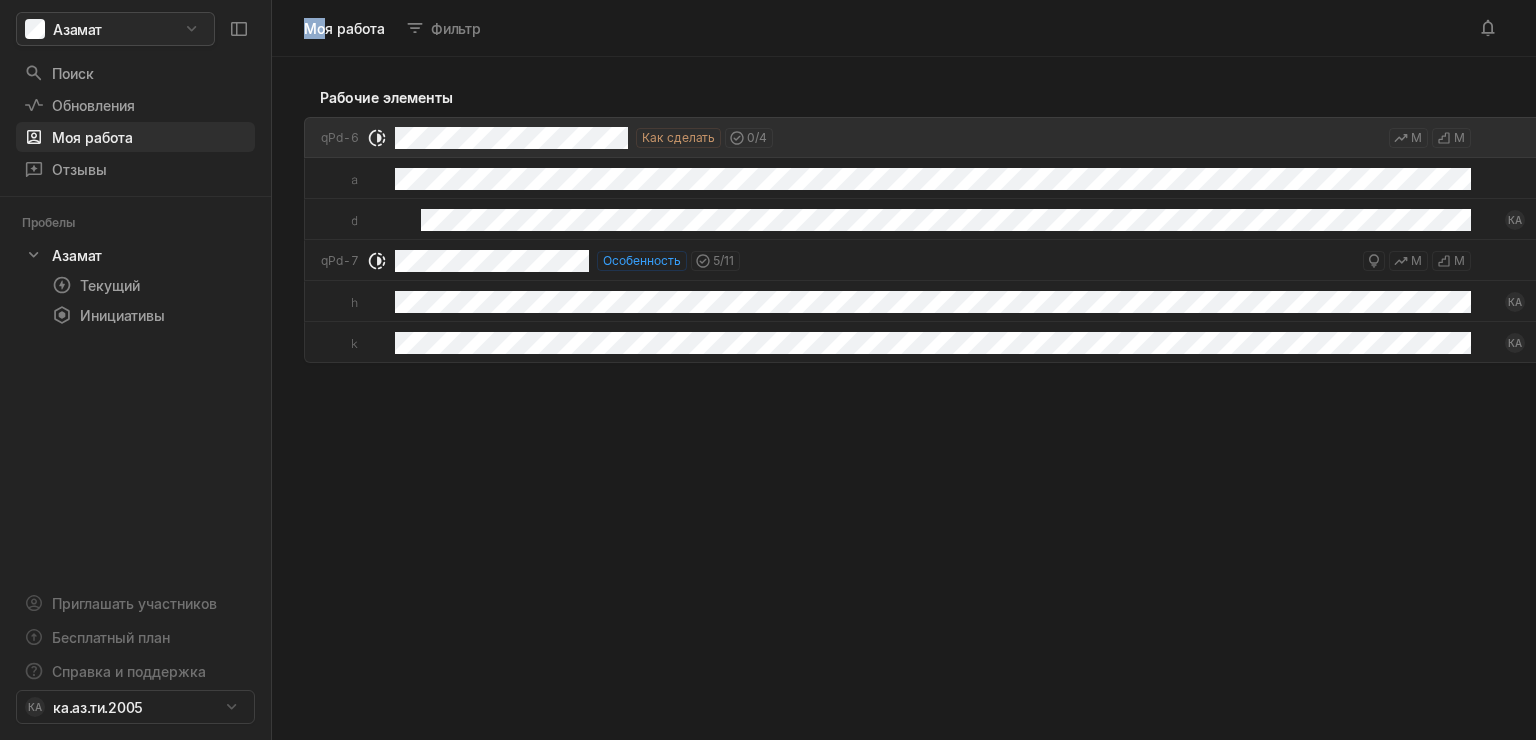 scroll, scrollTop: 672, scrollLeft: 1316, axis: both 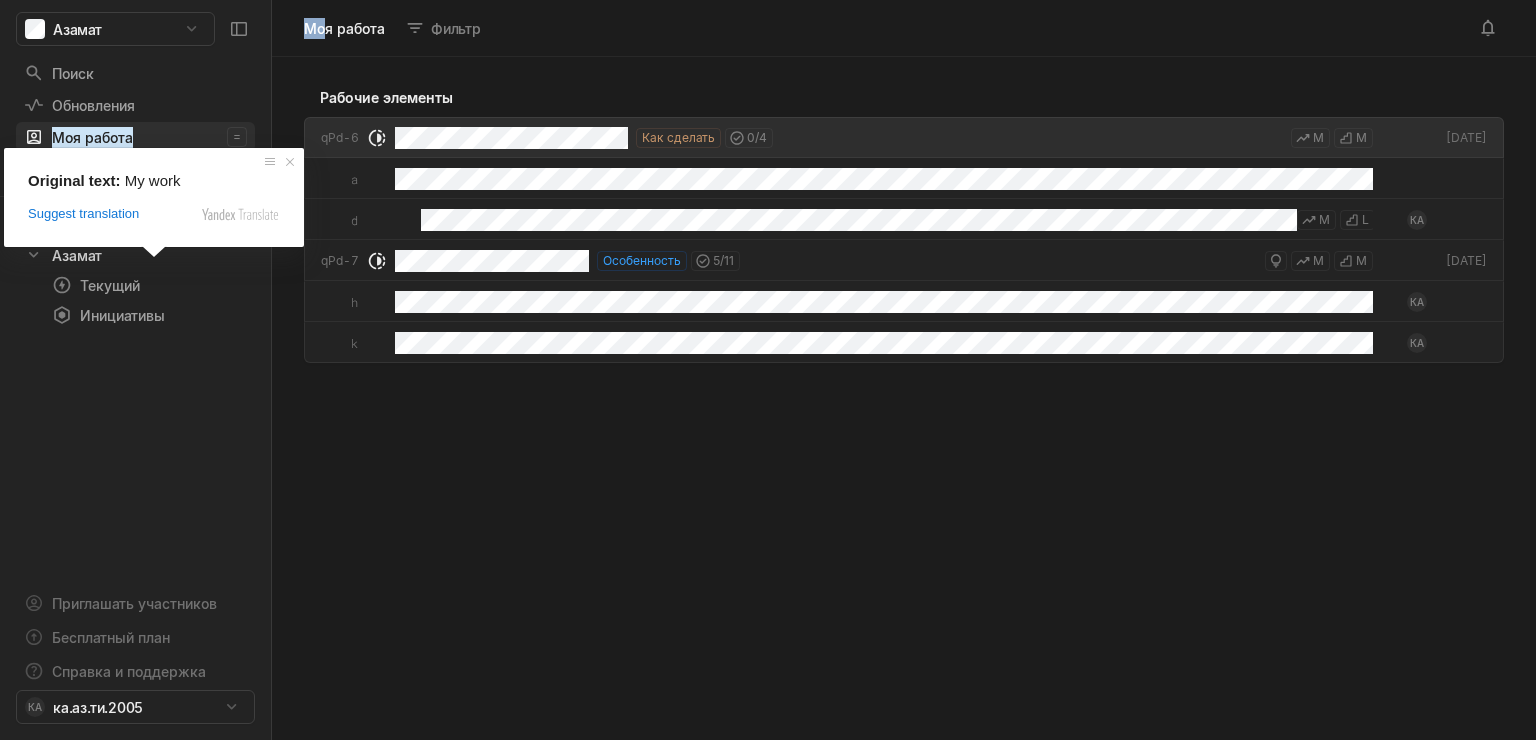 click on "Моя работа" at bounding box center (92, 137) 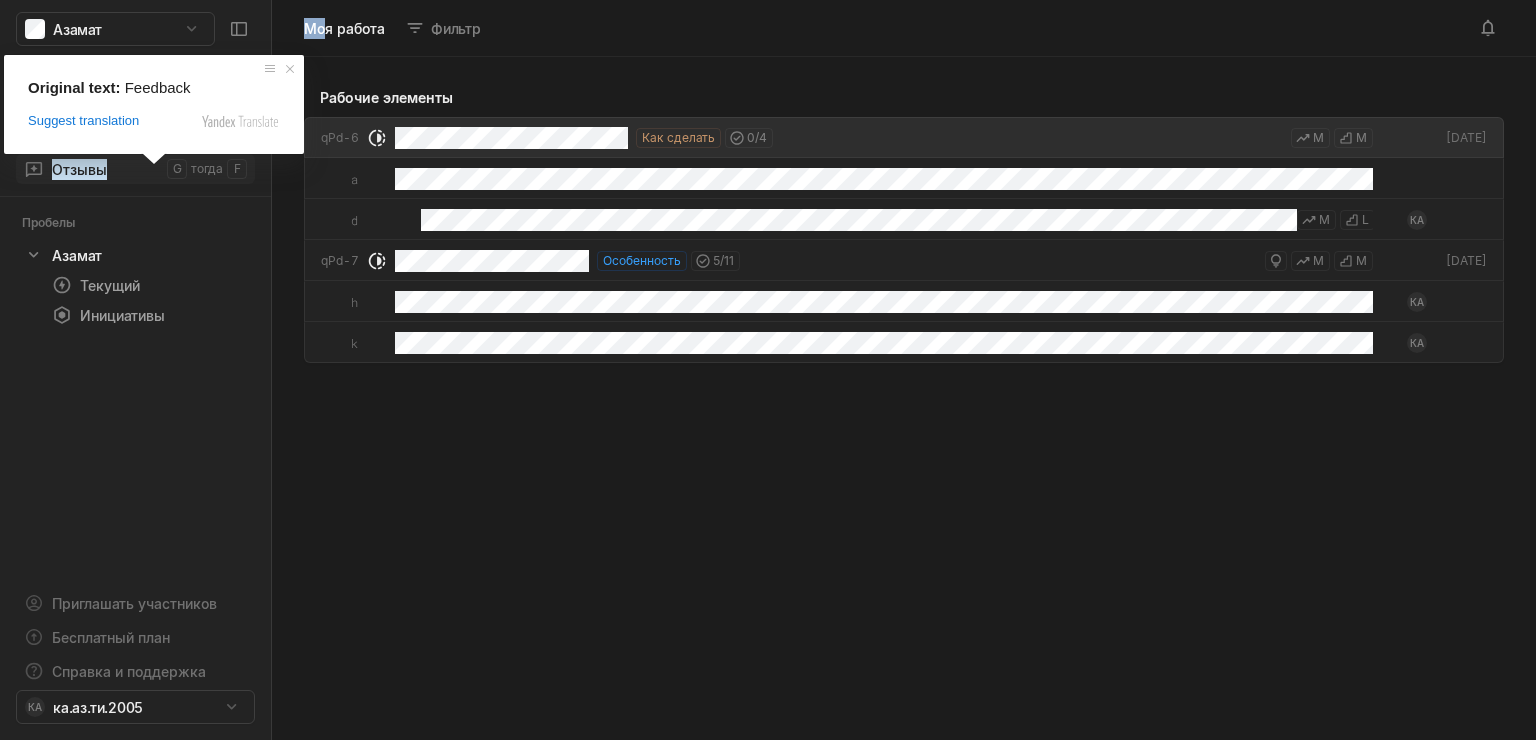 click on "Отзывы" at bounding box center (79, 169) 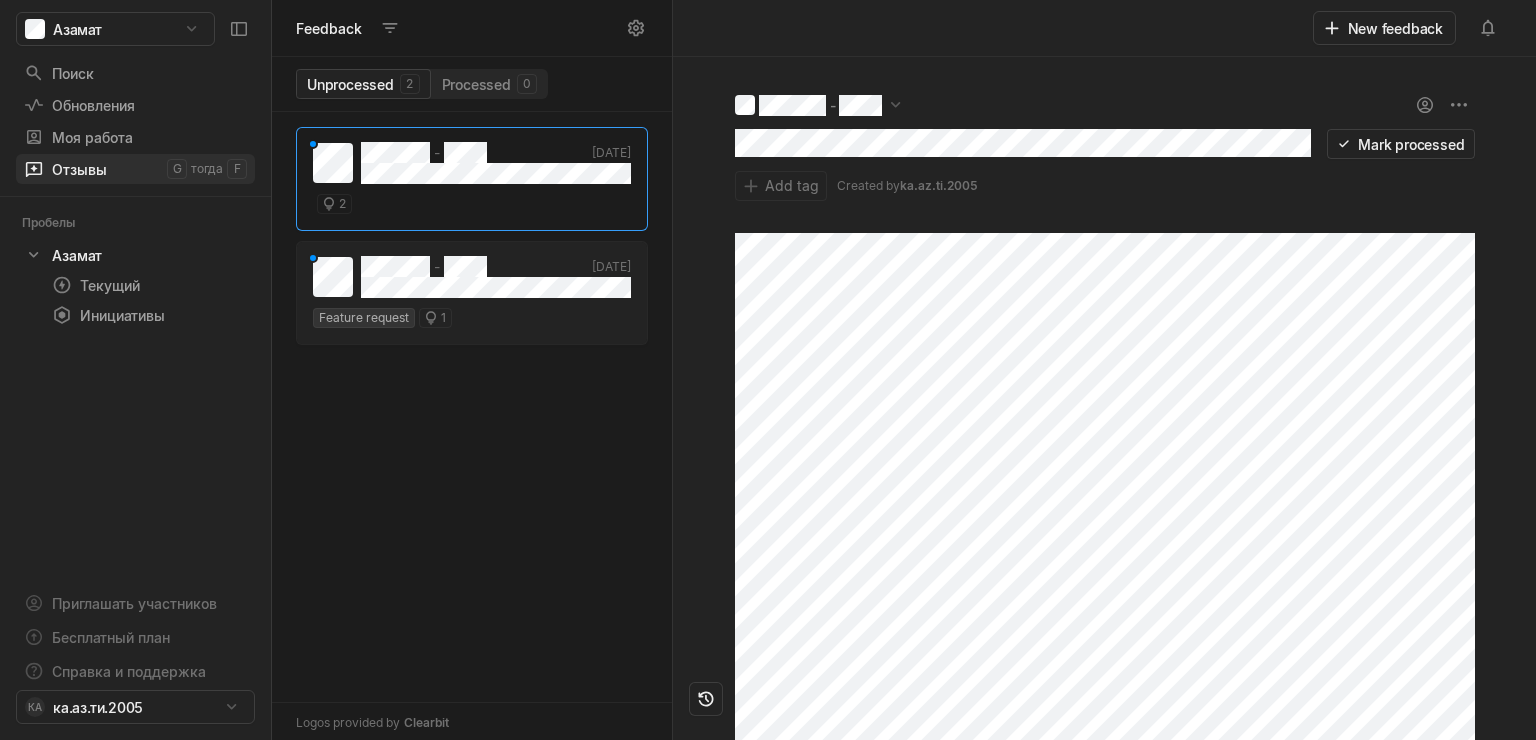 scroll, scrollTop: 11, scrollLeft: 11, axis: both 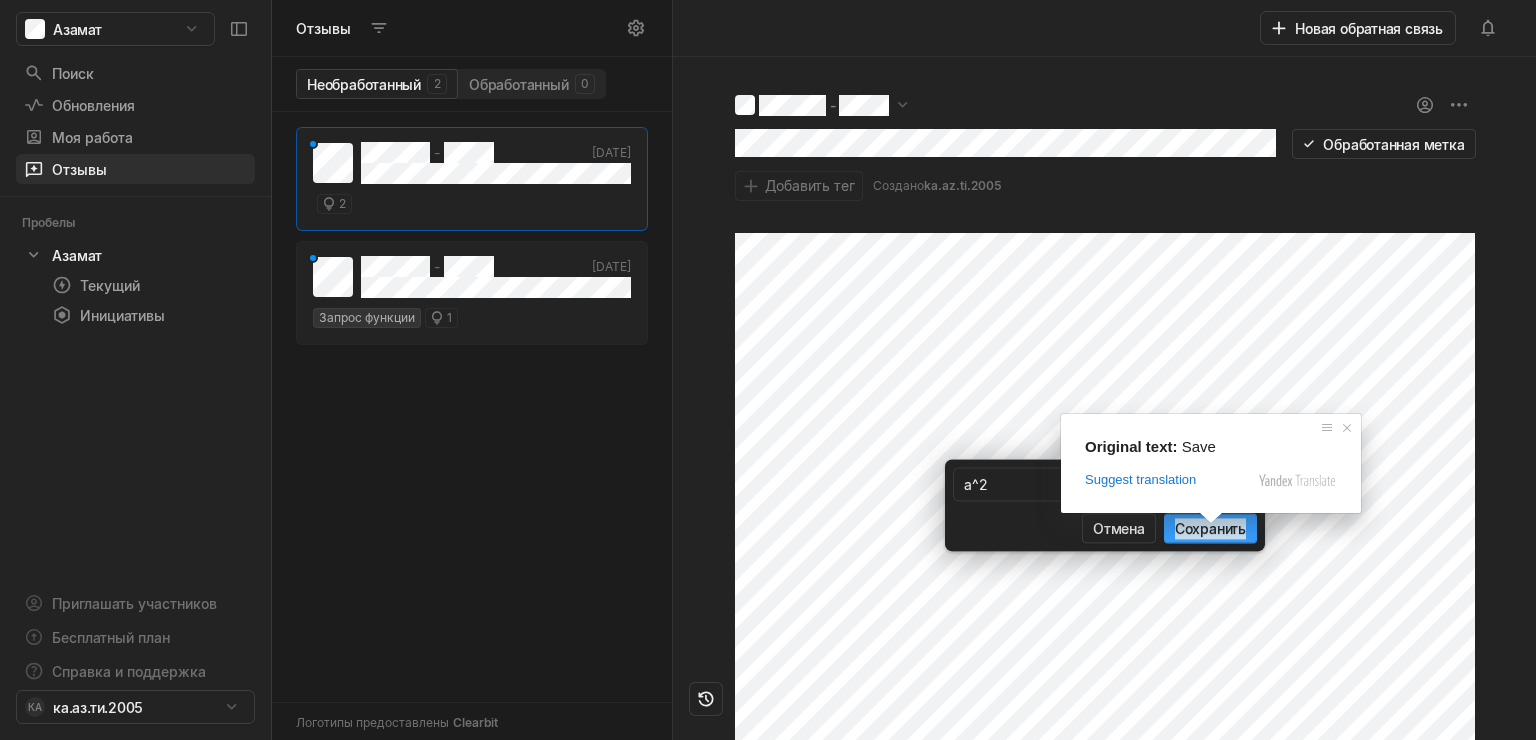 click on "Сохранить" at bounding box center [1210, 528] 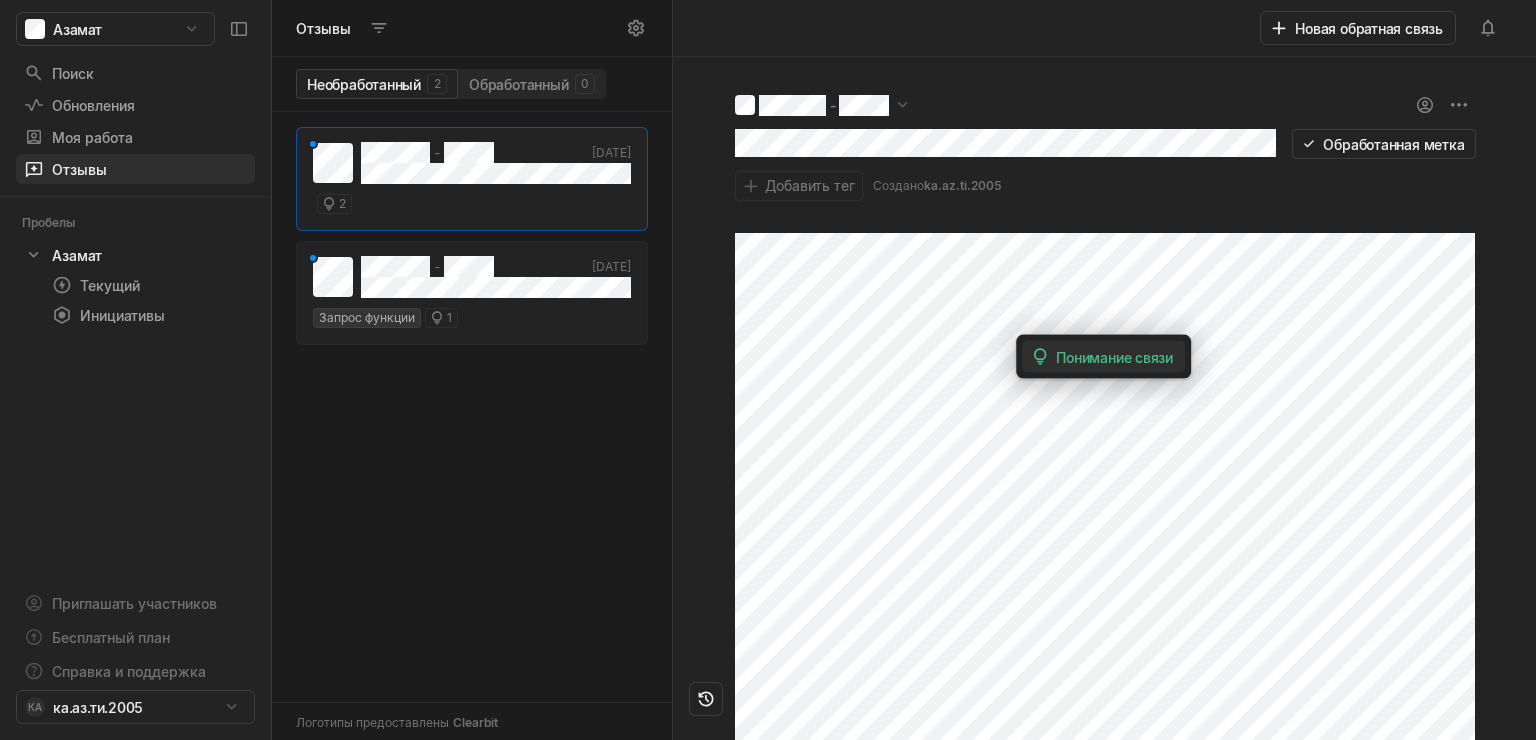click on "Понимание связи" at bounding box center (1114, 356) 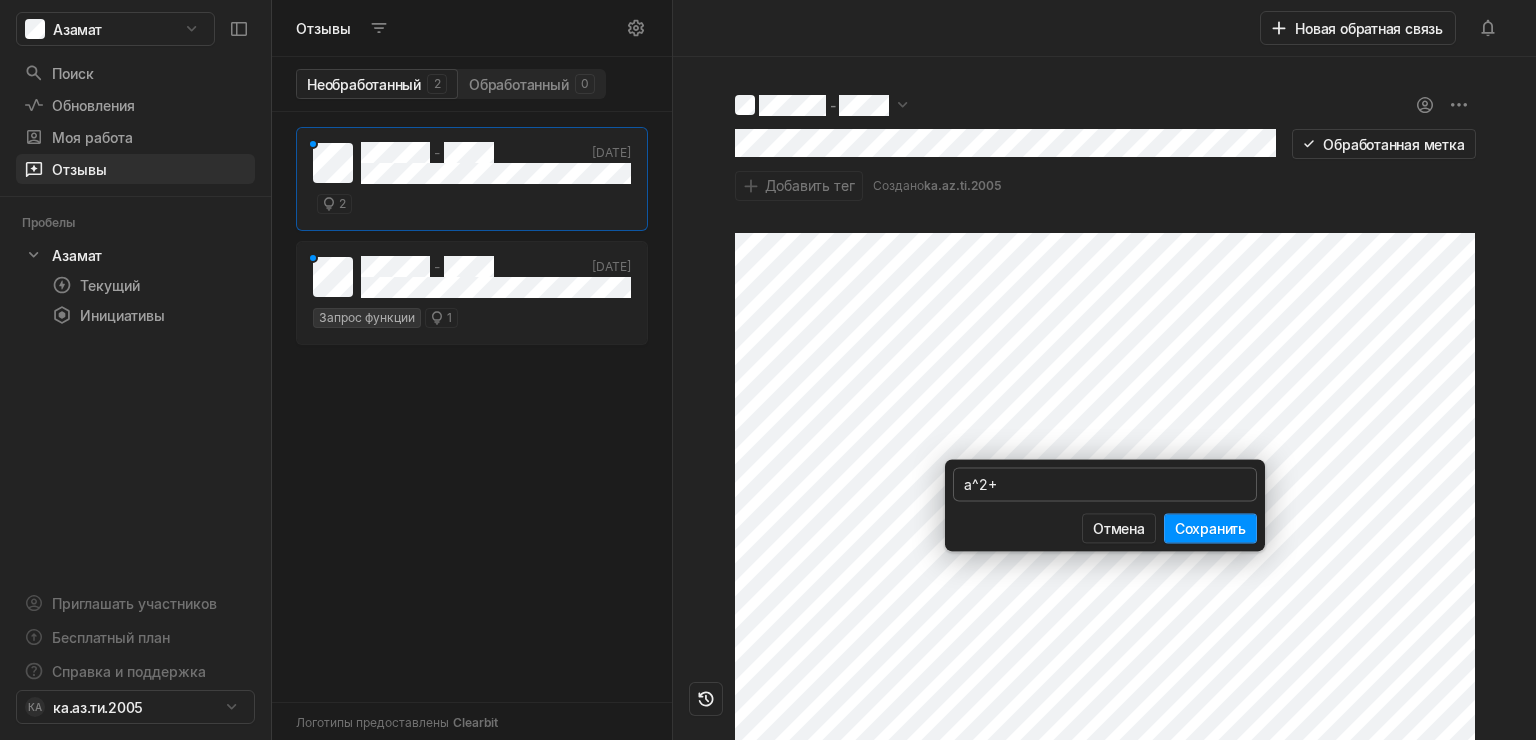 type 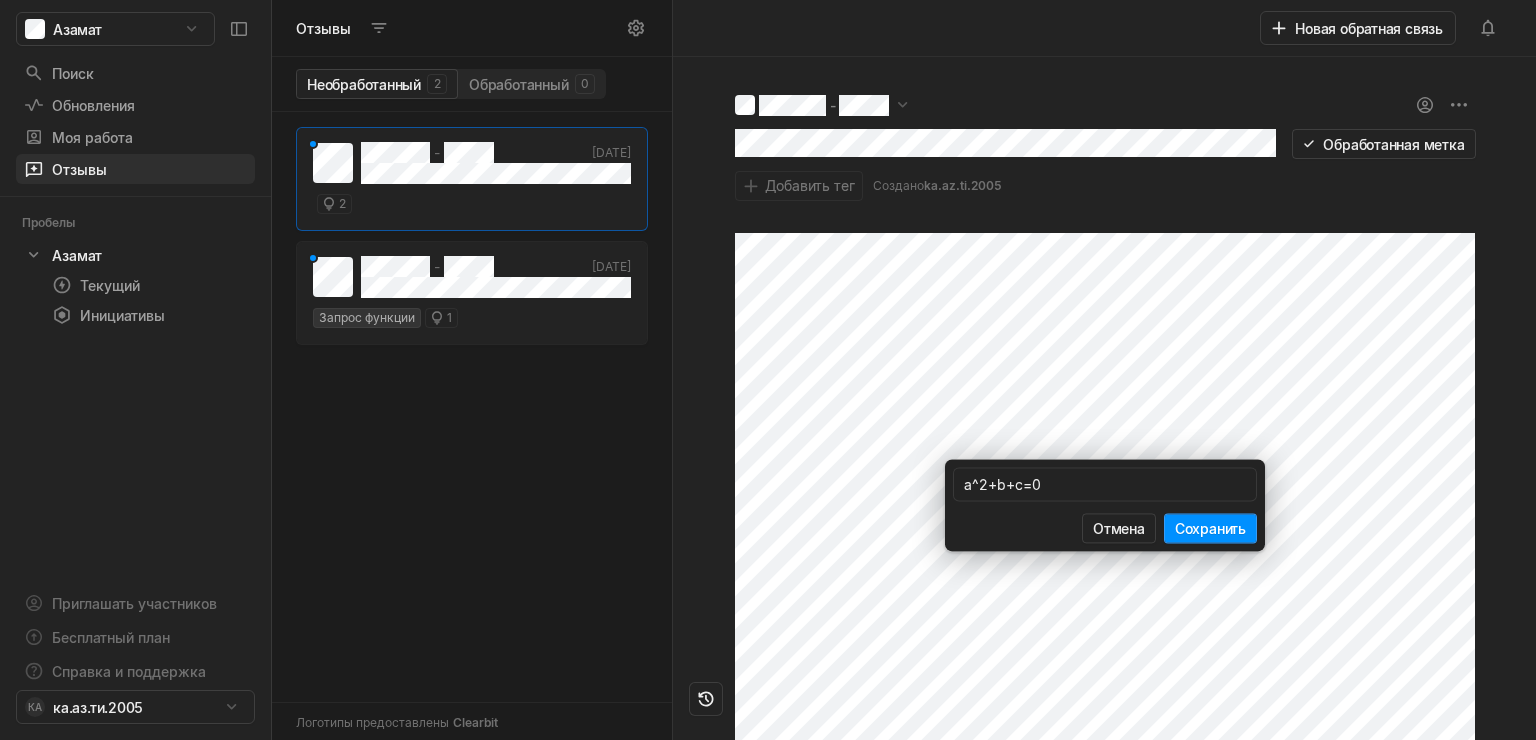 type 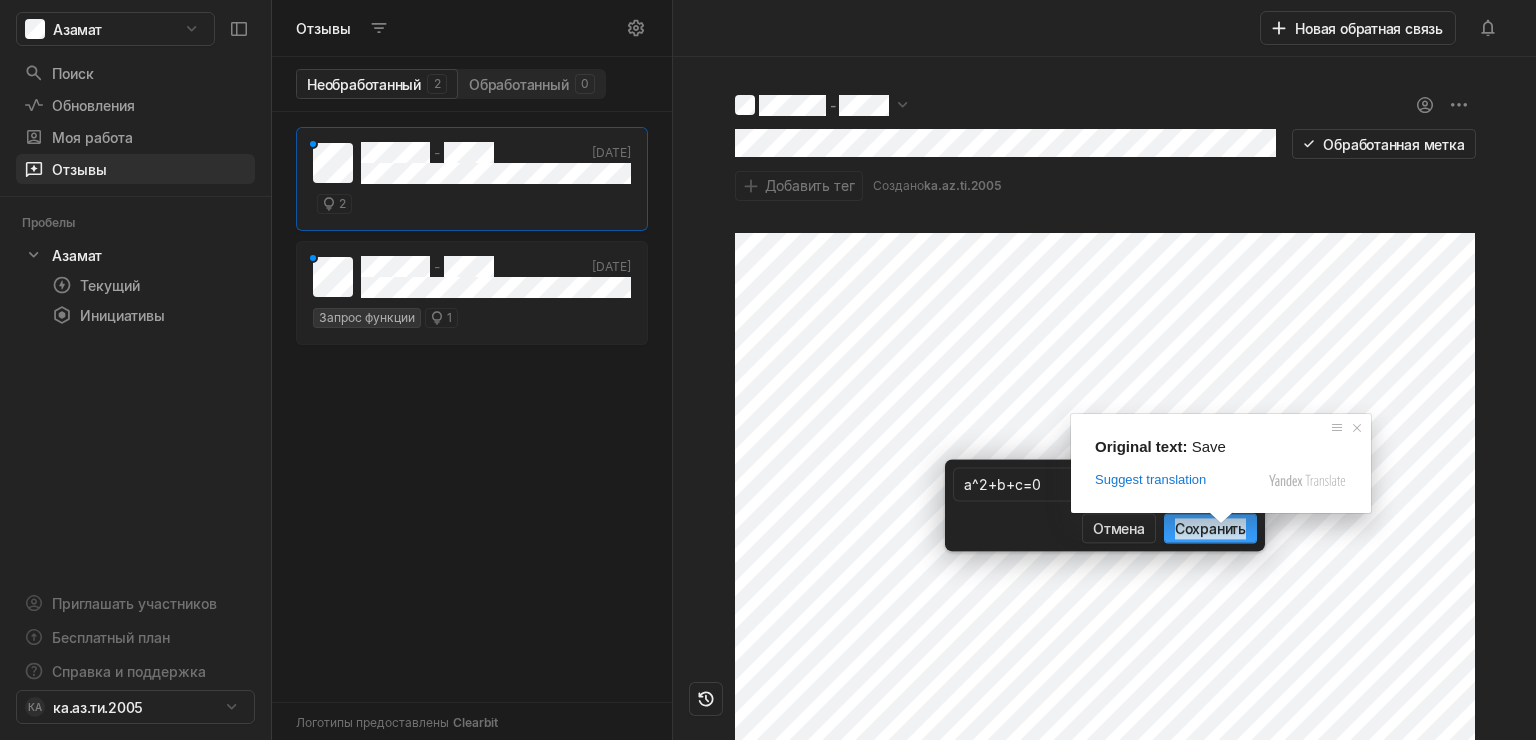 click on "Азамат Поиск / Обновления g тогда u Моя работа = Отзывы g тогда f Пробелы Азамат 1 Текущий g тогда c Инициативы g тогда i Приглашать участников Бесплатный план Справка и поддержка КА ка.аз.ти.2005 Отзывы Необработанный 2 Обработанный 0 - Сегодня 2 - Сегодня Запрос функции 1 Логотипы предоставлены   Clearbit Новая обратная связь - Обработанная метка  Добавить тег Создано  ka.az.ti.2005
Press space bar to start a drag.
When dragging you can use the arrow keys to move the item around and escape to cancel.
Some screen readers may require you to be in focus mode or to use your pass through key
Original text:   Save Suggest translation Submit Thank you, the translation is sent Disable display of original text" at bounding box center (768, 370) 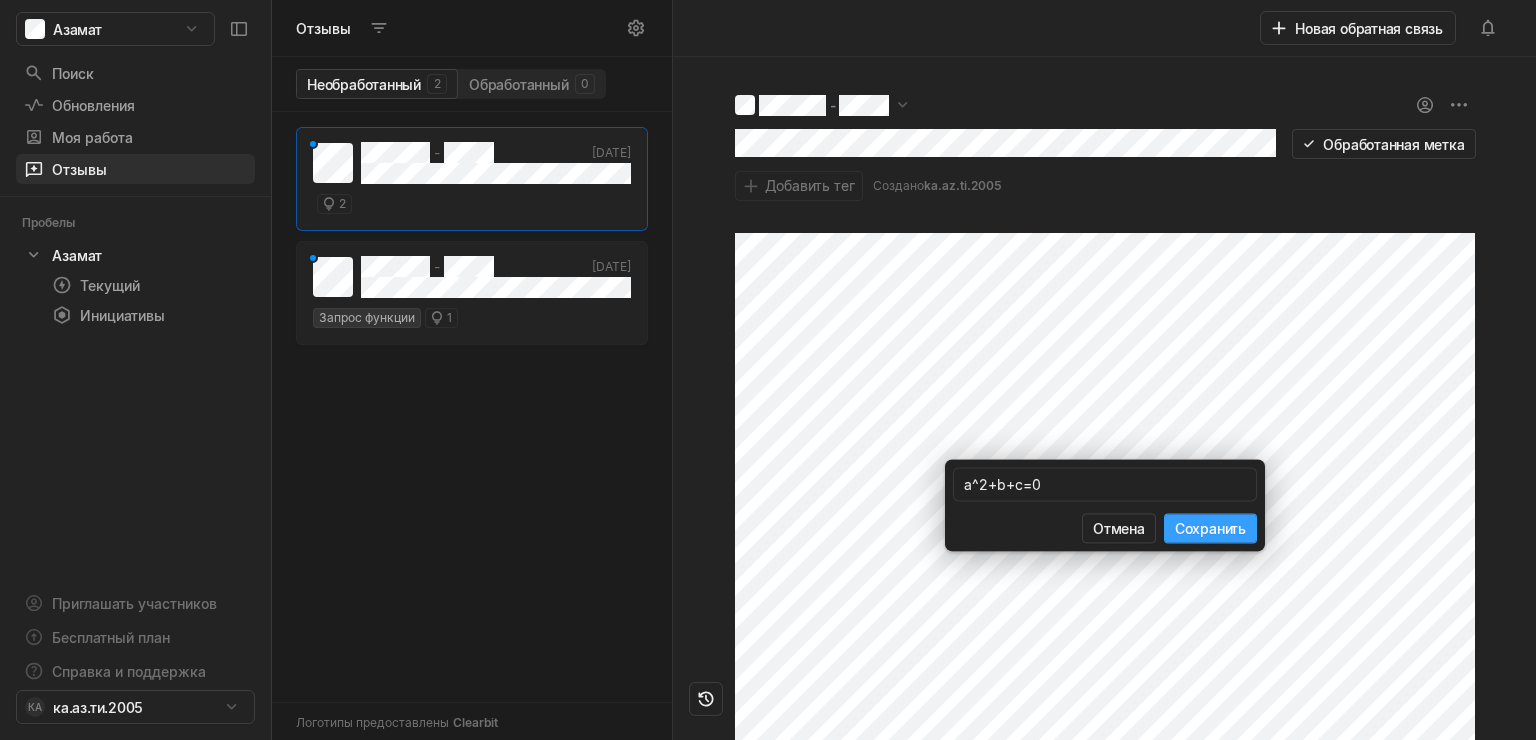click on "Сохранить" at bounding box center [1210, 528] 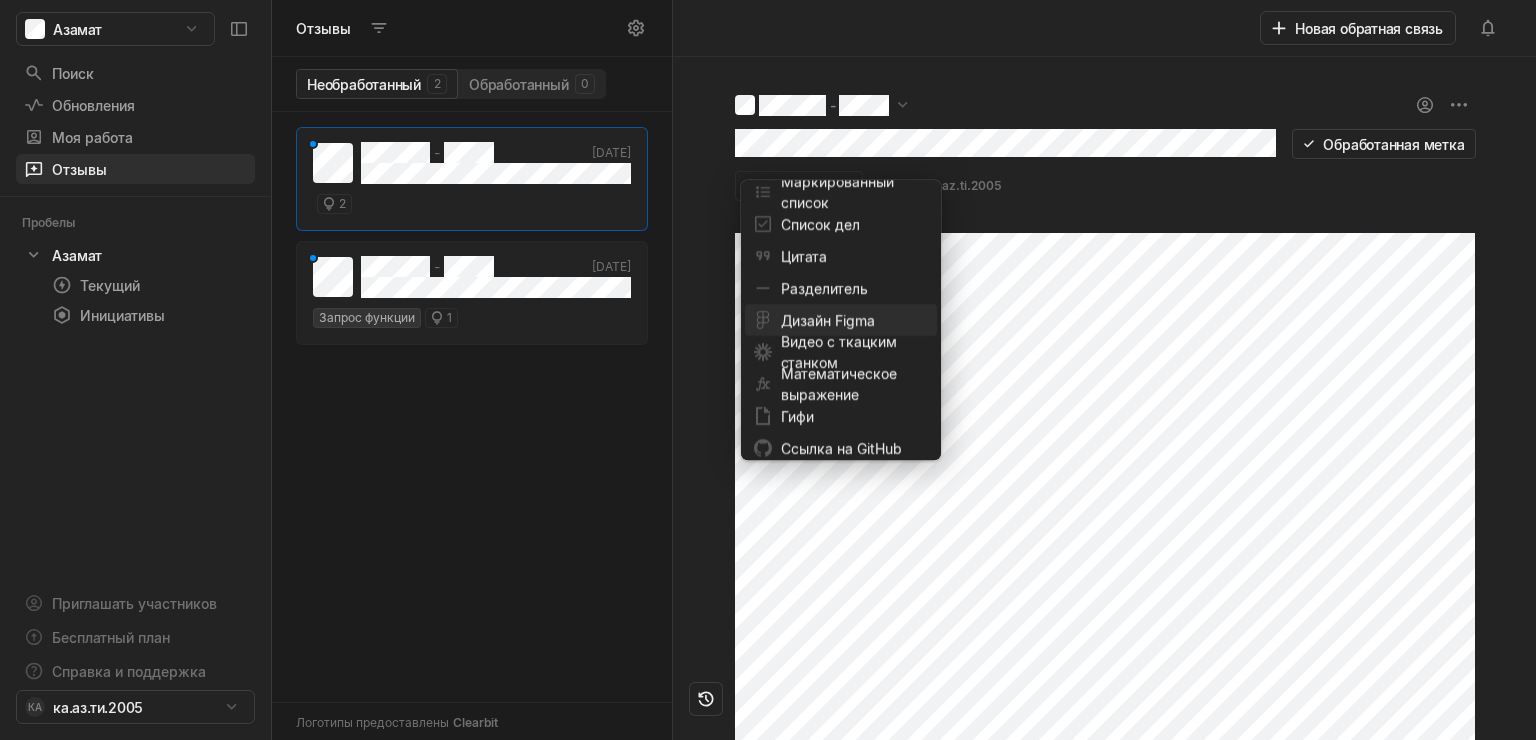scroll, scrollTop: 296, scrollLeft: 0, axis: vertical 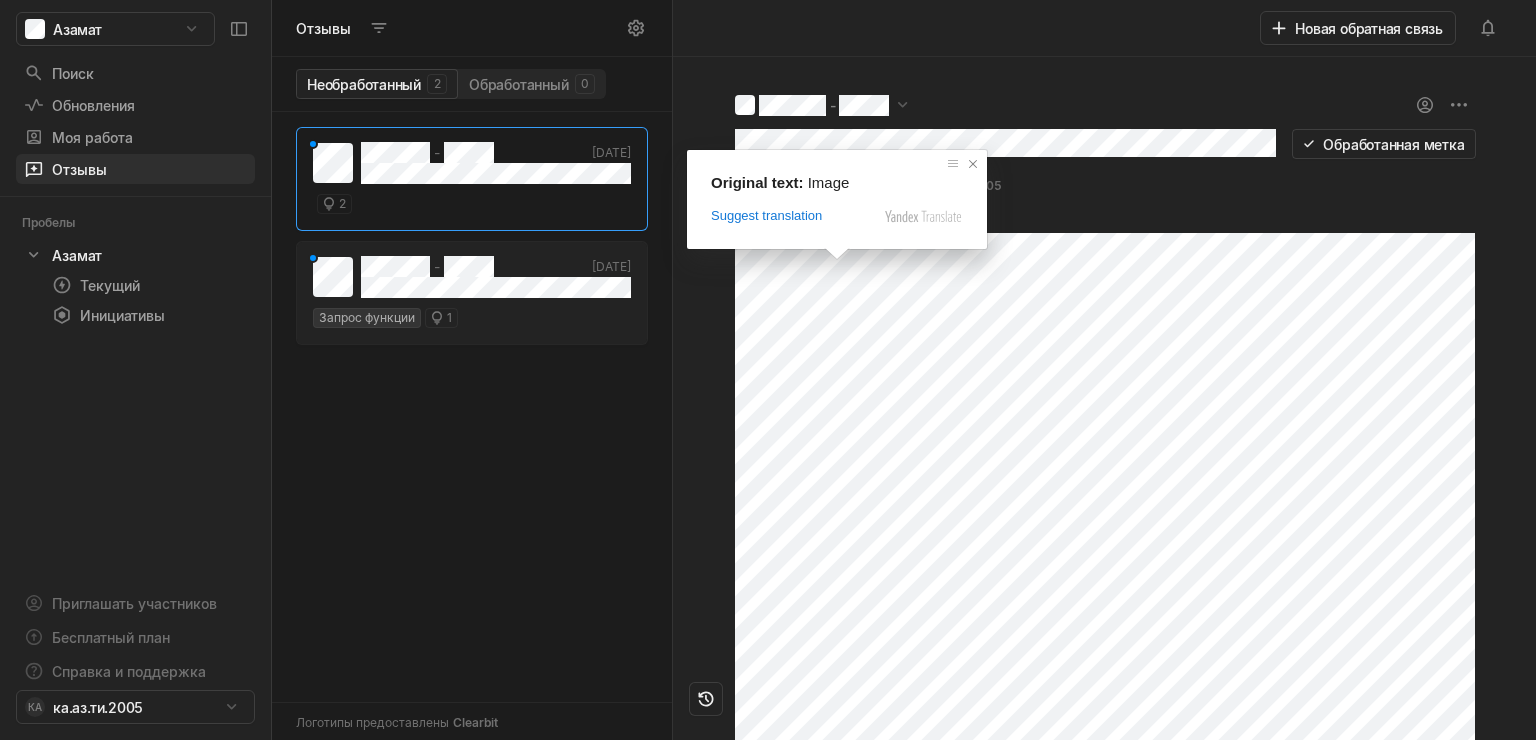 click at bounding box center [973, 164] 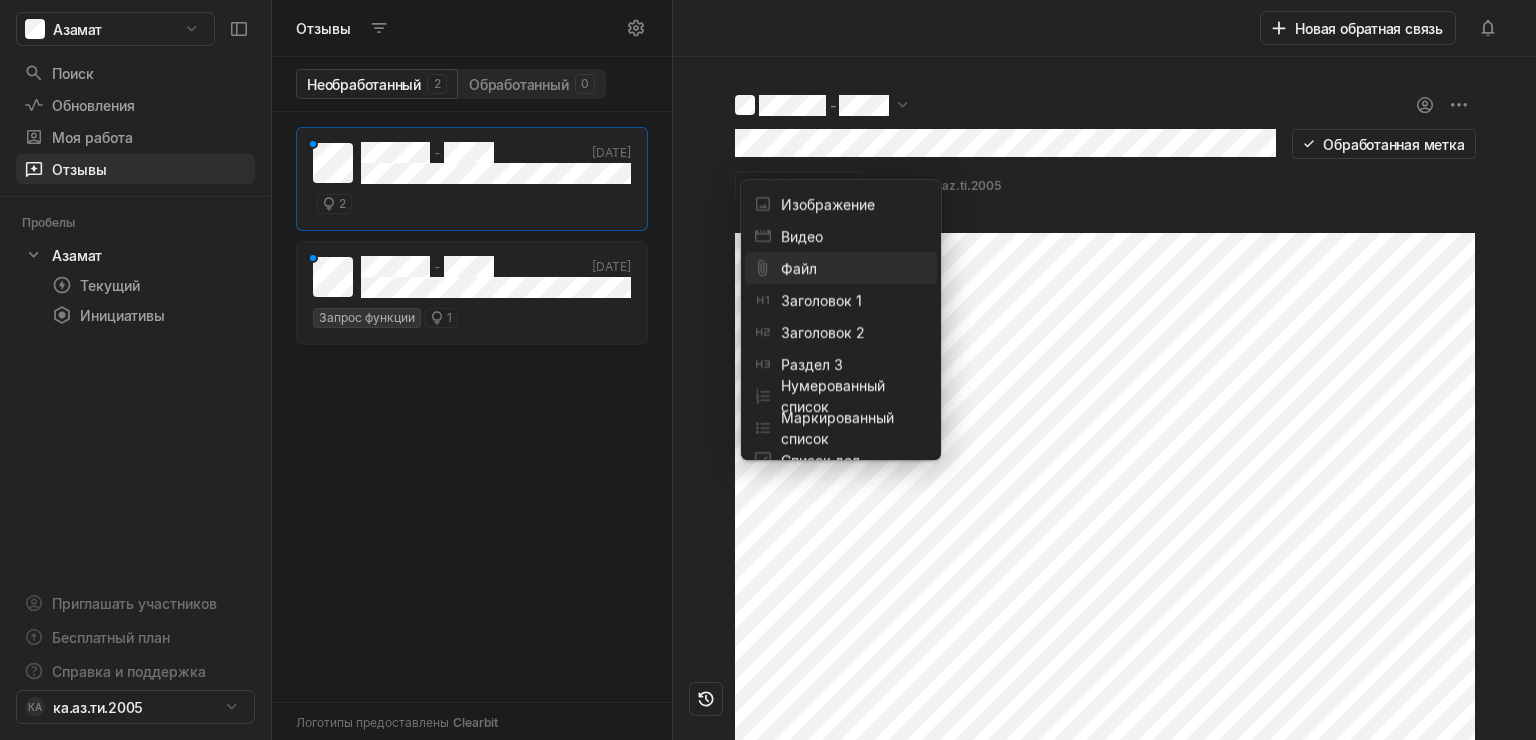 scroll, scrollTop: 8, scrollLeft: 0, axis: vertical 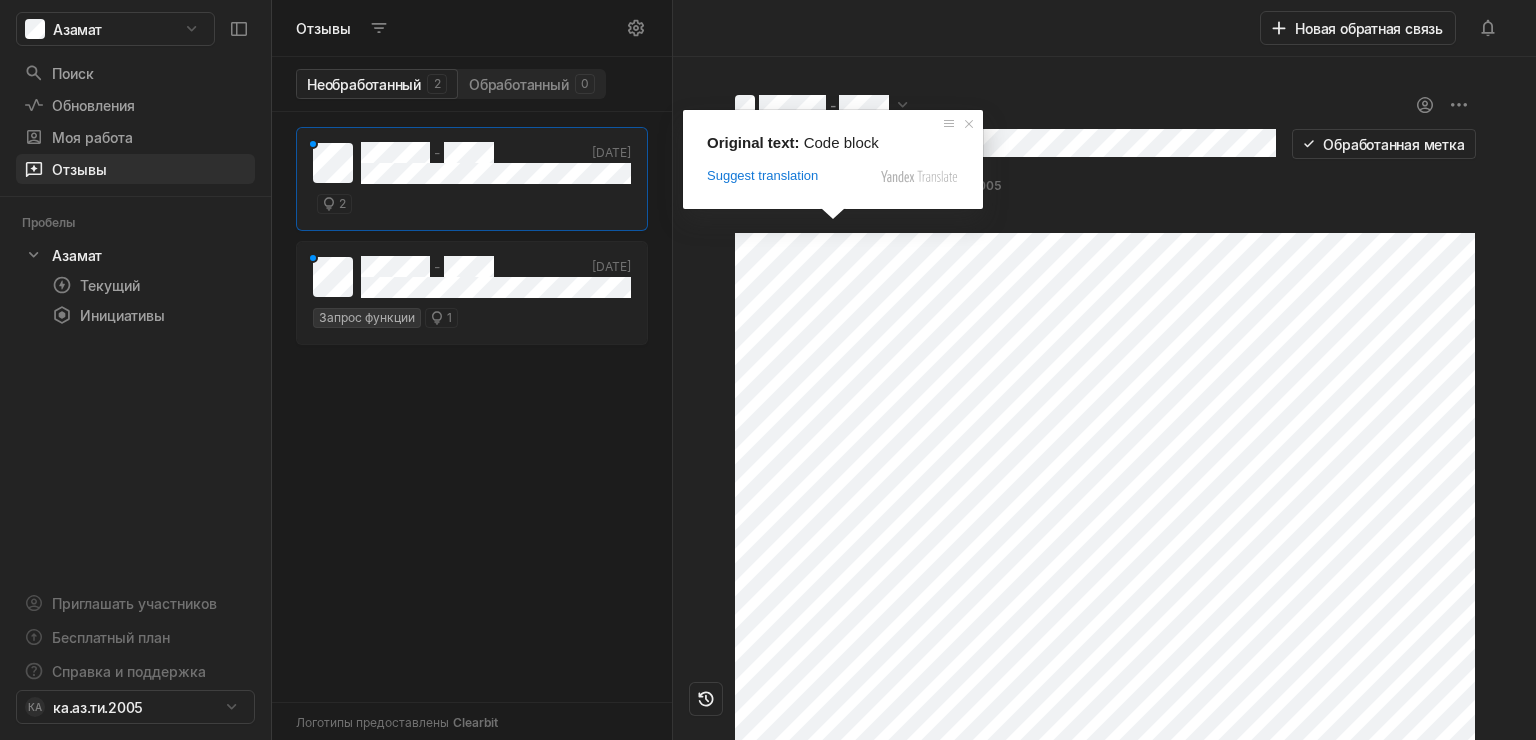 click at bounding box center [833, 214] 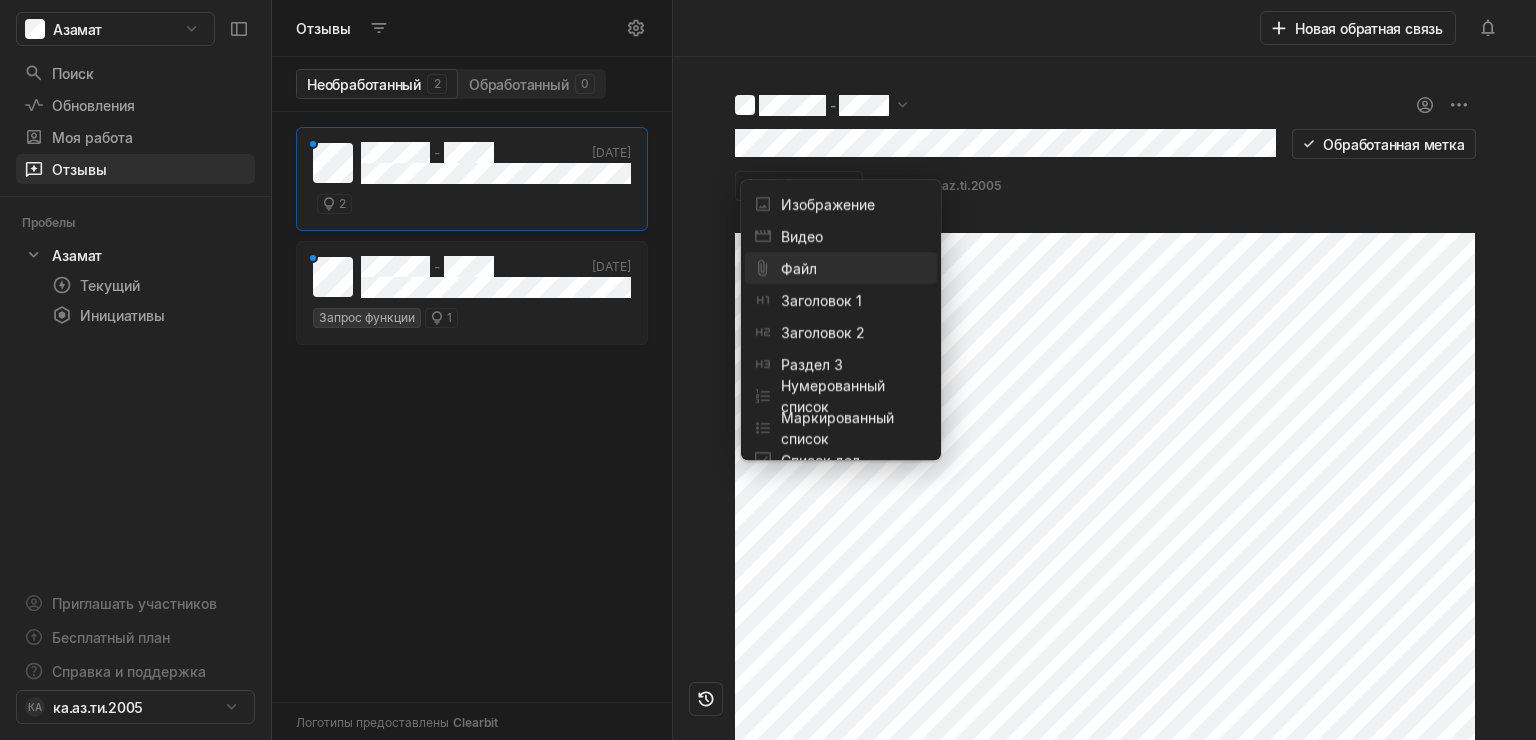 scroll, scrollTop: 8, scrollLeft: 0, axis: vertical 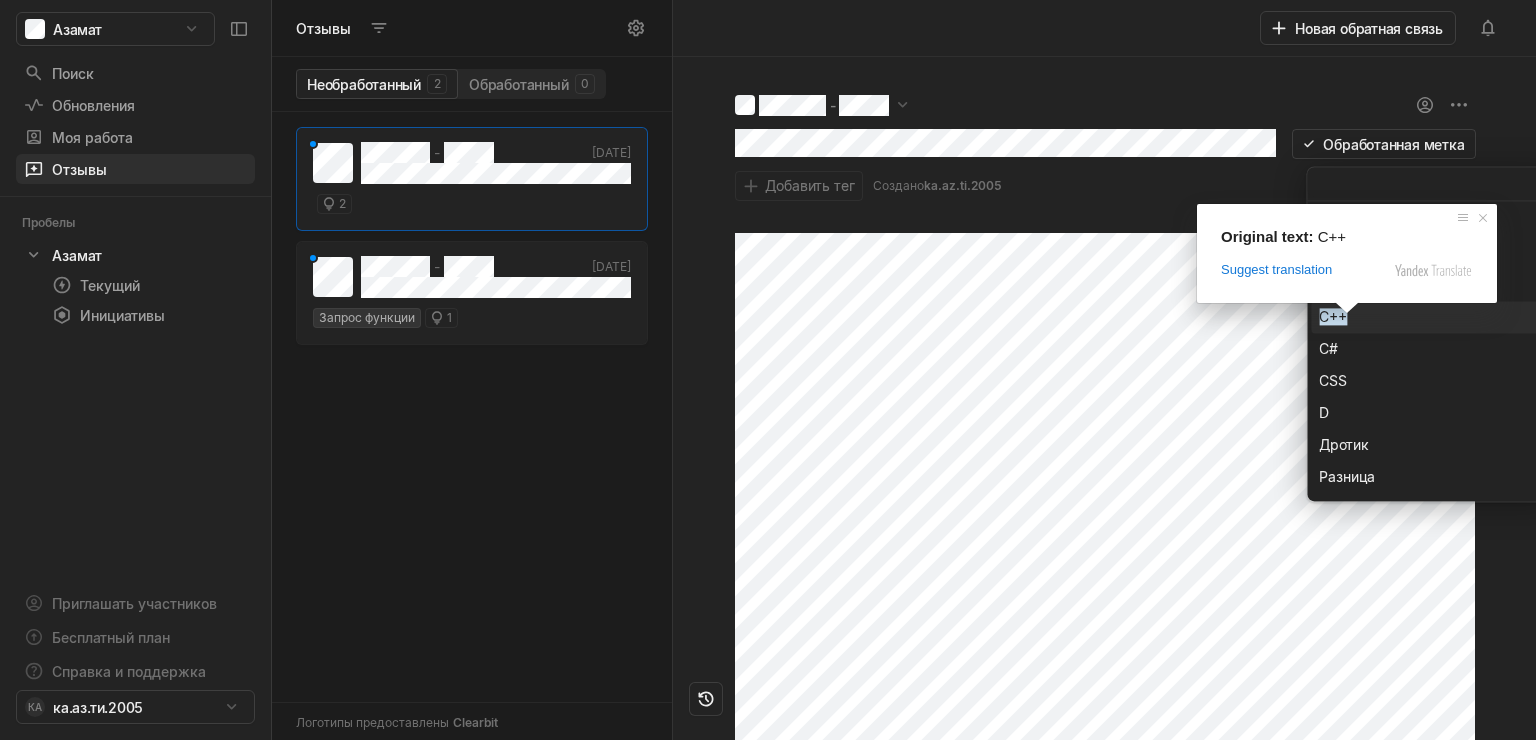 click on "Азамат Поиск / Обновления g тогда u Моя работа = Отзывы g тогда f Пробелы Азамат 1 Текущий g тогда c Инициативы g тогда i Приглашать участников Бесплатный план Справка и поддержка КА ка.аз.ти.2005 Отзывы Необработанный 2 Обработанный 0 - Сегодня 2 - Сегодня Запрос функции 1 Логотипы предоставлены   Clearbit Новая обратная связь - Обработанная метка  Добавить тег Создано  ka.az.ti.2005
Press space bar to start a drag.
When dragging you can use the arrow keys to move the item around and escape to cancel.
Some screen readers may require you to be in focus mode or to use your pass through key
Original text:   C++ Suggest translation Submit Thank you, the translation is sent Disable display of original text Нет C" at bounding box center (768, 370) 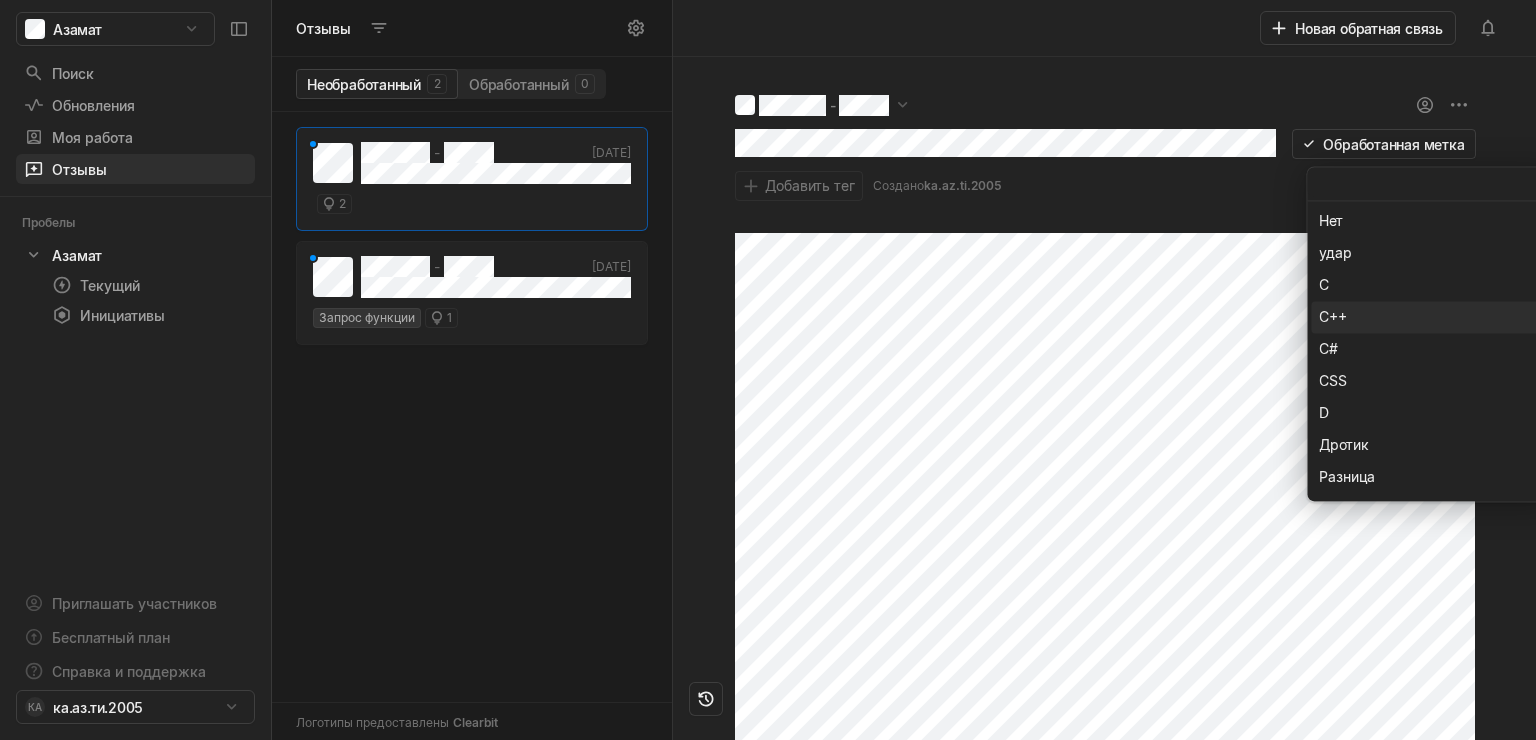 click on "C++" at bounding box center [1429, 317] 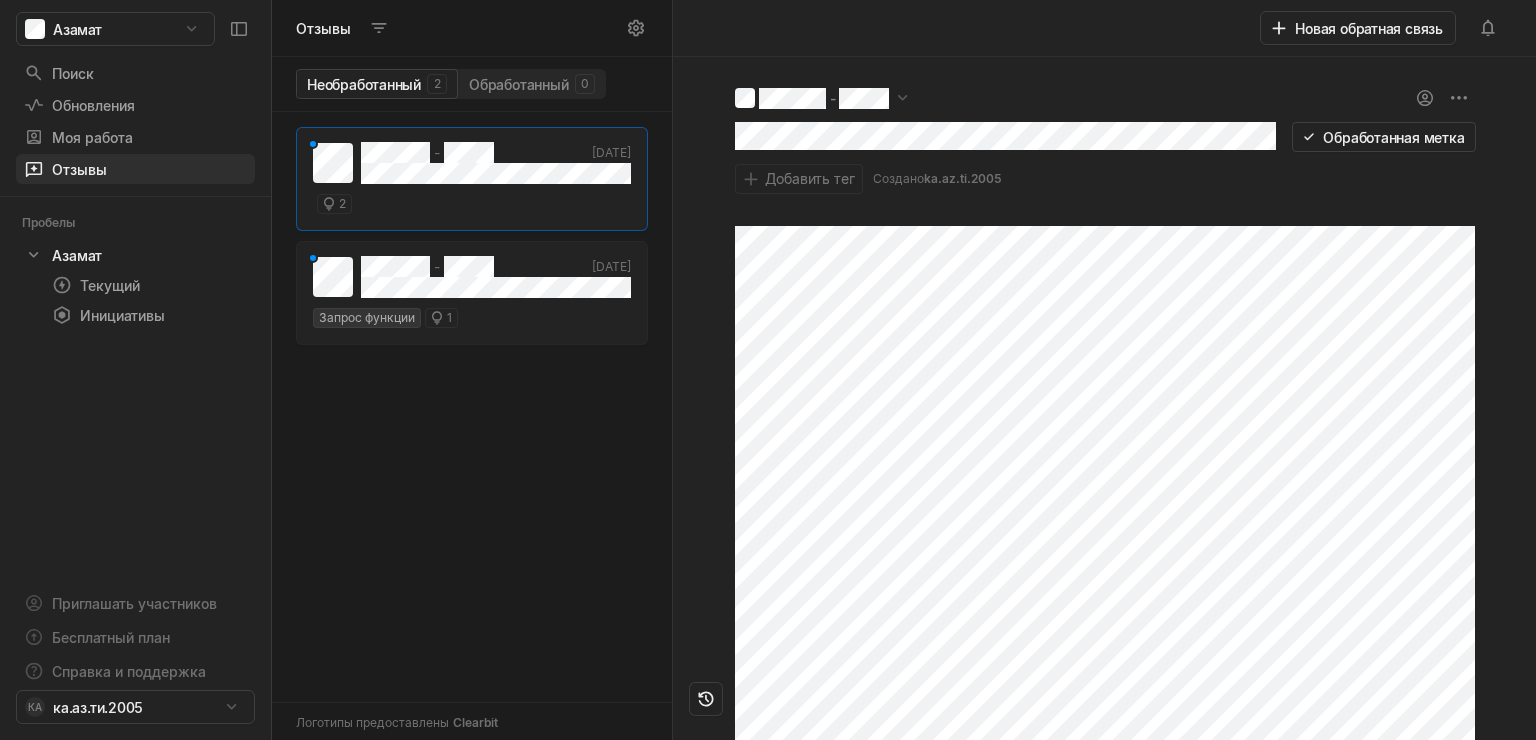 scroll, scrollTop: 0, scrollLeft: 0, axis: both 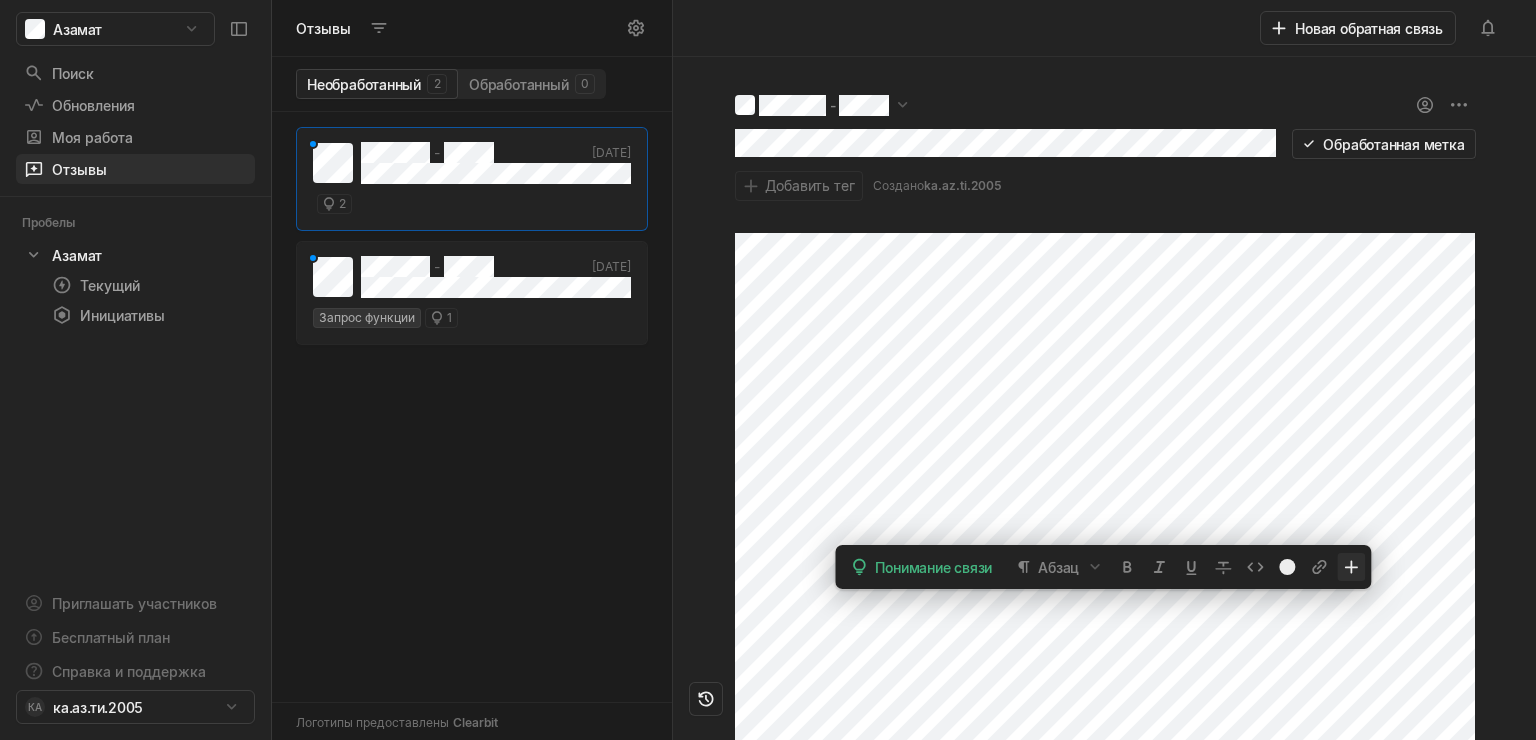 click 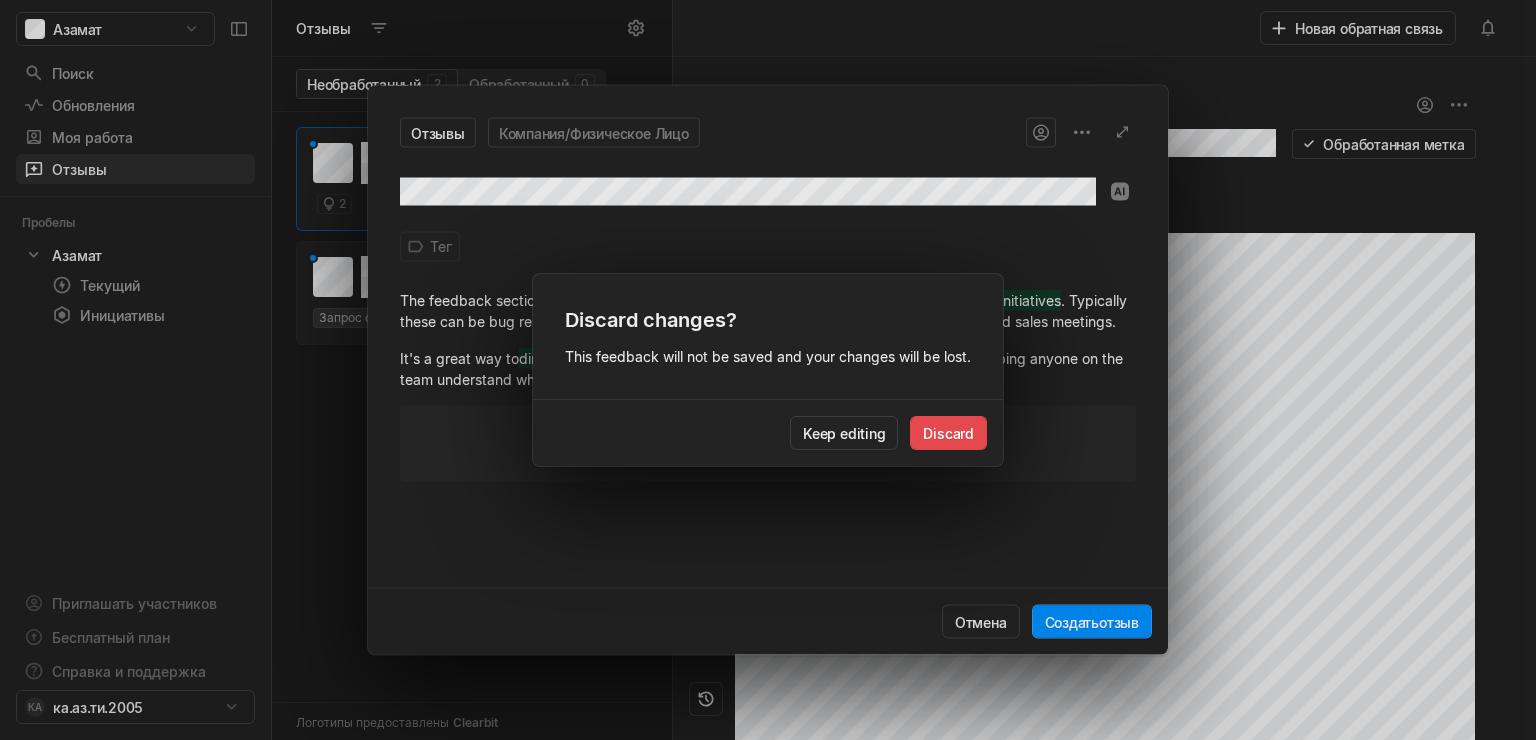 click on "Азамат Поиск / Обновления g тогда u Моя работа = Отзывы g тогда f Пробелы Азамат 1 Текущий g тогда c Инициативы g тогда i Приглашать участников Бесплатный план Справка и поддержка КА ка.аз.ти.2005 Отзывы Необработанный 2 Обработанный 0 - Сегодня 2 - Сегодня Запрос функции 1 Логотипы предоставлены   Clearbit Новая обратная связь - Обработанная метка  Добавить тег Создано  ka.az.ti.2005
Press space bar to start a drag.
When dragging you can use the arrow keys to move the item around and escape to cancel.
Some screen readers may require you to be in focus mode or to use your pass through key
Original text:   C++ Suggest translation Submit Thank you, the translation is sent Disable display of original text Тег" at bounding box center [768, 370] 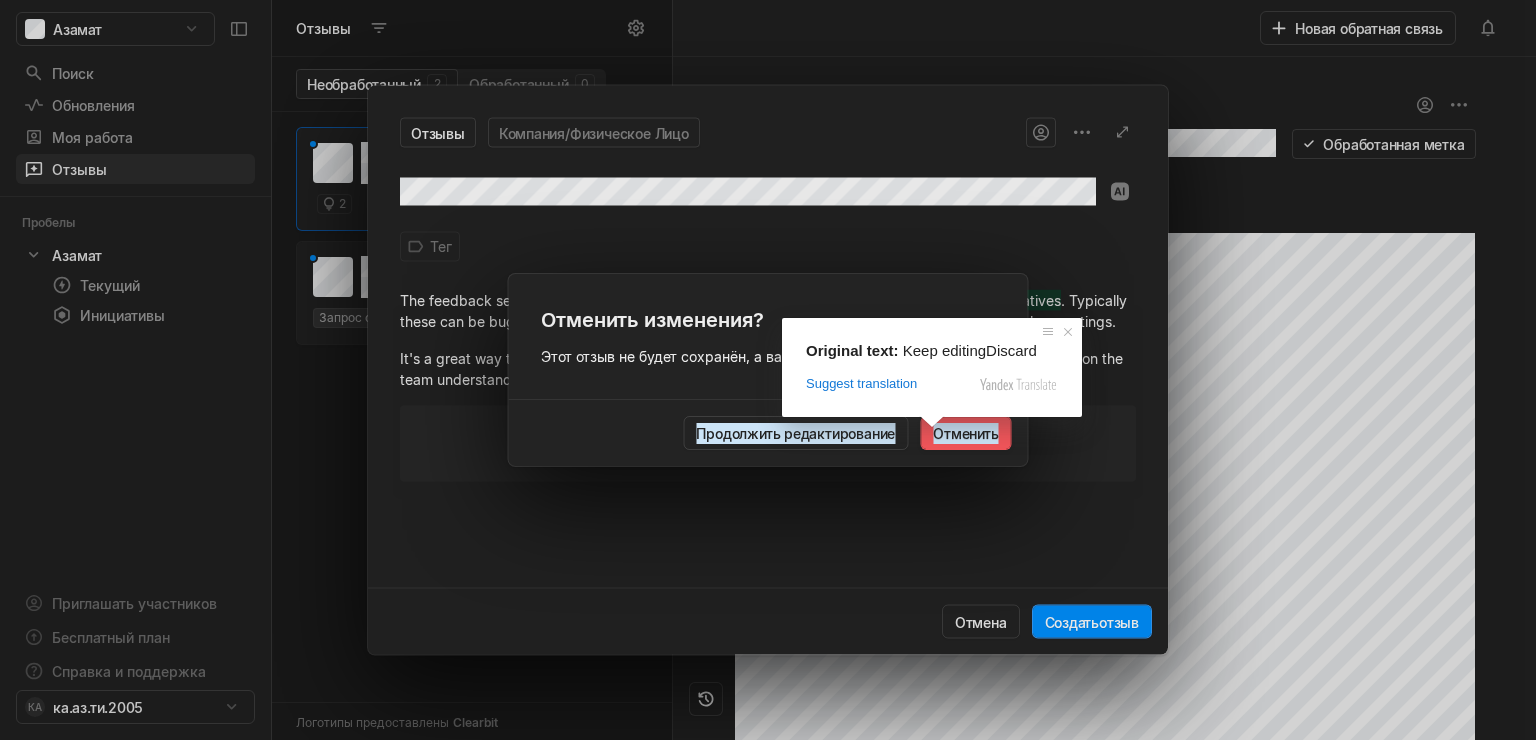 click on "Отменить" at bounding box center [965, 433] 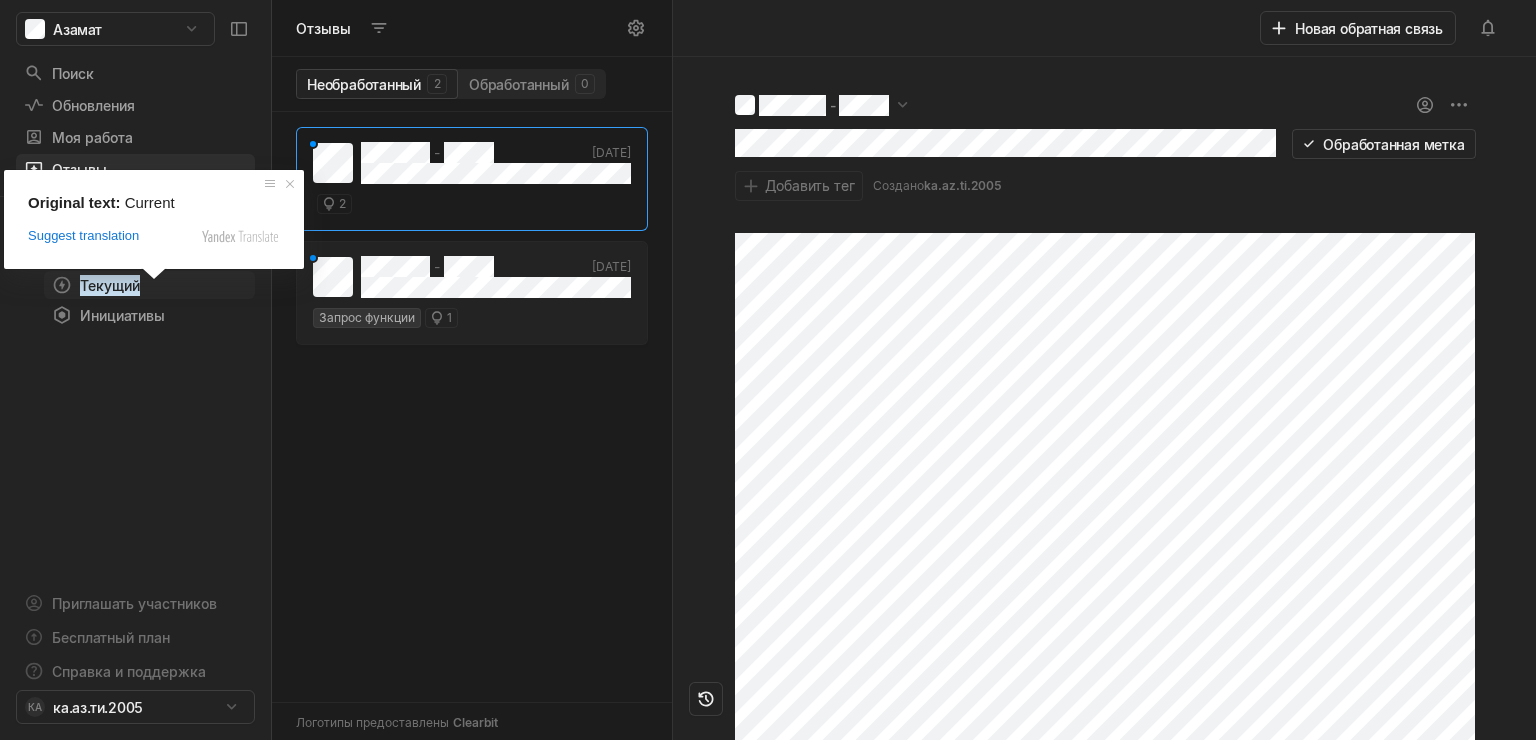 click on "Текущий" at bounding box center [110, 285] 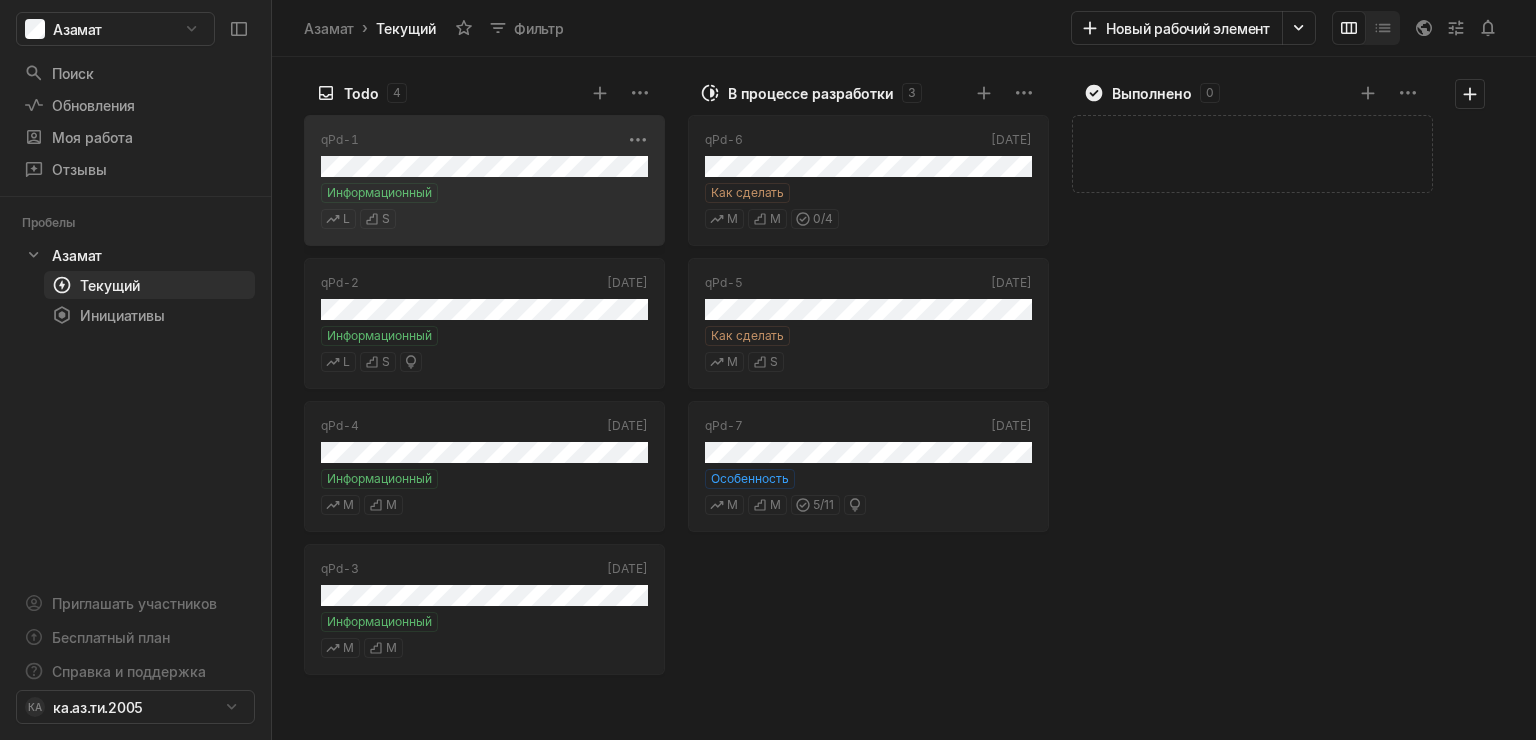 click on "qPd-1" at bounding box center (471, 140) 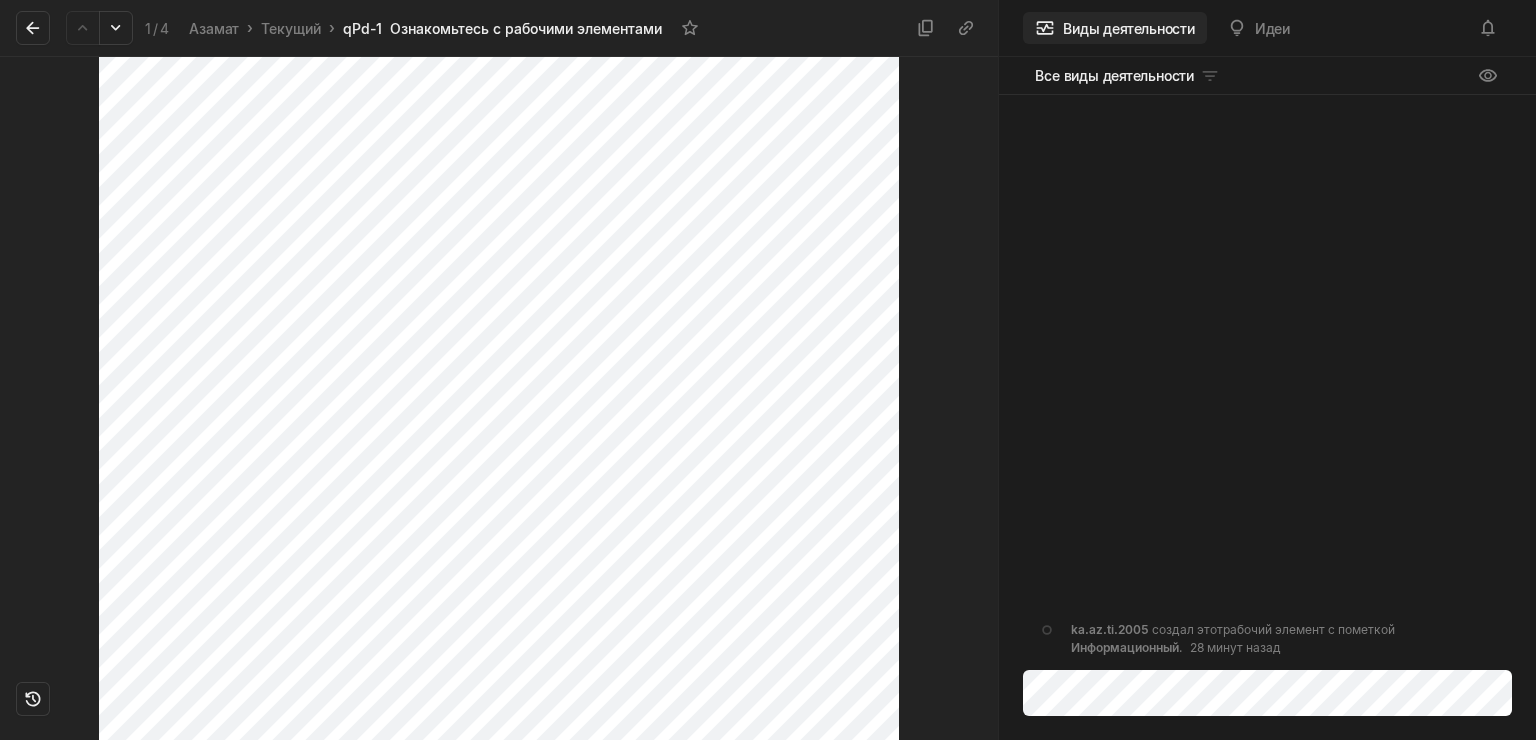 scroll, scrollTop: 620, scrollLeft: 0, axis: vertical 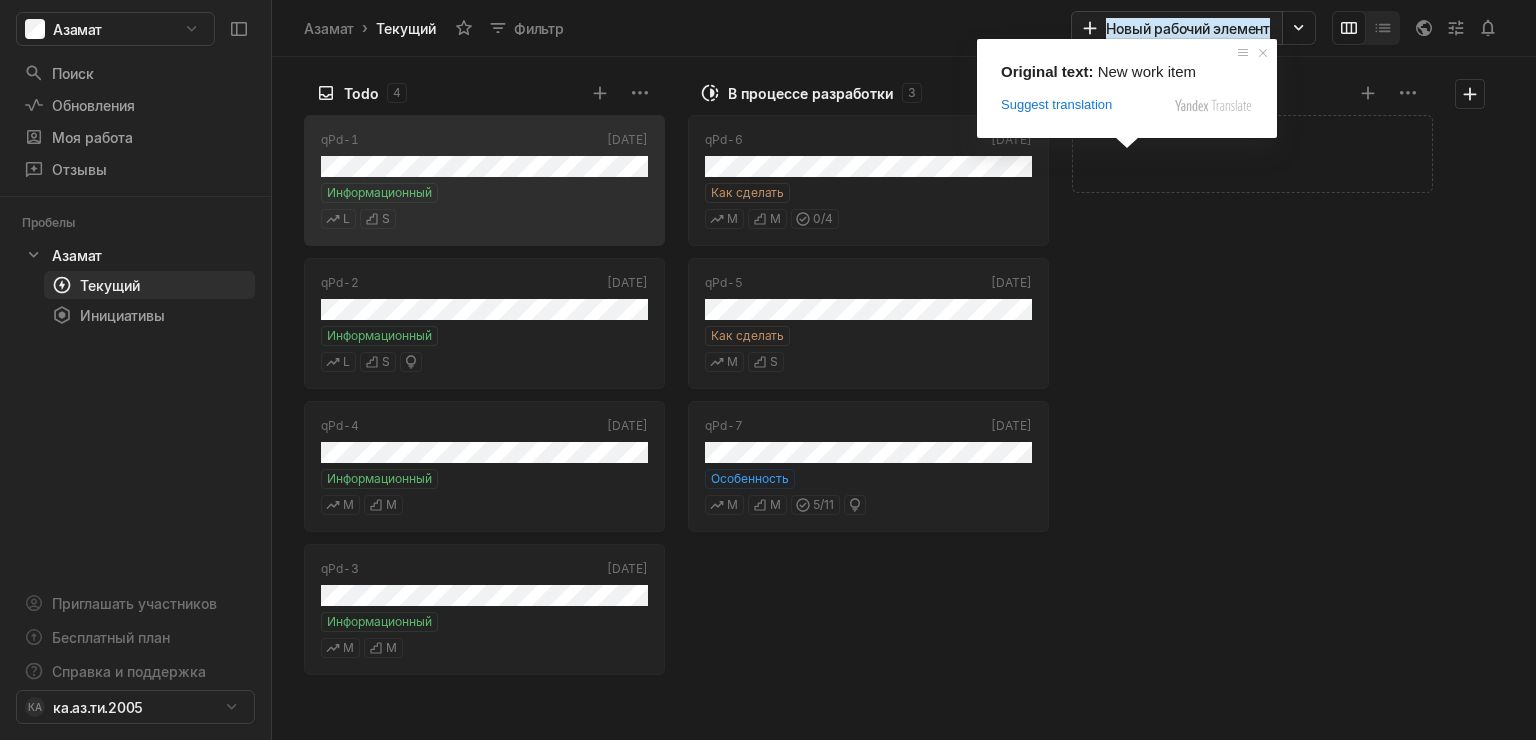 click on "Новый рабочий элемент" at bounding box center [1188, 28] 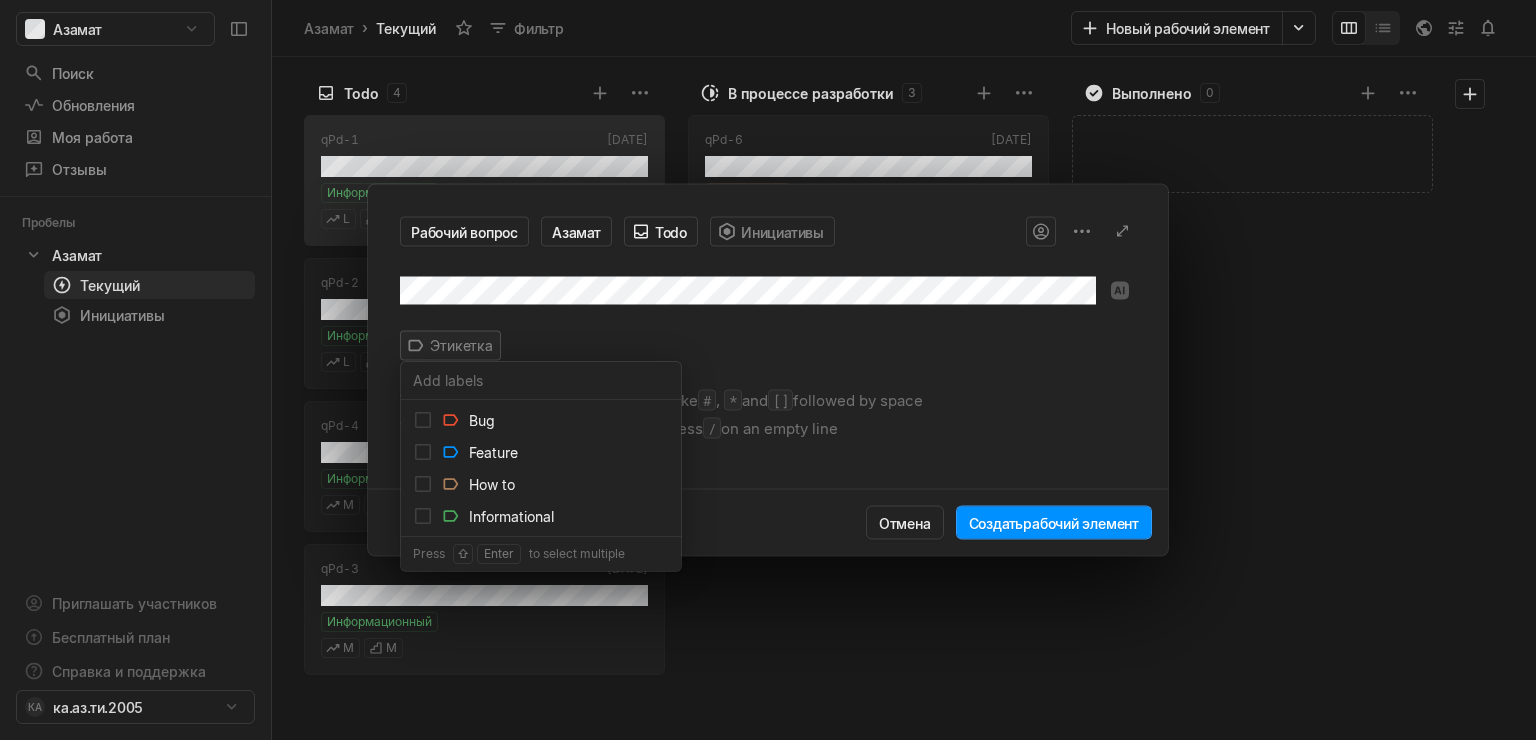 click on "Рабочий вопрос Азамат Todo Инициативы Этикетка You can use markdown to format text, like  # ,   *  and  []  followed by space To see all of the blocks you can add, press  /  on an empty line ﻿ Отмена  Создать  рабочий элемент" at bounding box center (768, 370) 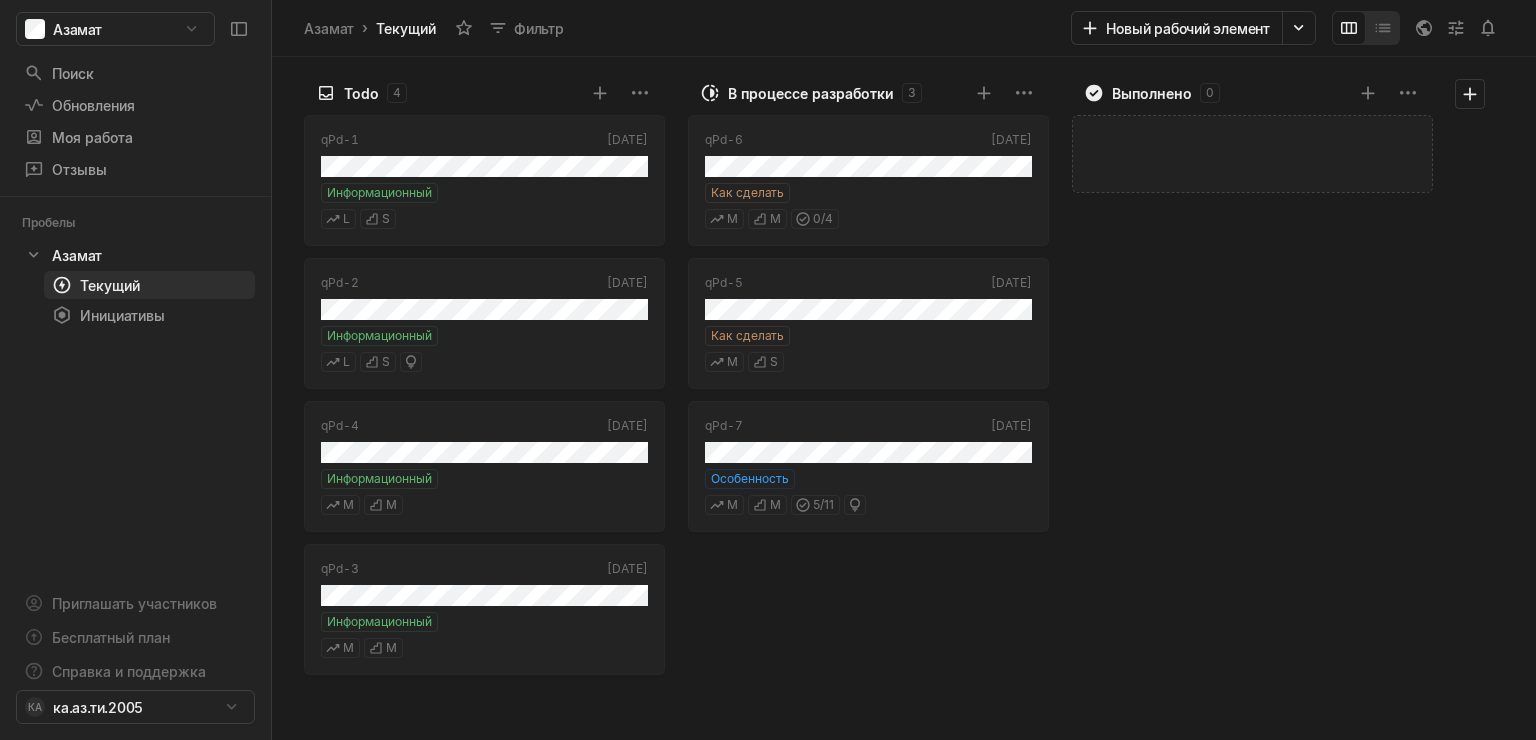 click 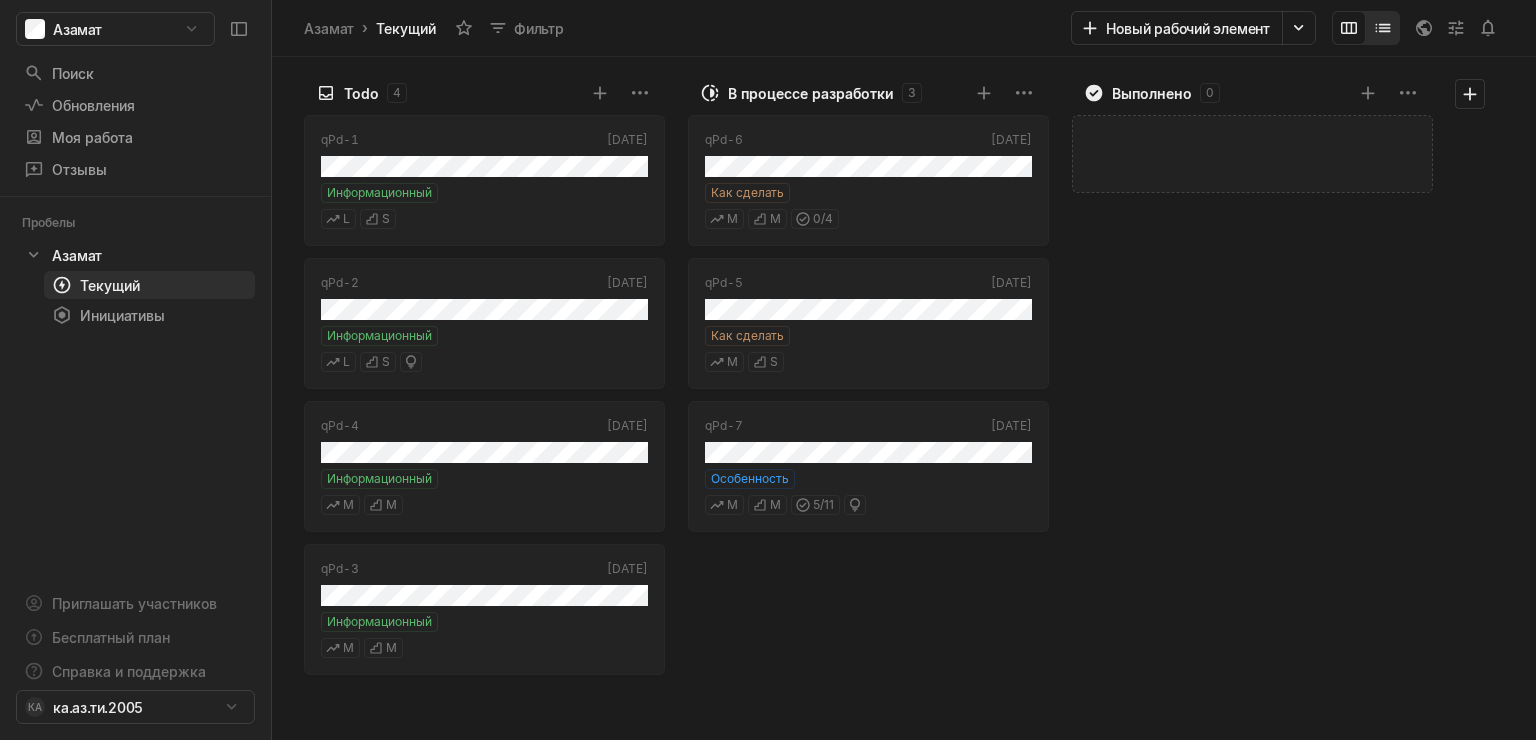 click 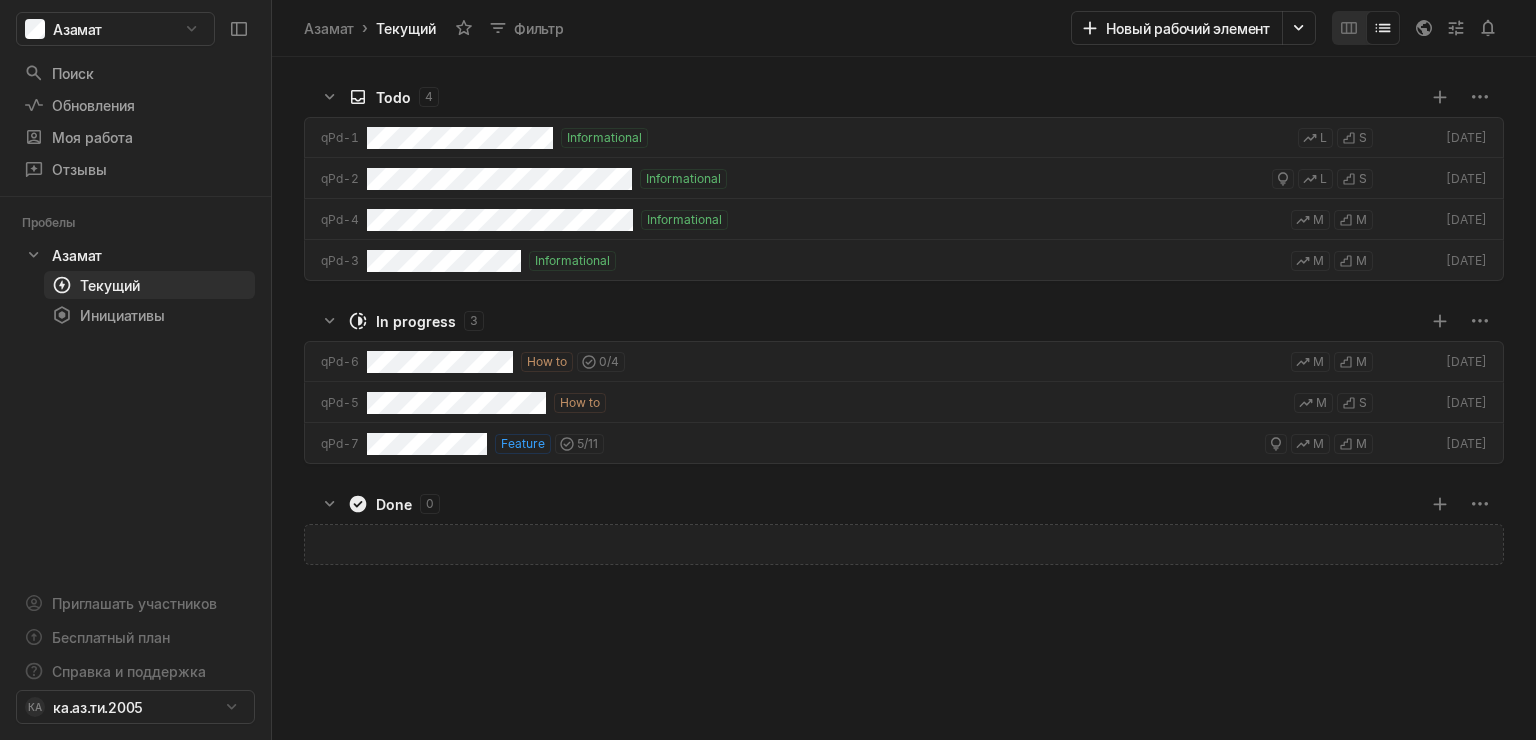 scroll, scrollTop: 11, scrollLeft: 11, axis: both 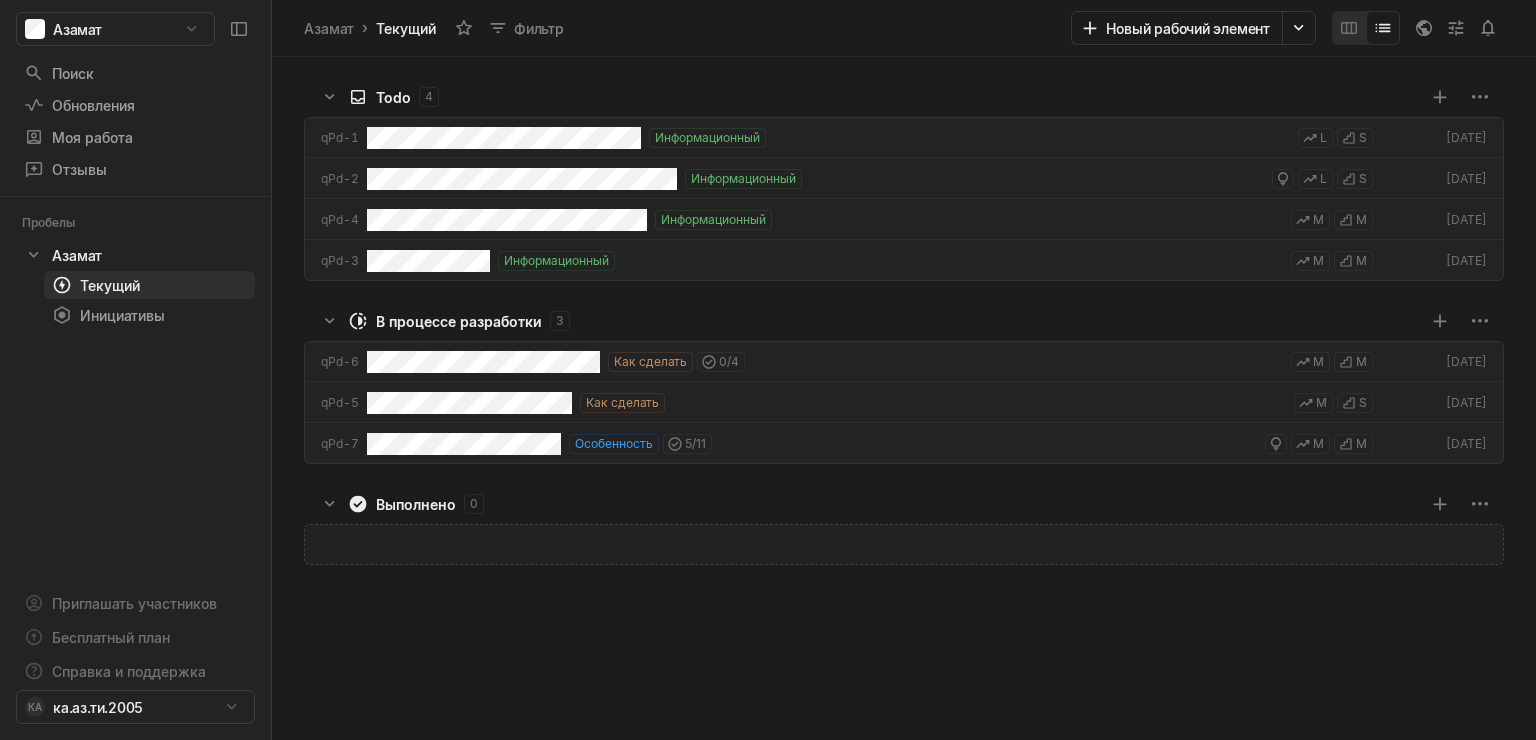 click 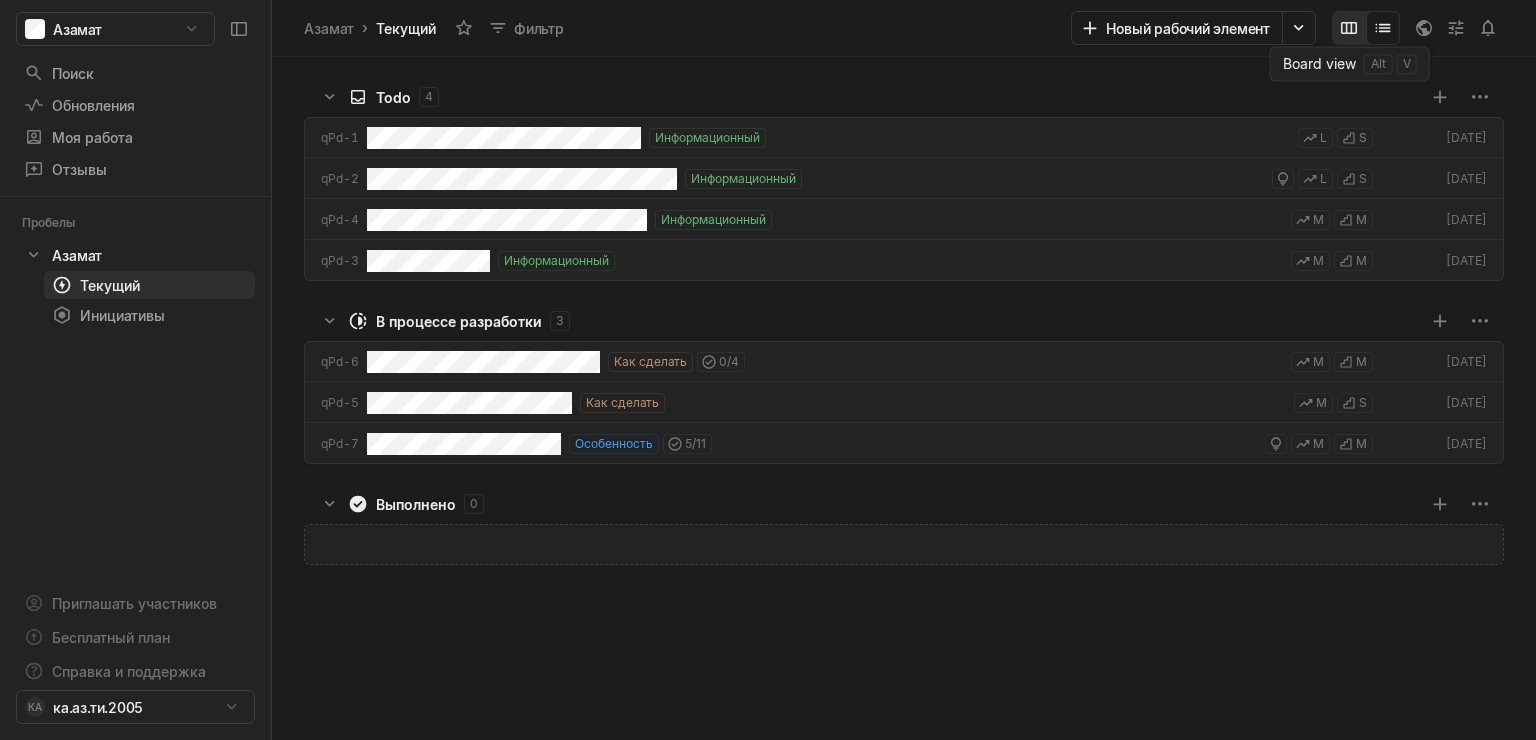 click 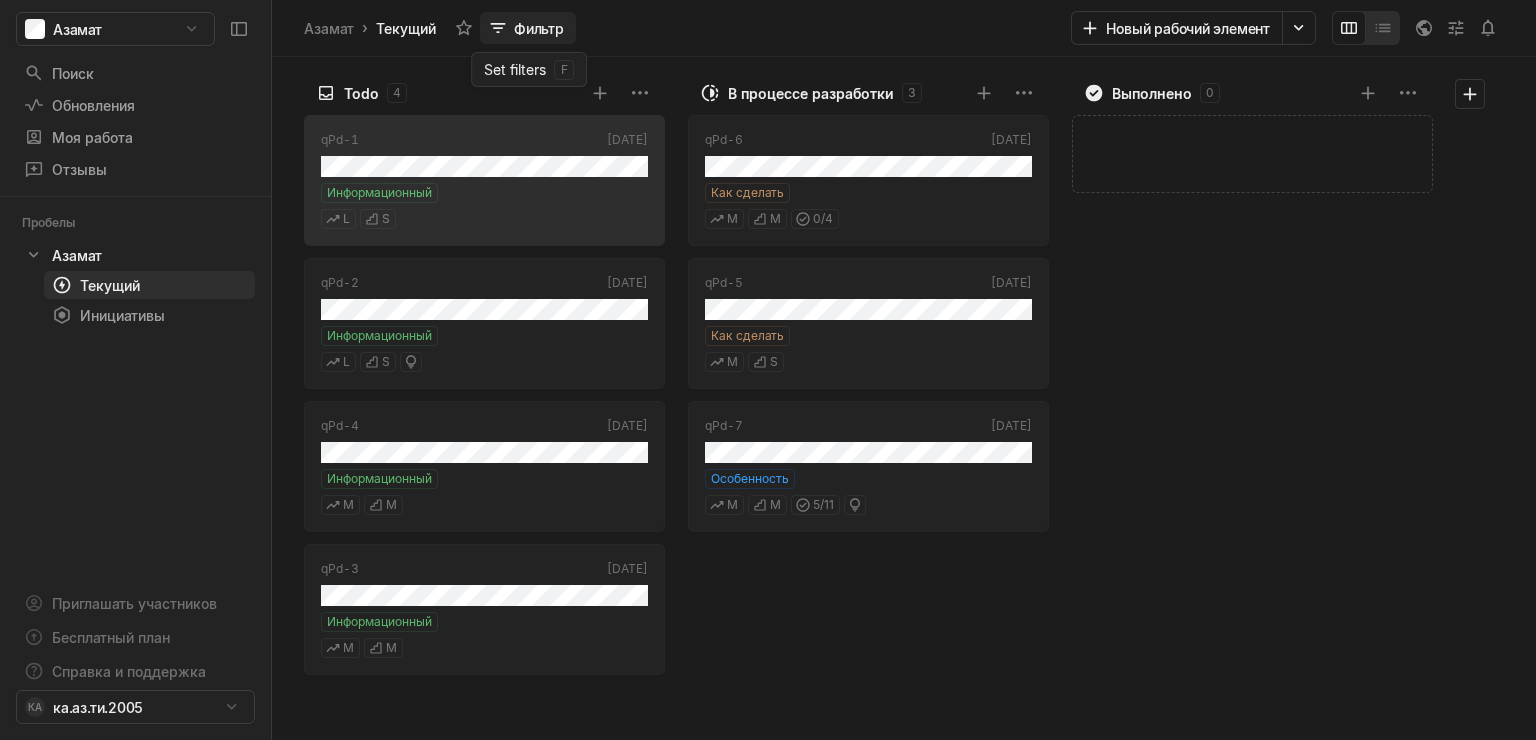click on "Фильтр" at bounding box center (539, 28) 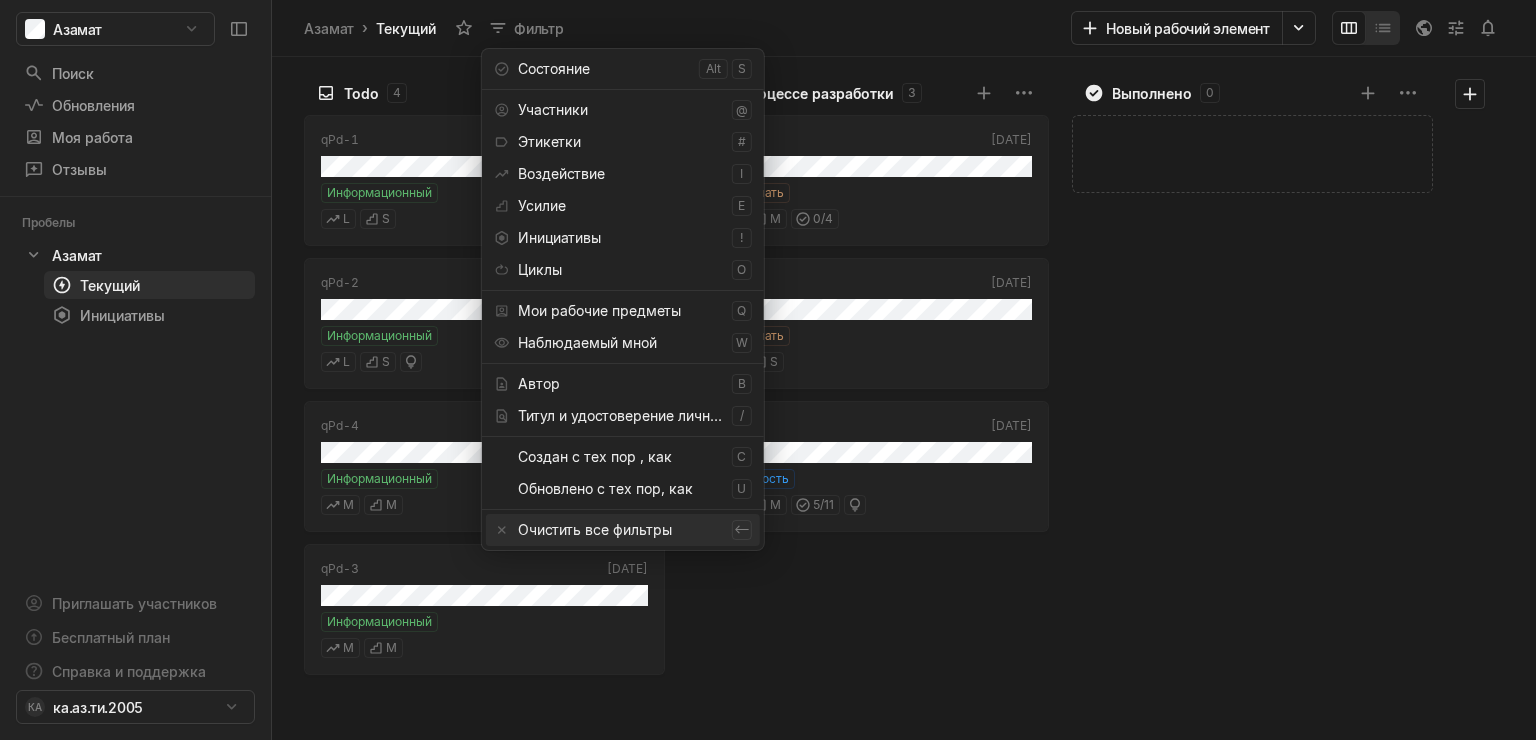 click on "qPd-6 Сегодня Как сделать M M 0 / 4 qPd-5 Сегодня Как сделать M S qPd-7 Сегодня Особенность M M 5 / 11" at bounding box center (873, 424) 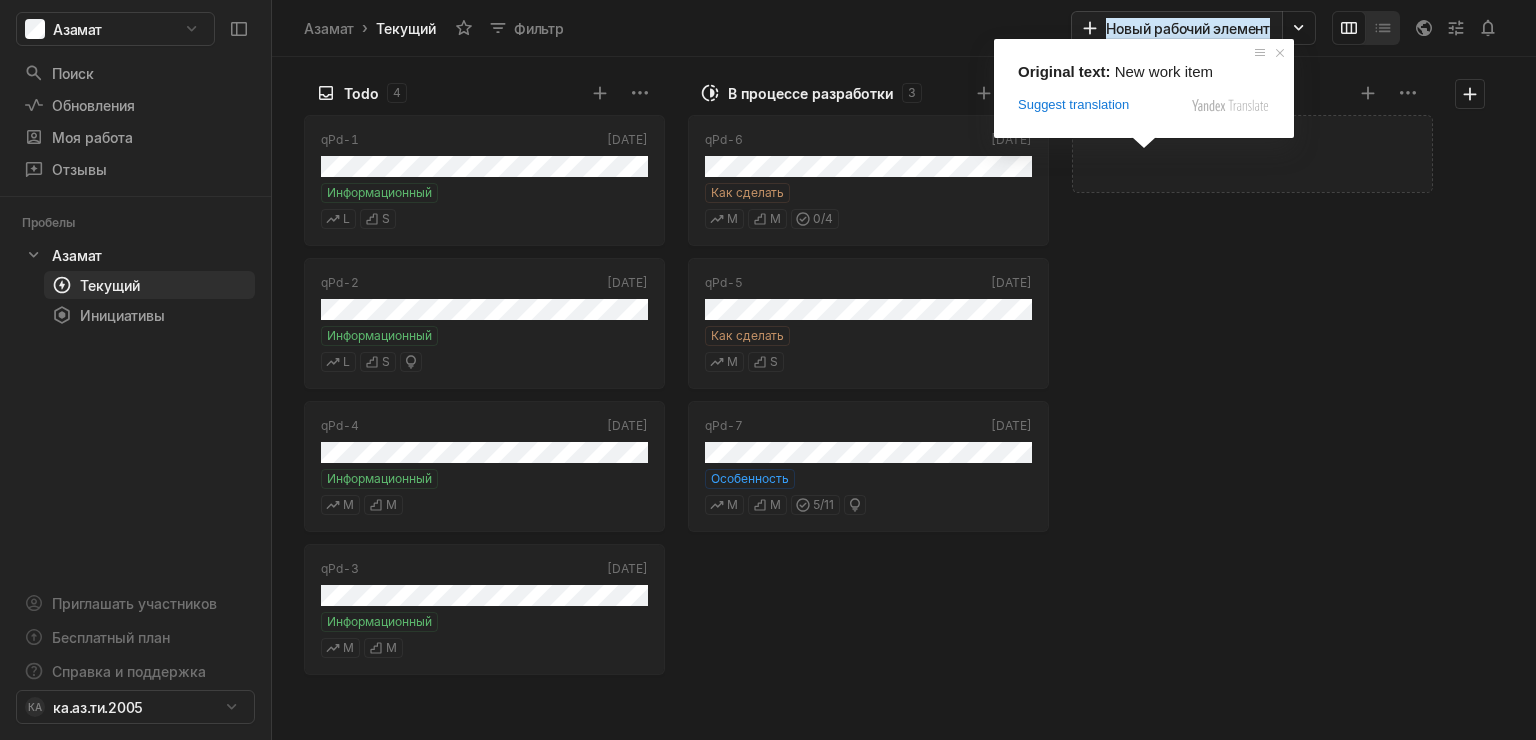 click on "Новый рабочий элемент" at bounding box center (1188, 28) 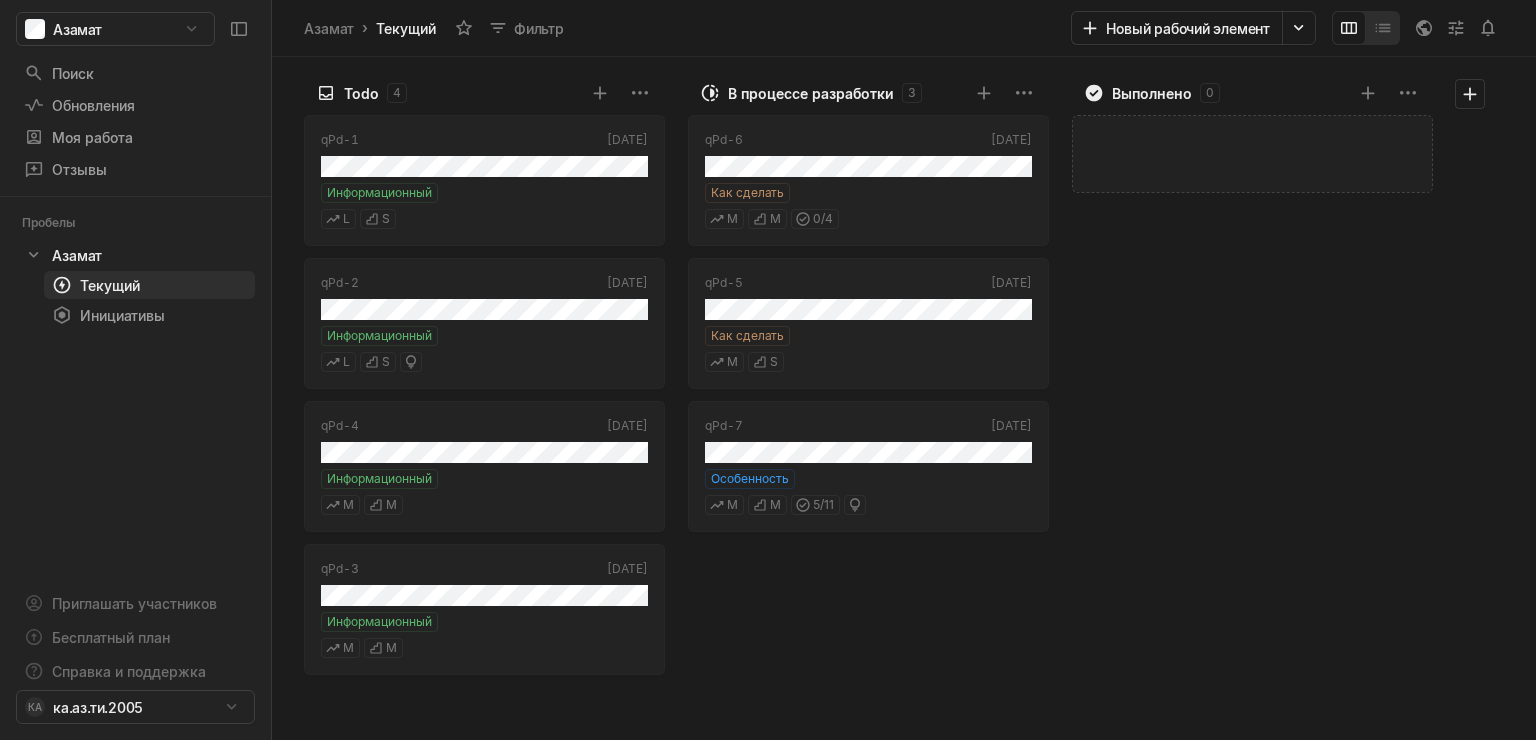 click at bounding box center (1424, 28) 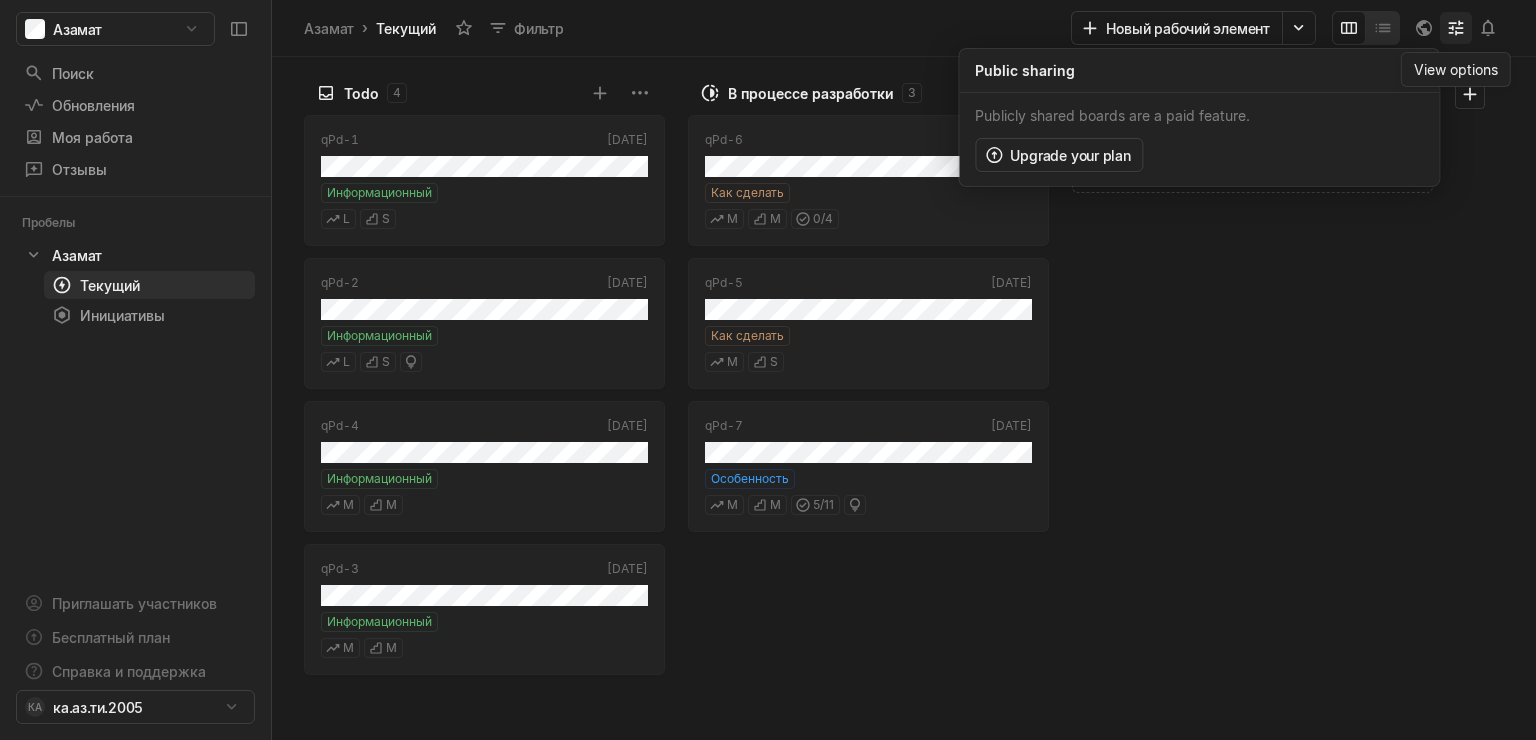 click 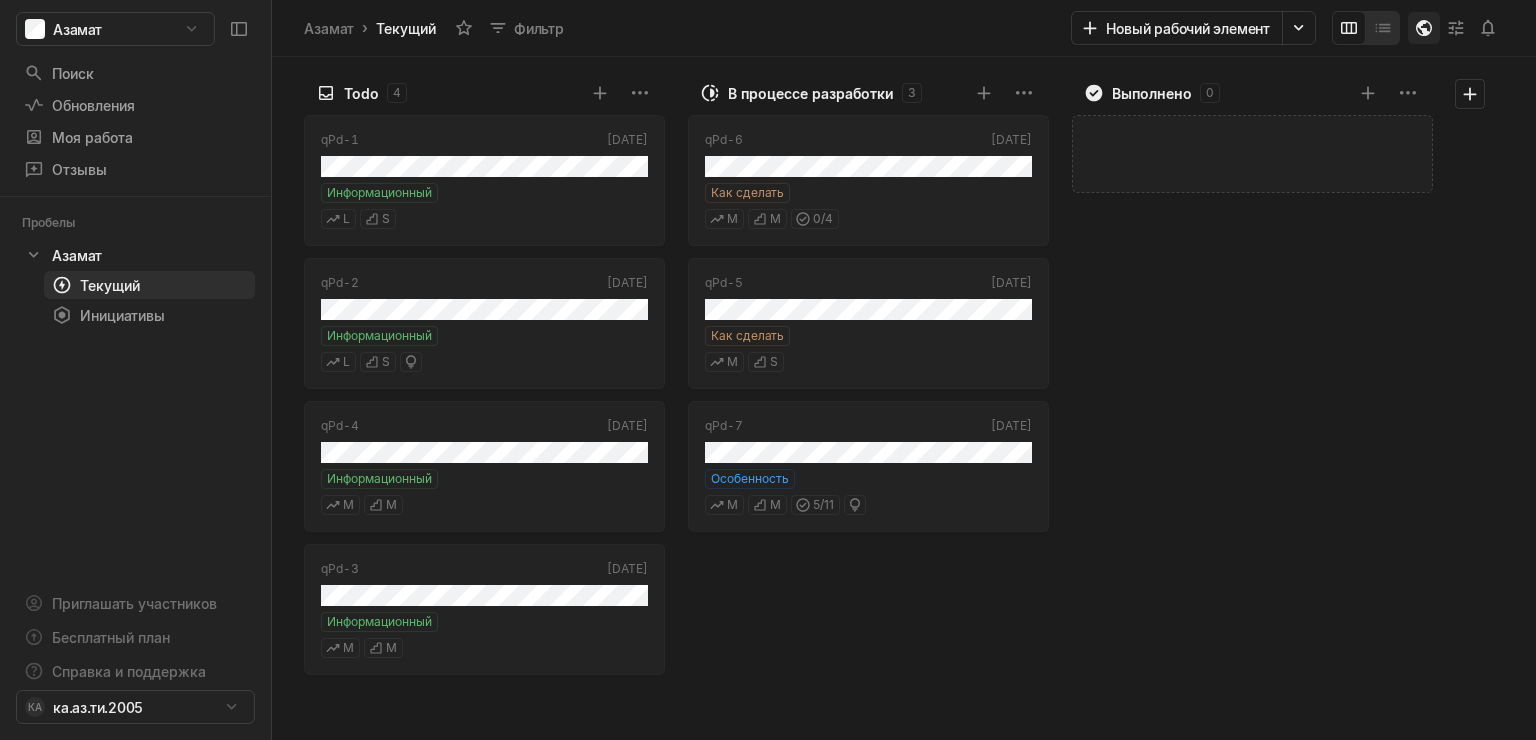click 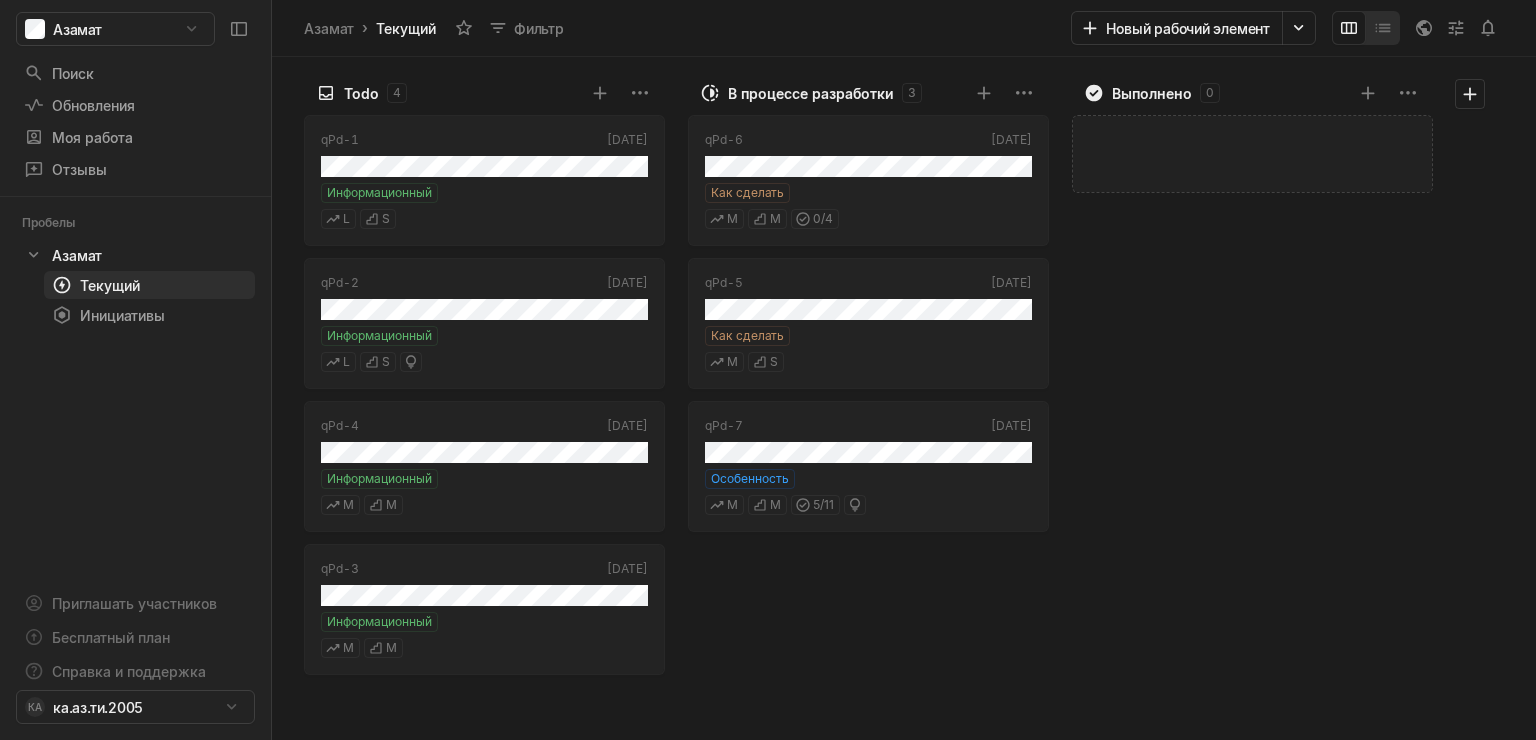 click on "Добавить  рабочий элемент" at bounding box center [1257, 424] 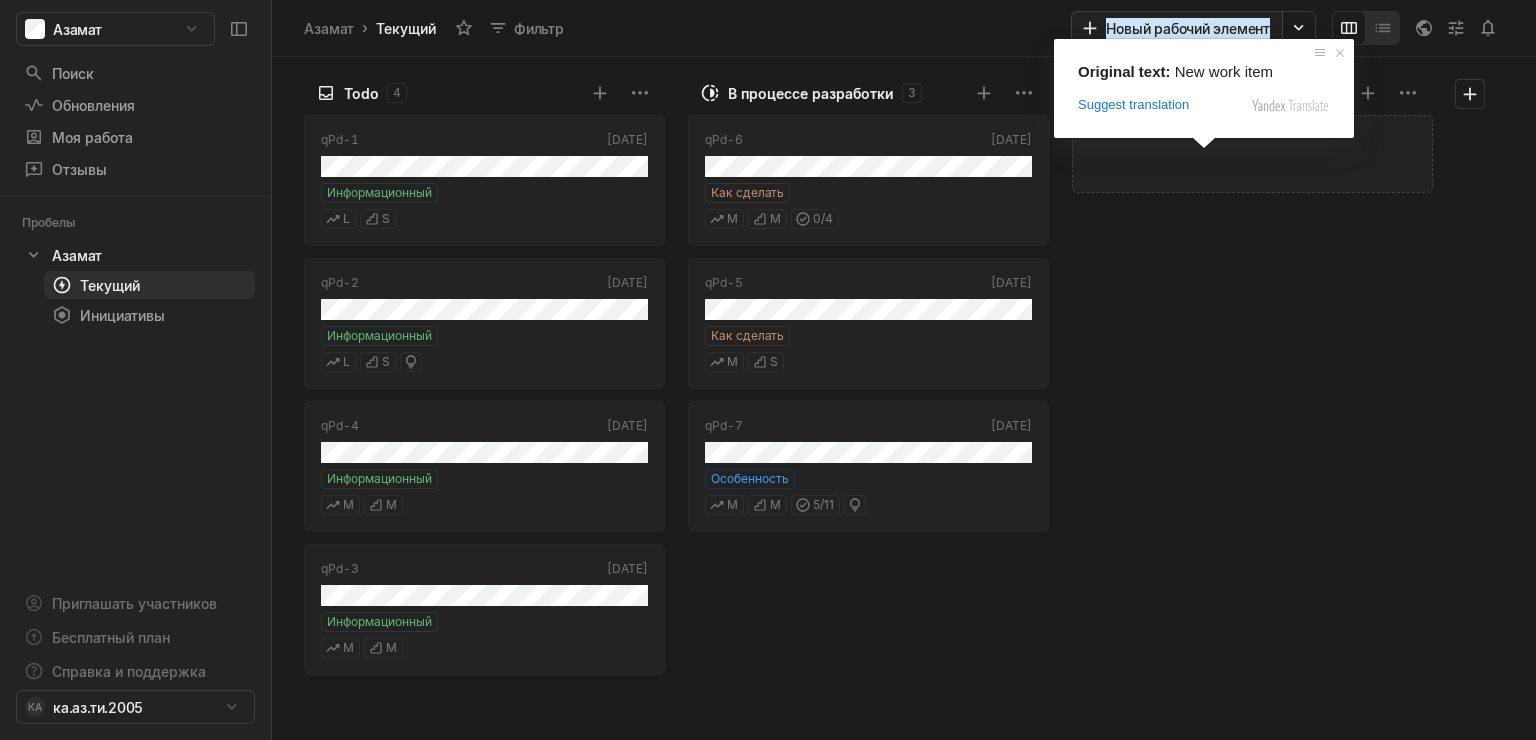 click on "Новый рабочий элемент" at bounding box center [1188, 28] 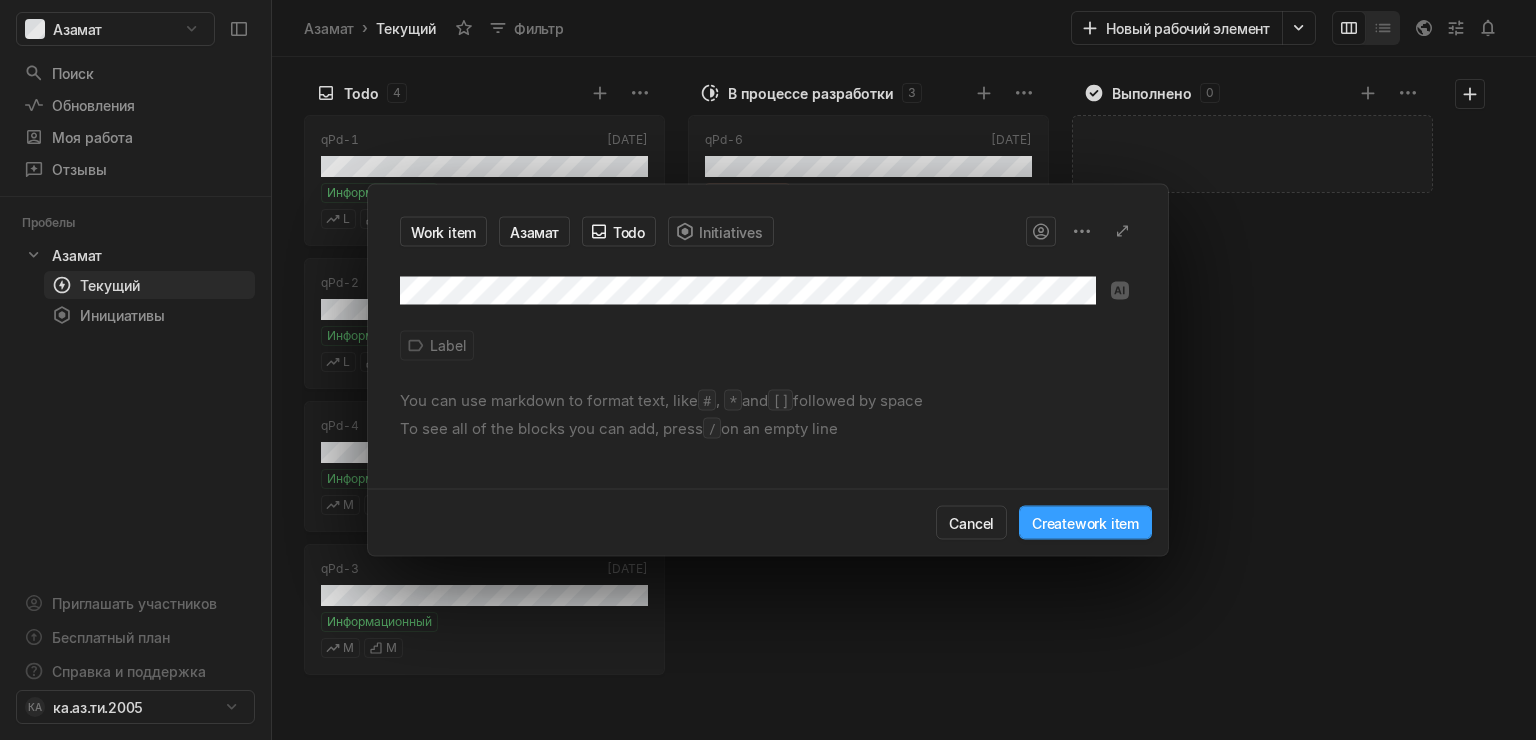click on "Create  work item" at bounding box center [1085, 523] 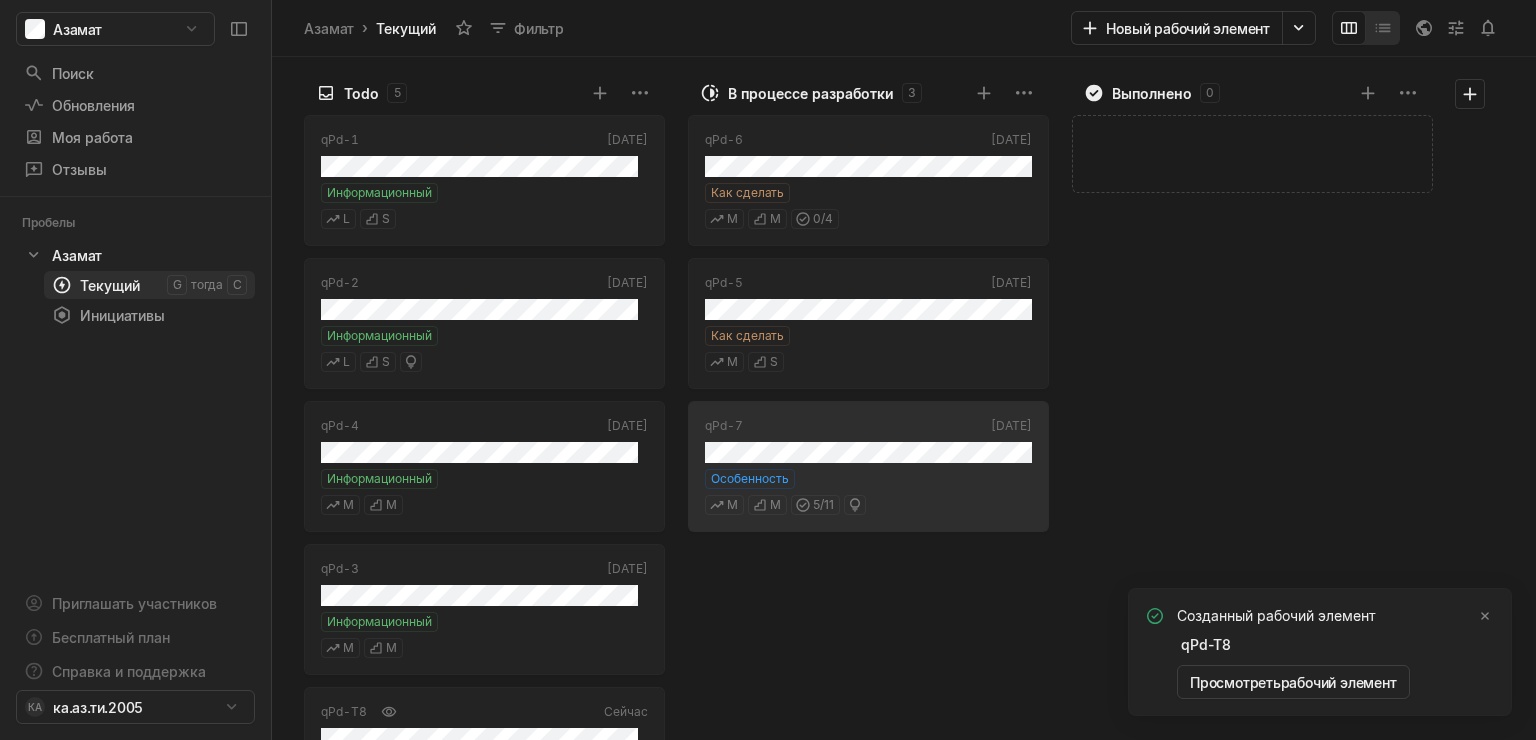 click on "Текущий" at bounding box center (110, 285) 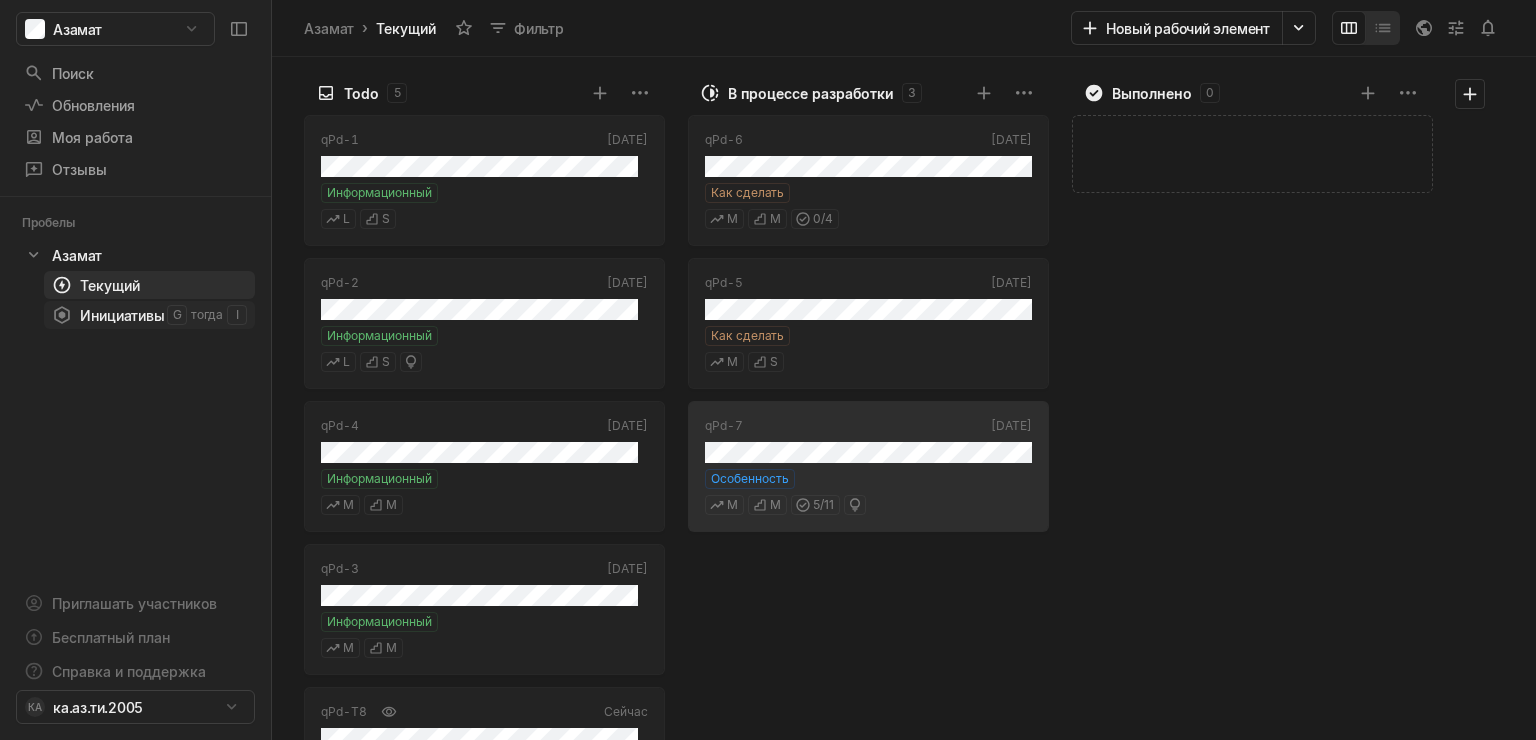 click on "Инициативы" at bounding box center [122, 315] 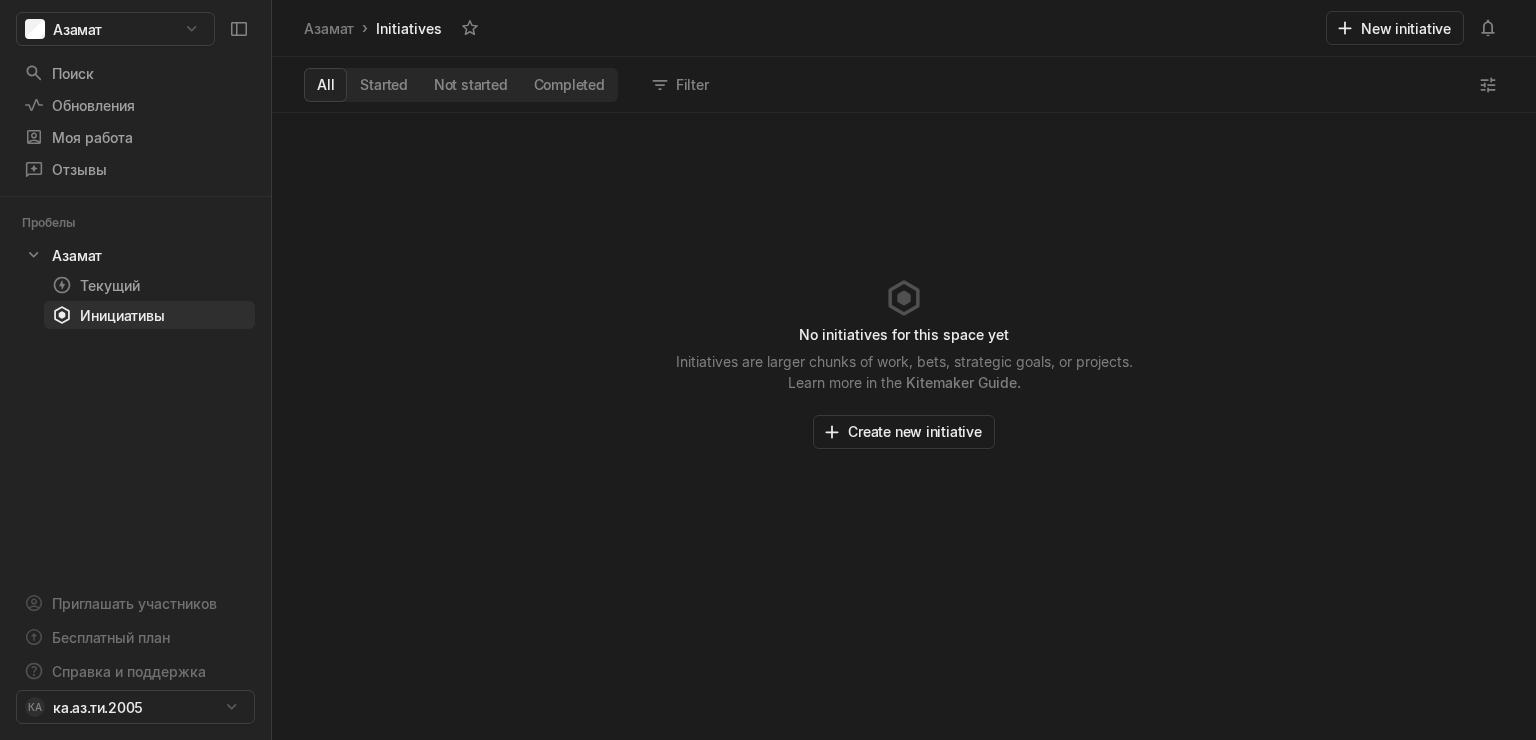 click on "No initiatives for this space yet Initiatives are larger chunks of work, bets, strategic goals, or projects. Learn more in the   Kitemaker Guide. Create new initiative" at bounding box center [904, 426] 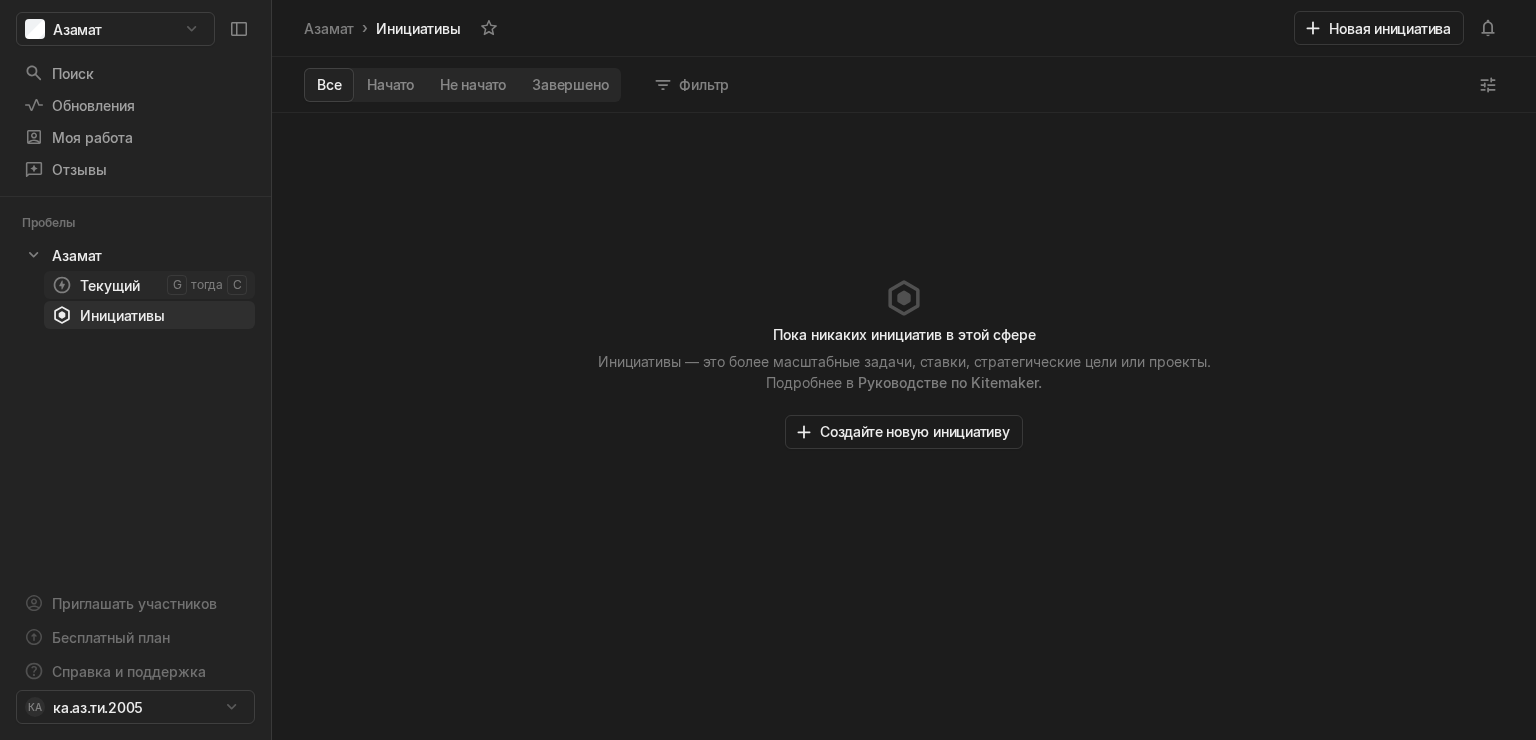 click on "Текущий" at bounding box center (109, 285) 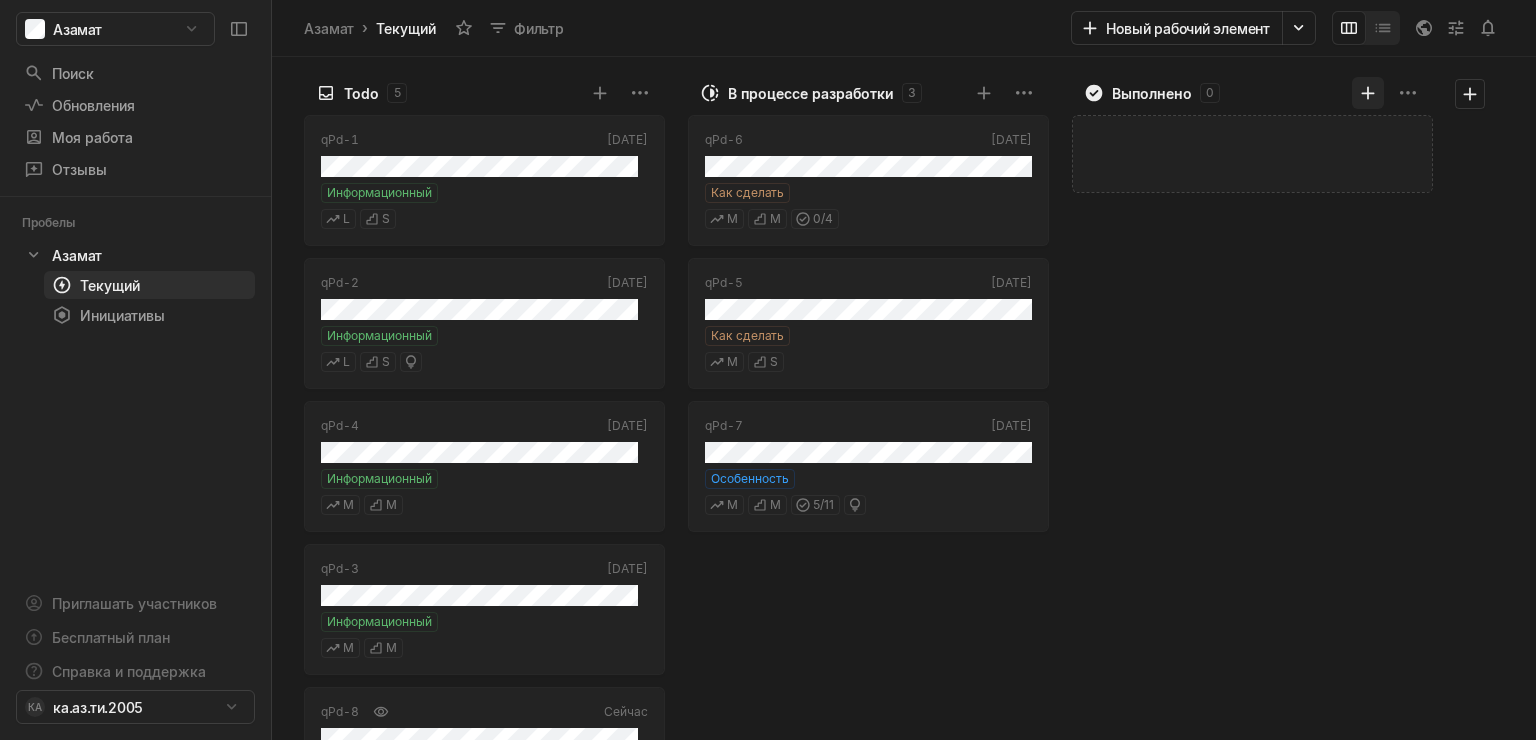 click 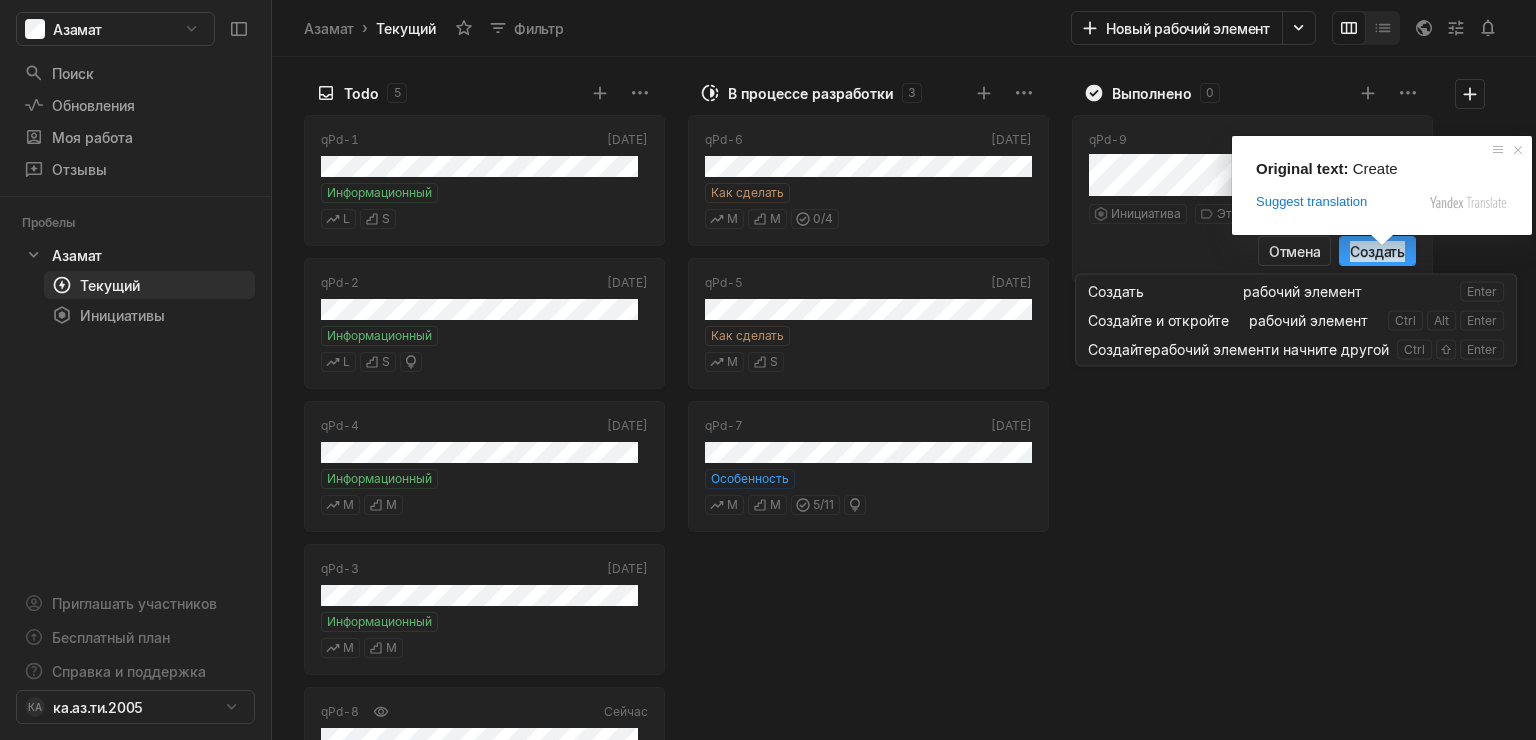click on "Создать" at bounding box center (1377, 251) 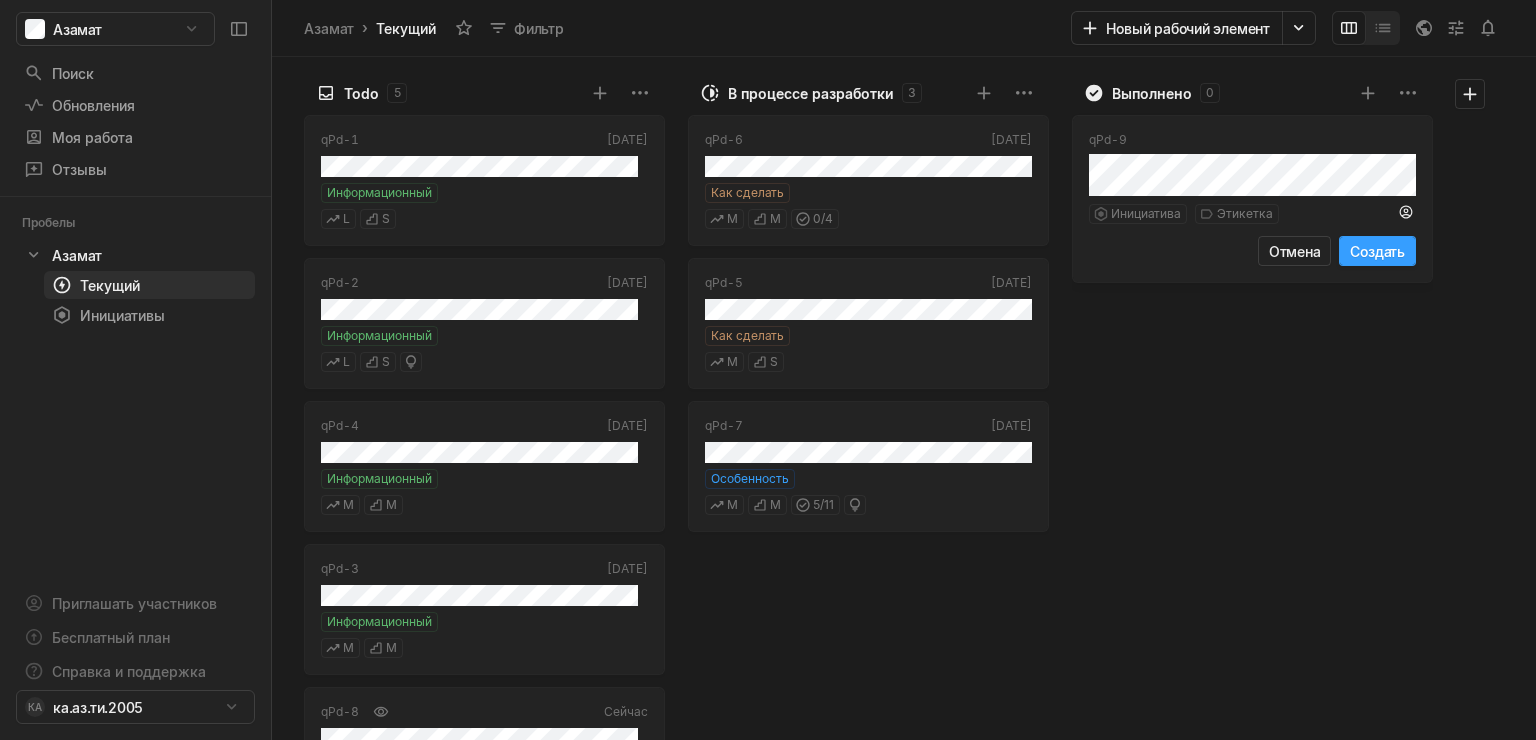 click on "Создать" at bounding box center (1377, 251) 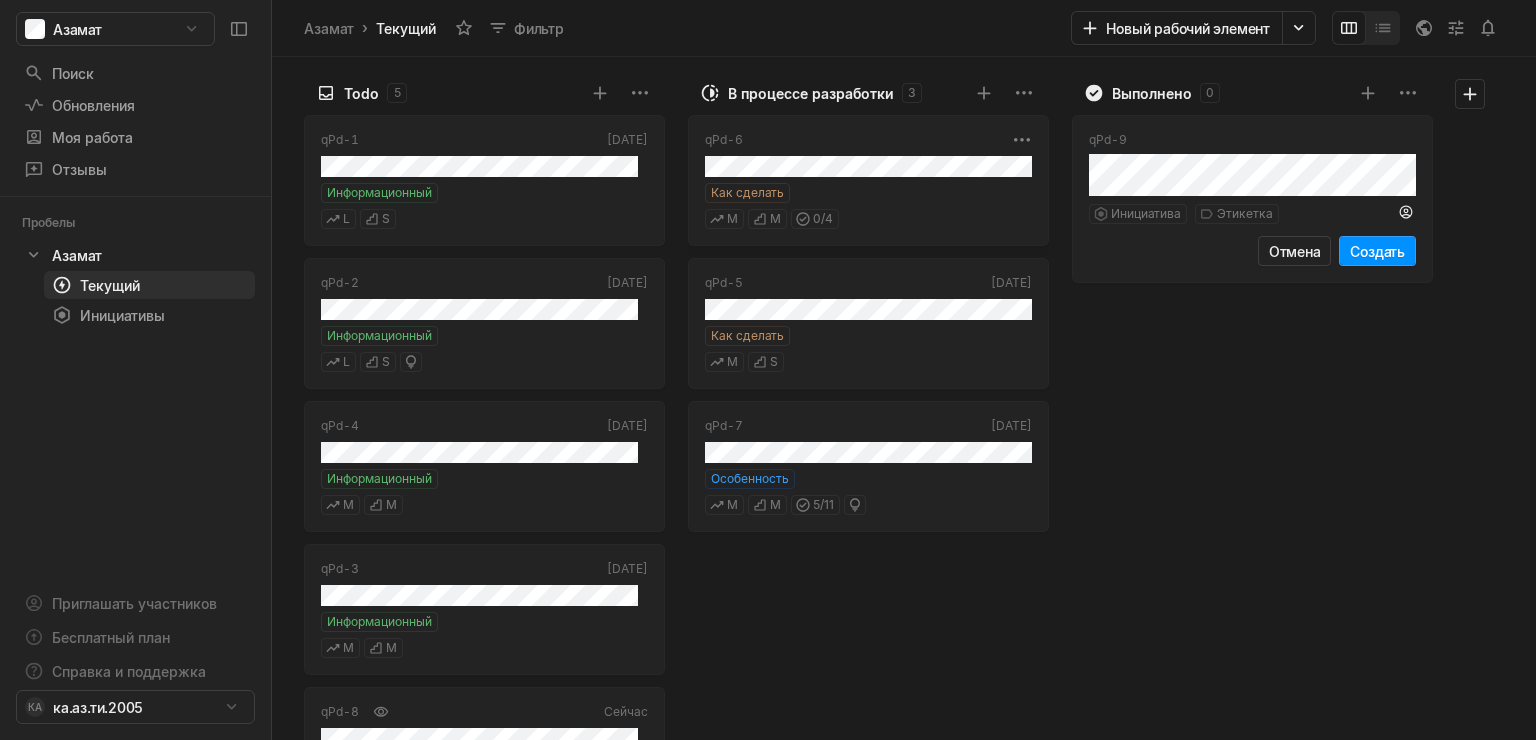 click on "qPd-6 Сегодня Как сделать M M 0 / 4" at bounding box center [868, 180] 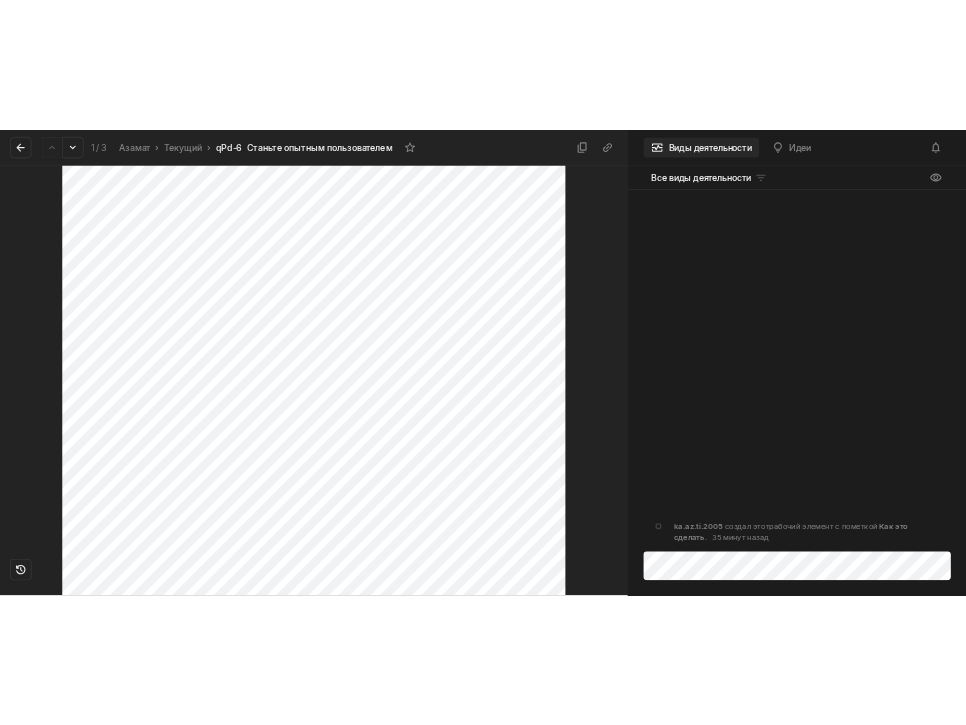 scroll, scrollTop: 452, scrollLeft: 0, axis: vertical 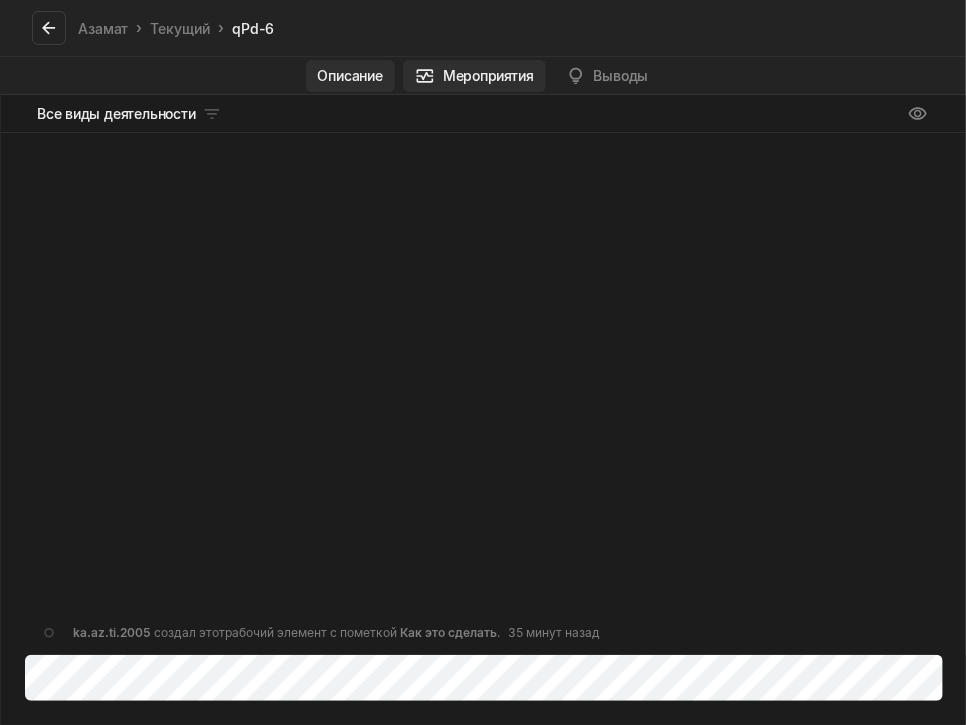 click on "Описание" at bounding box center (350, 76) 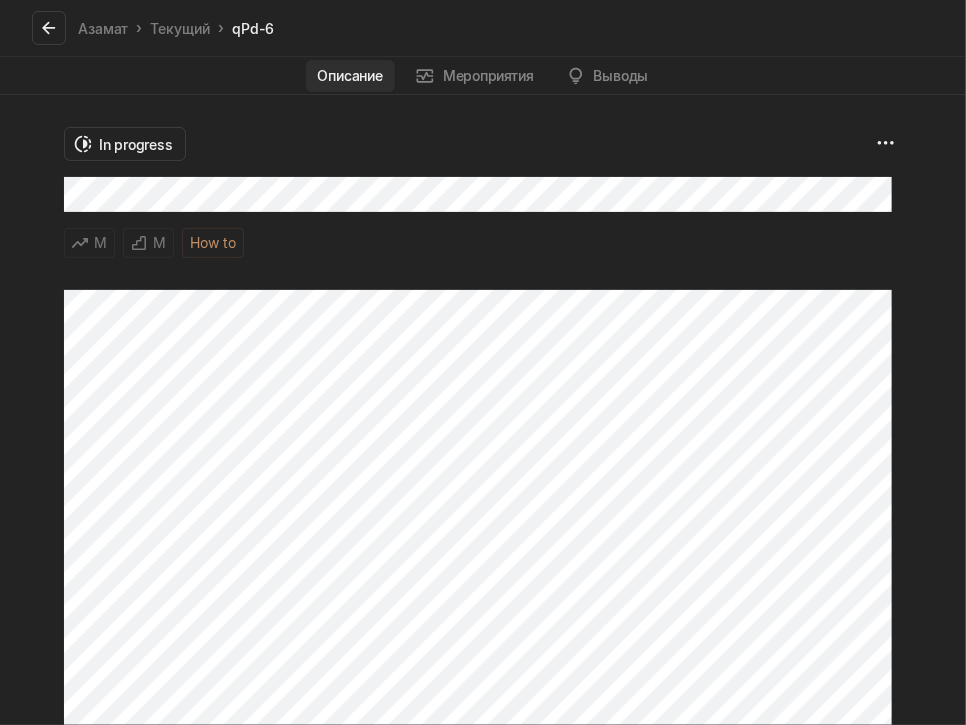 scroll, scrollTop: 452, scrollLeft: 0, axis: vertical 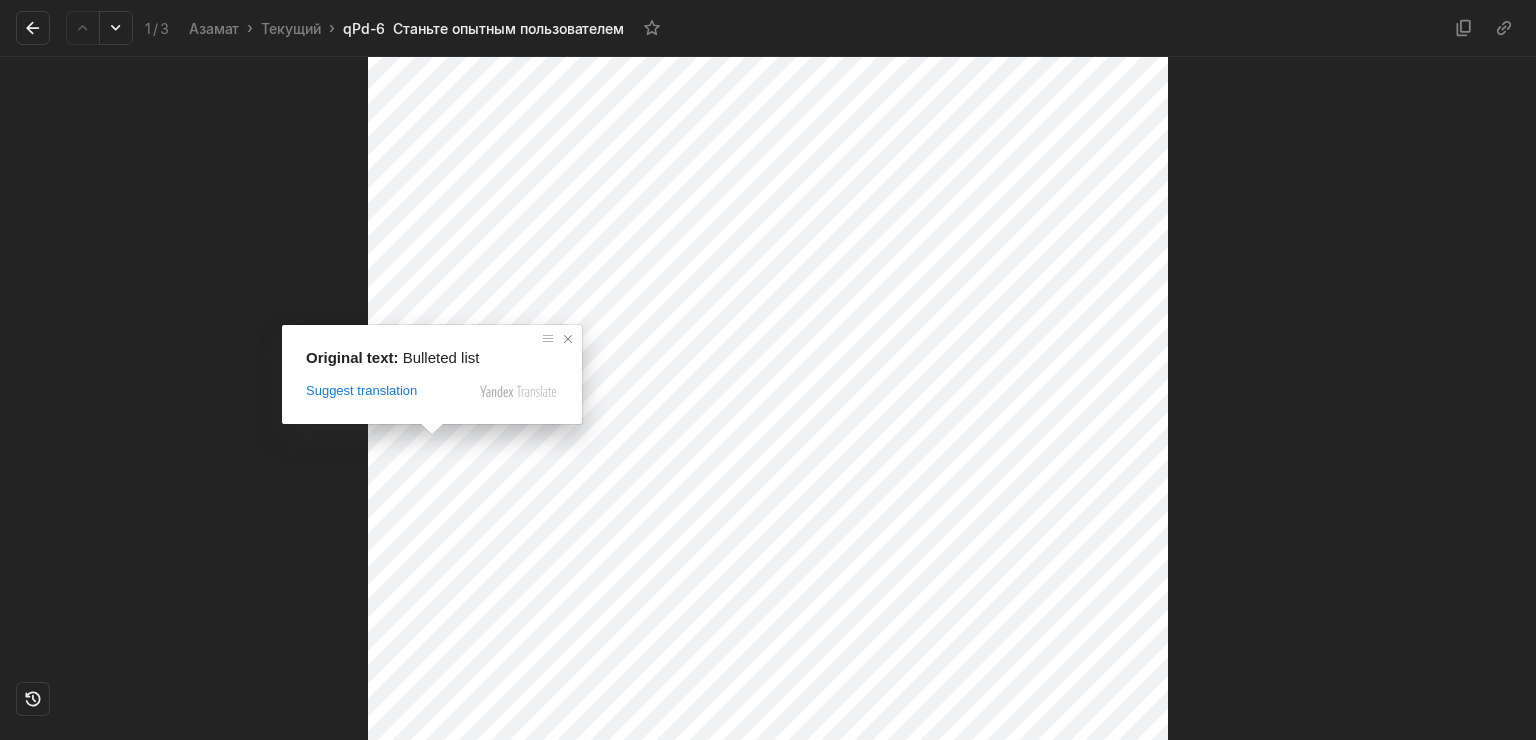 click at bounding box center (568, 339) 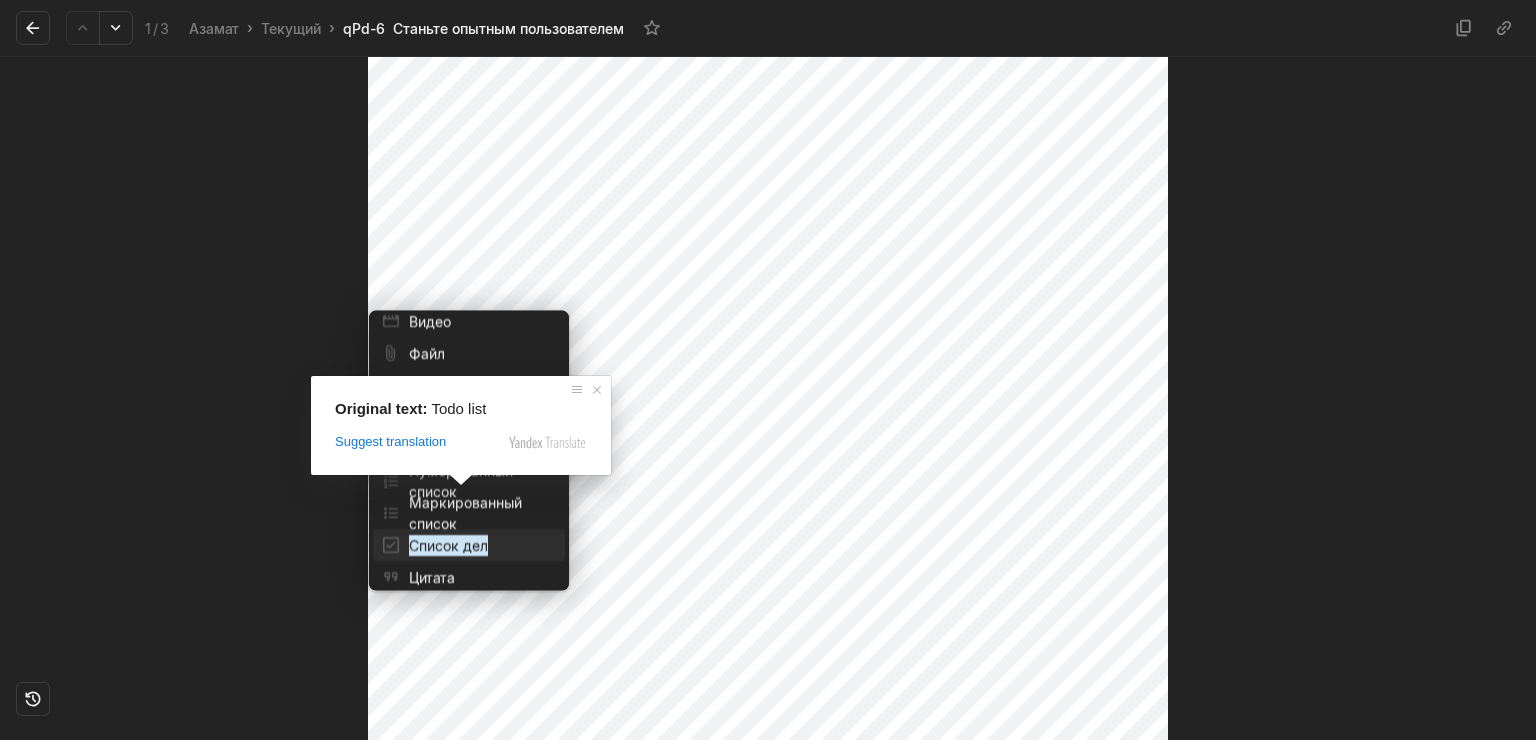 scroll, scrollTop: 104, scrollLeft: 0, axis: vertical 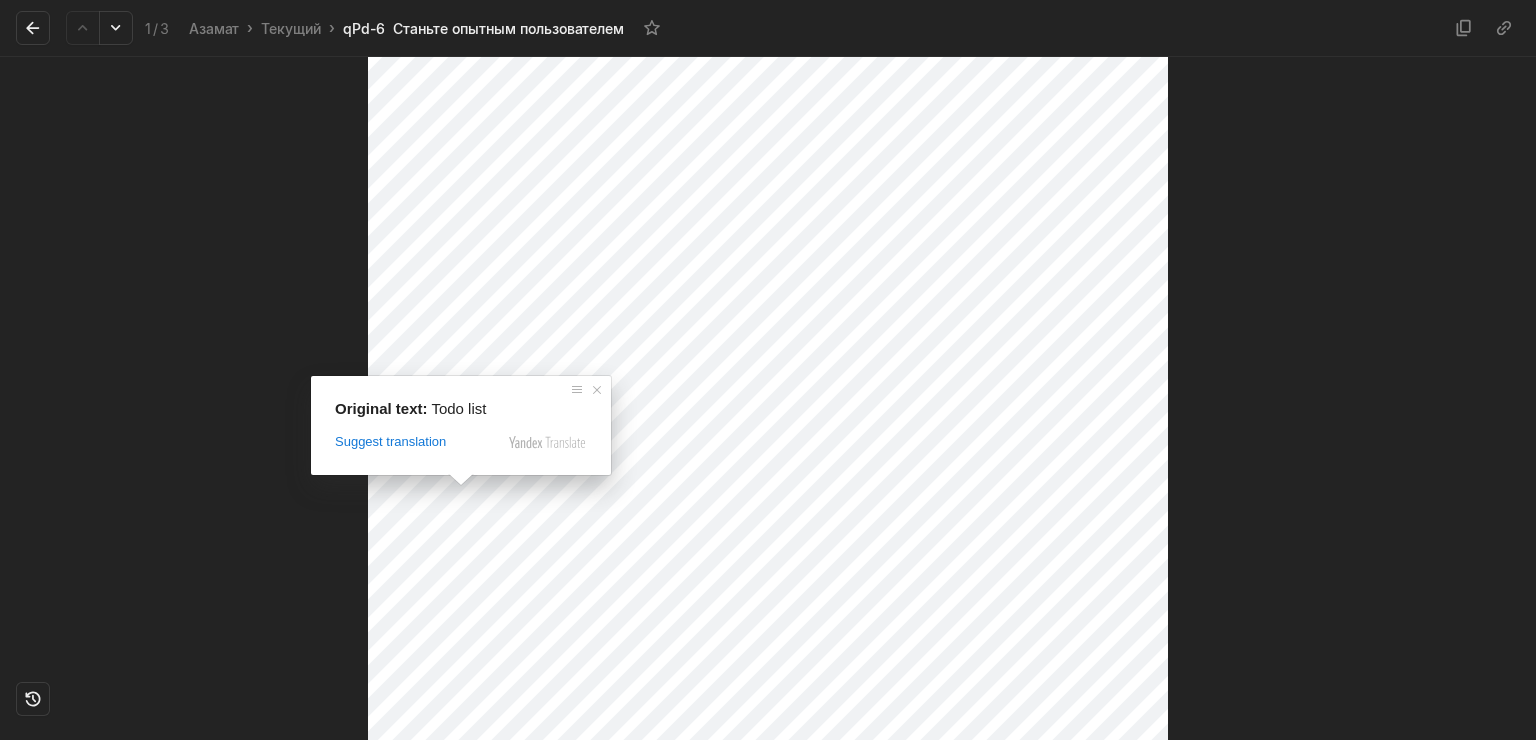 click on "Азамат Поиск / Обновления g тогда u Моя работа = Отзывы g тогда f Пробелы Азамат 1 Текущий g тогда c Инициативы g тогда i Приглашать участников Бесплатный план Справка и поддержка КА ка.аз.ти.2005 1 / 3 Азамат › Текущий › qPd-6 Станьте опытным пользователем В процессе разработки M M Как сделать
Press space bar to start a drag.
When dragging you can use the arrow keys to move the item around and escape to cancel.
Some screen readers may require you to be in focus mode or to use your pass through key
Original text:   Todo list Suggest translation Submit Thank you, the translation is sent Disable display of original text" at bounding box center (768, 370) 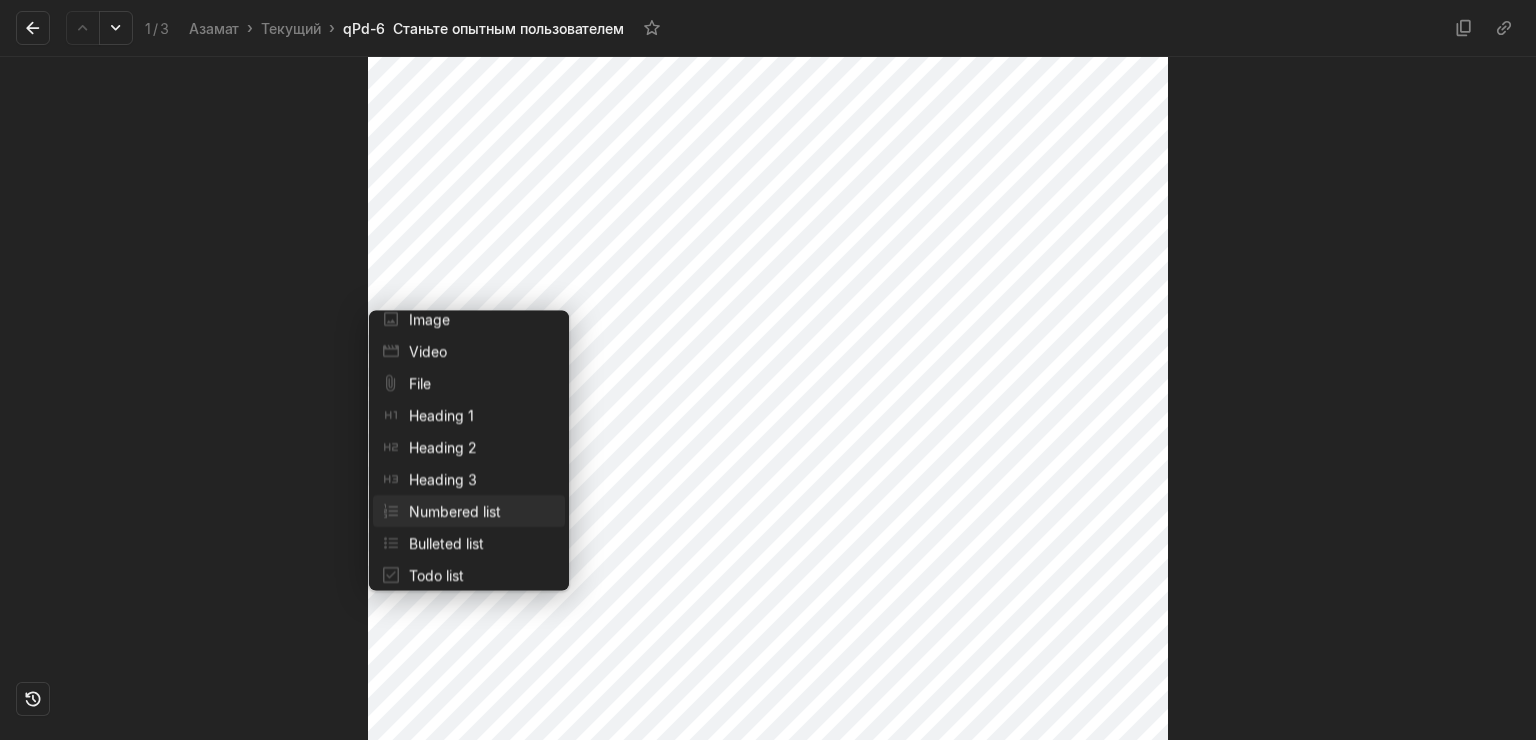 scroll, scrollTop: 136, scrollLeft: 0, axis: vertical 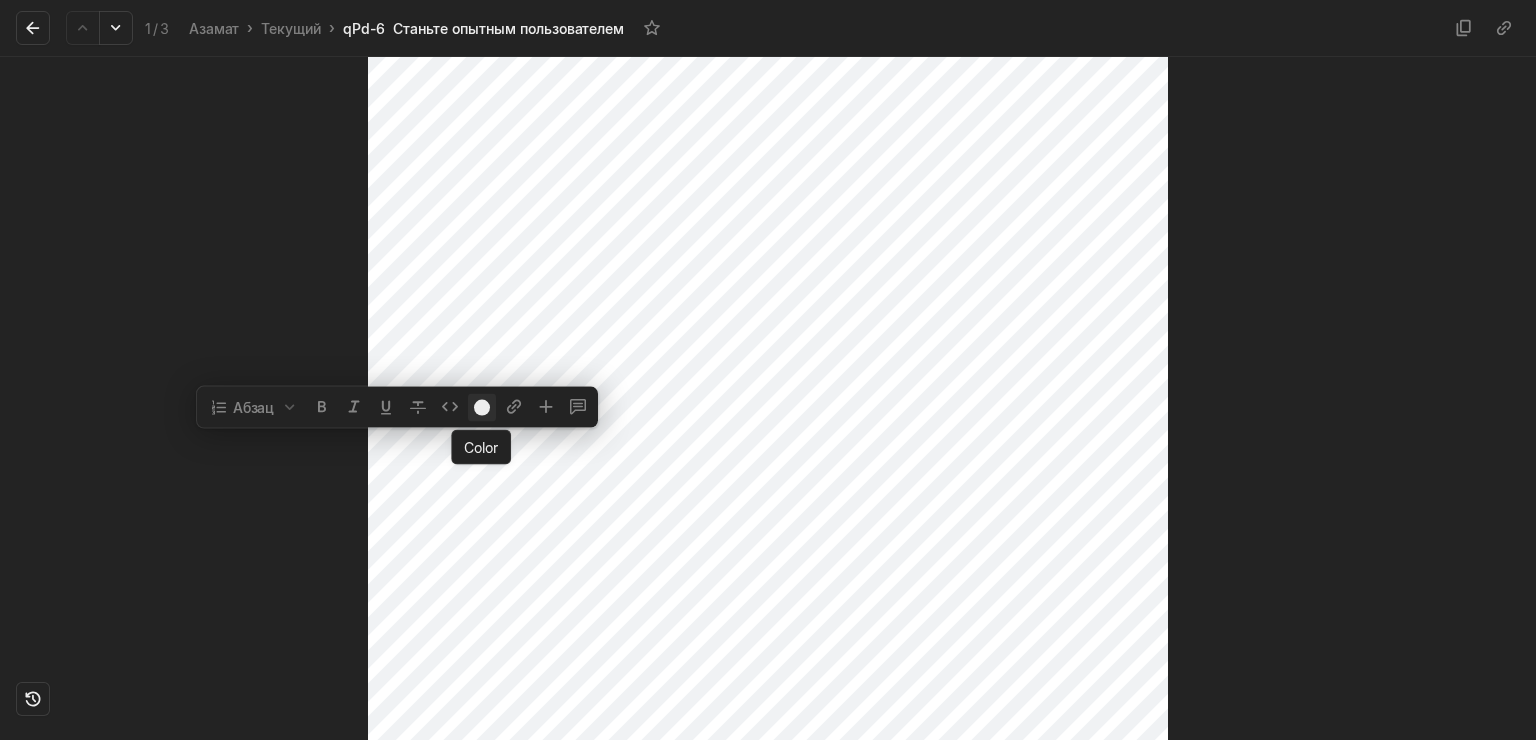 click at bounding box center (482, 407) 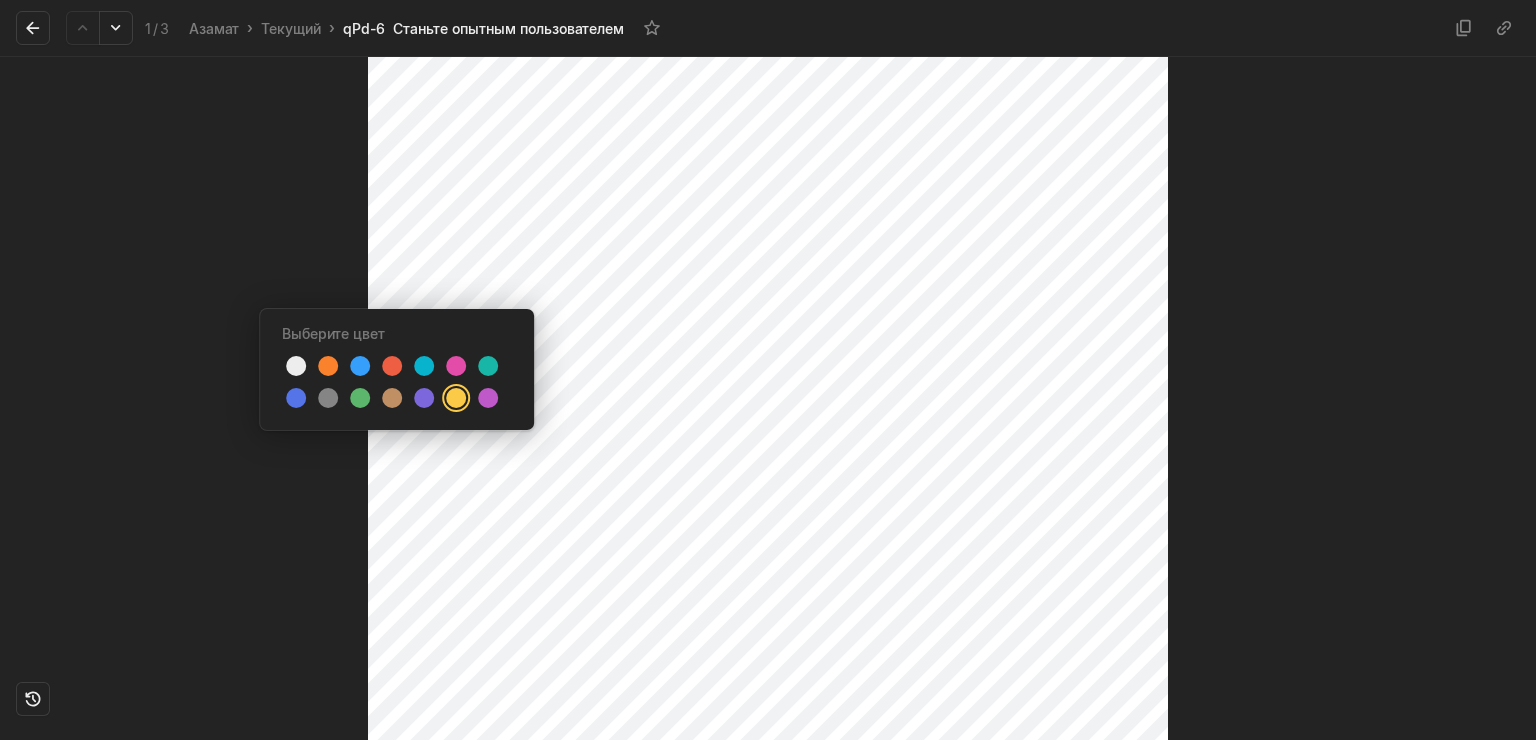 click at bounding box center (456, 398) 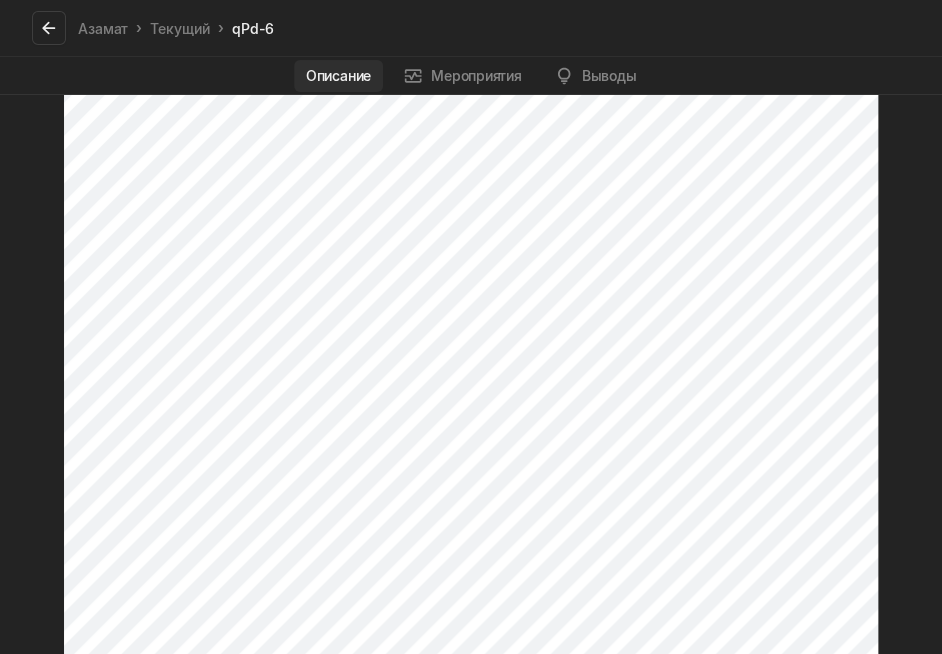 scroll, scrollTop: 800, scrollLeft: 0, axis: vertical 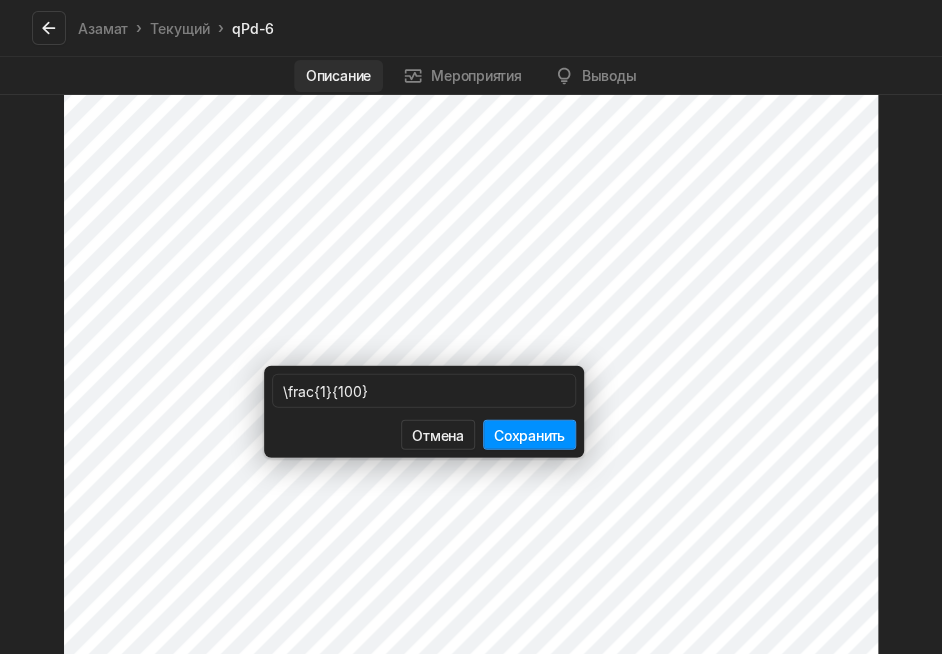 click on "Отмена Сохранить" at bounding box center (424, 435) 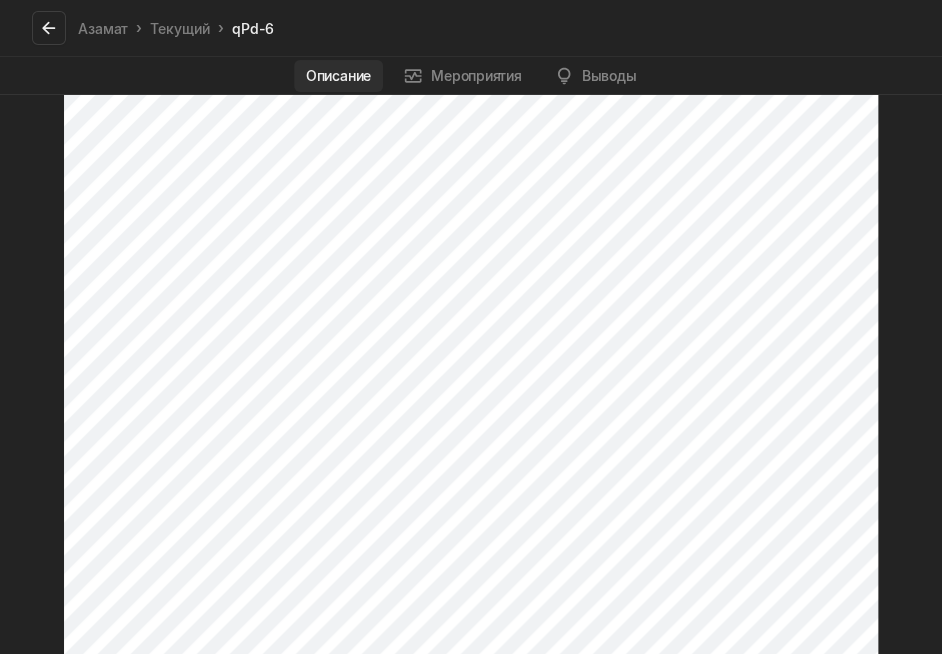 scroll, scrollTop: 800, scrollLeft: 0, axis: vertical 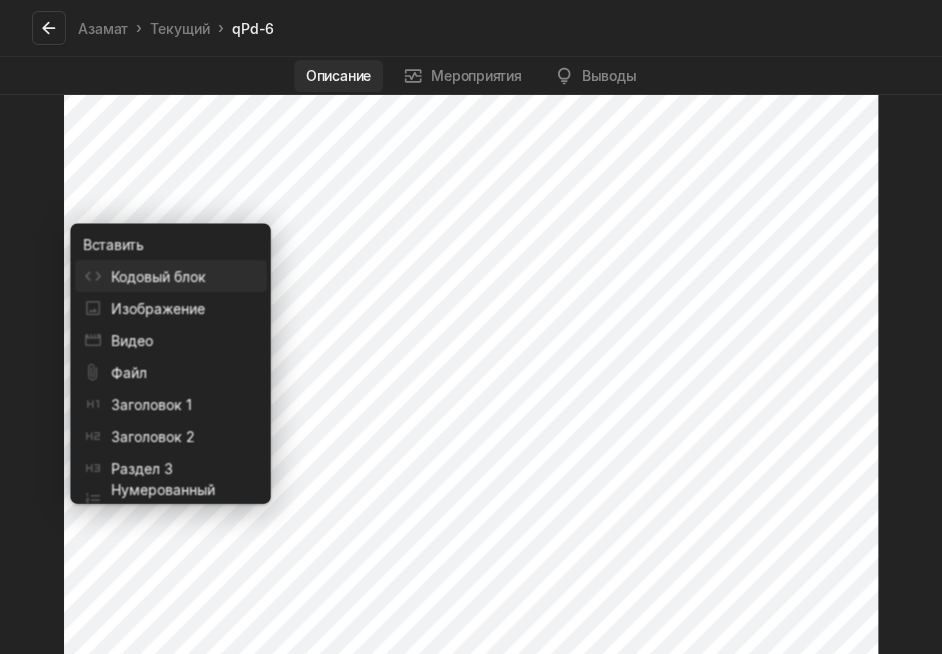click on "Изображение" at bounding box center (171, 308) 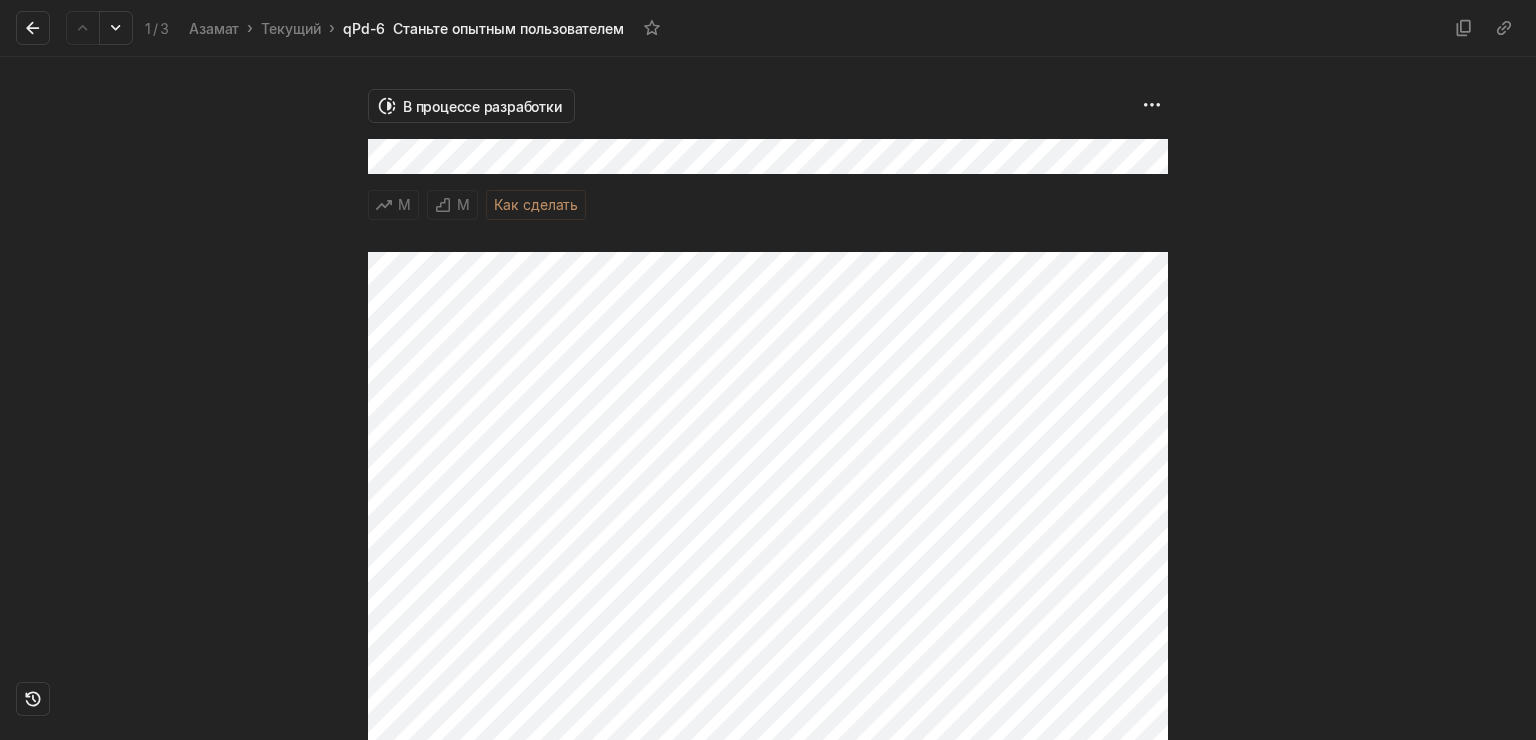 scroll, scrollTop: 164, scrollLeft: 0, axis: vertical 